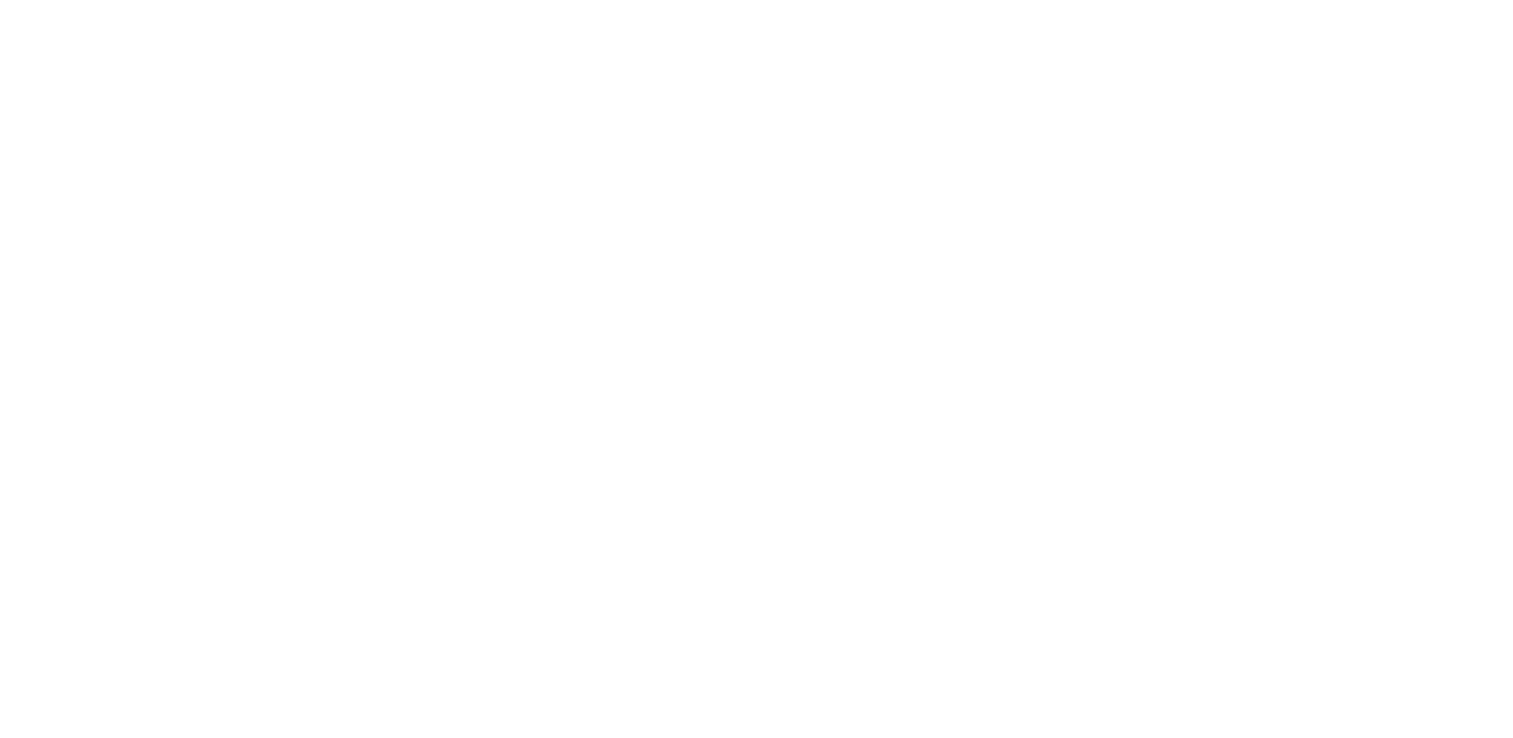 scroll, scrollTop: 0, scrollLeft: 0, axis: both 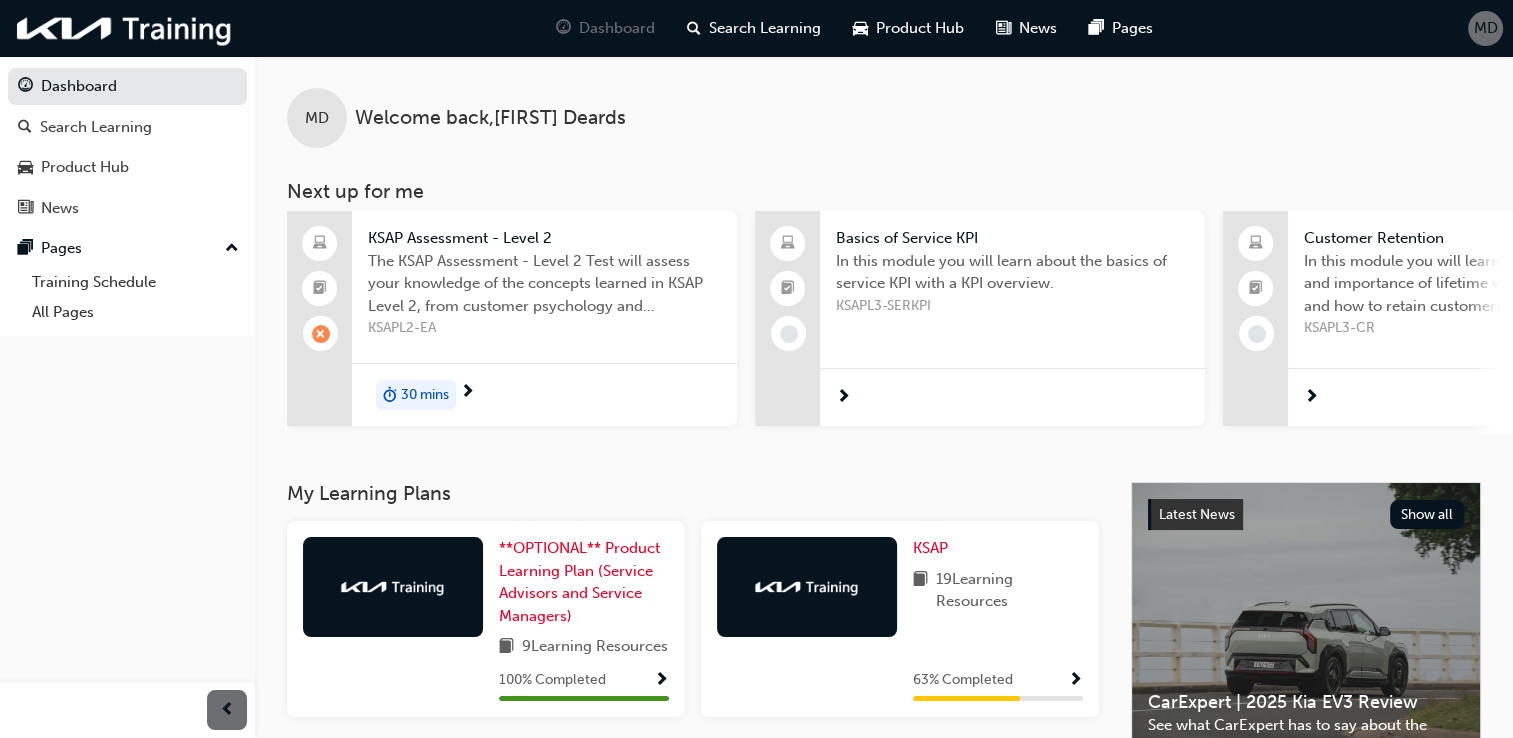 click on "30 mins" at bounding box center (544, 394) 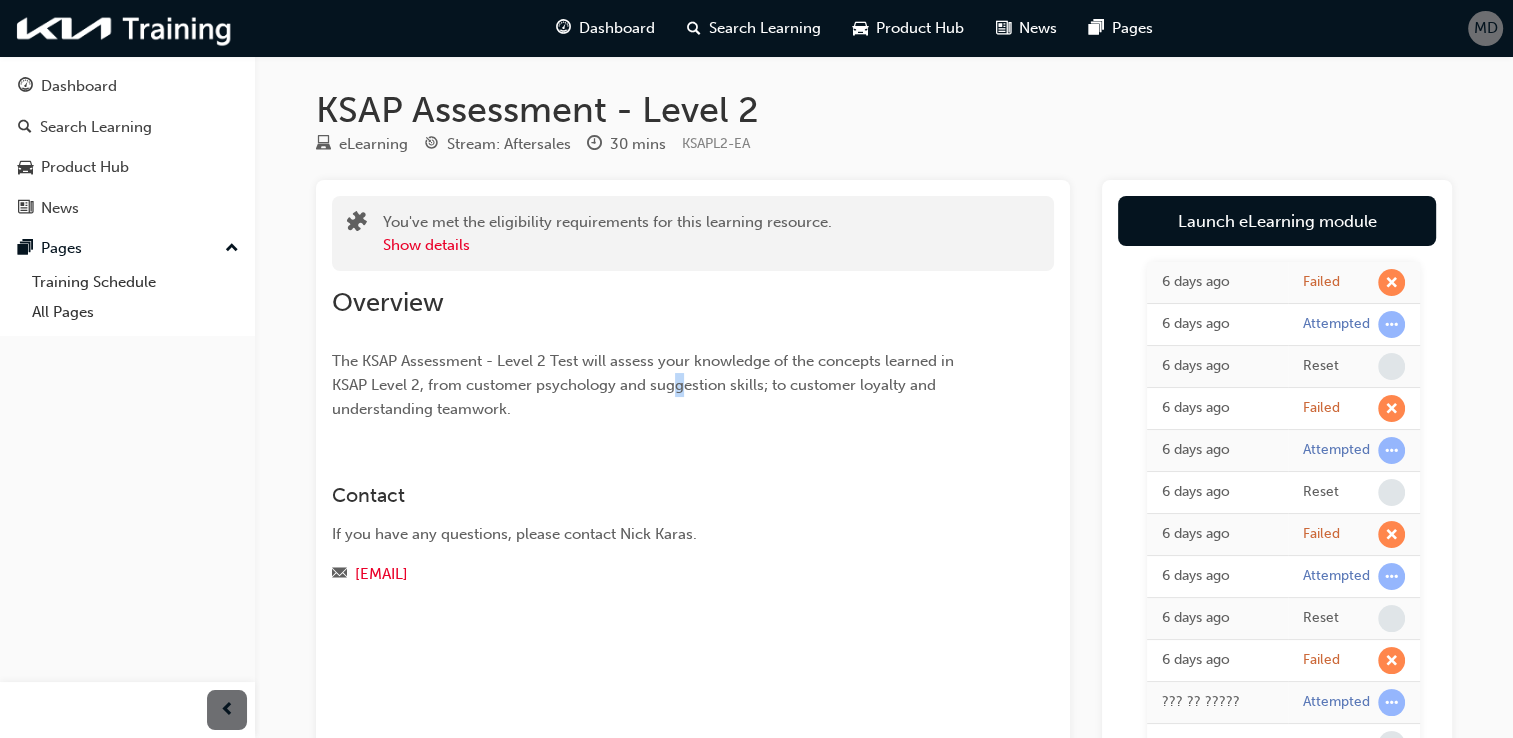 drag, startPoint x: 678, startPoint y: 375, endPoint x: 673, endPoint y: 402, distance: 27.45906 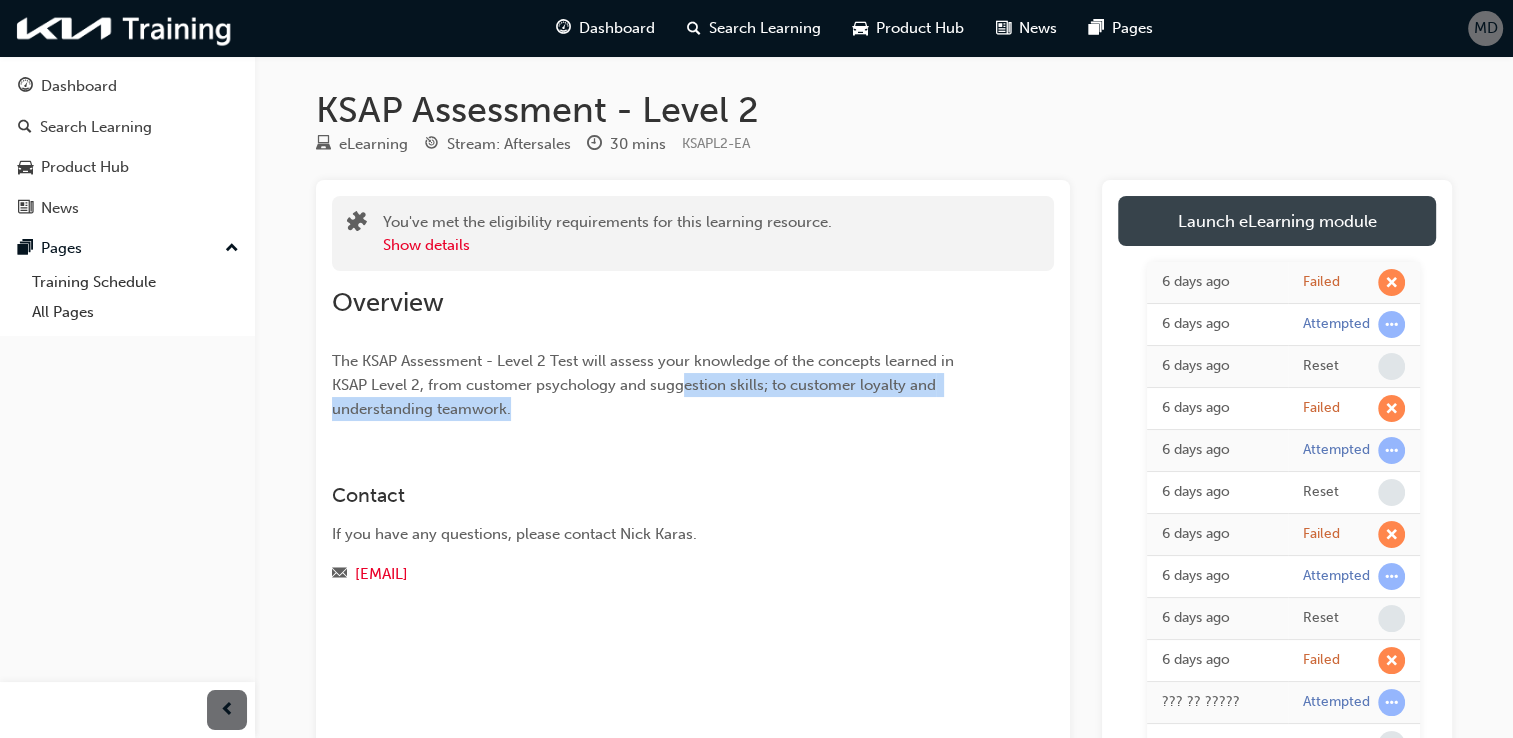 click on "Launch eLearning module" at bounding box center (1277, 221) 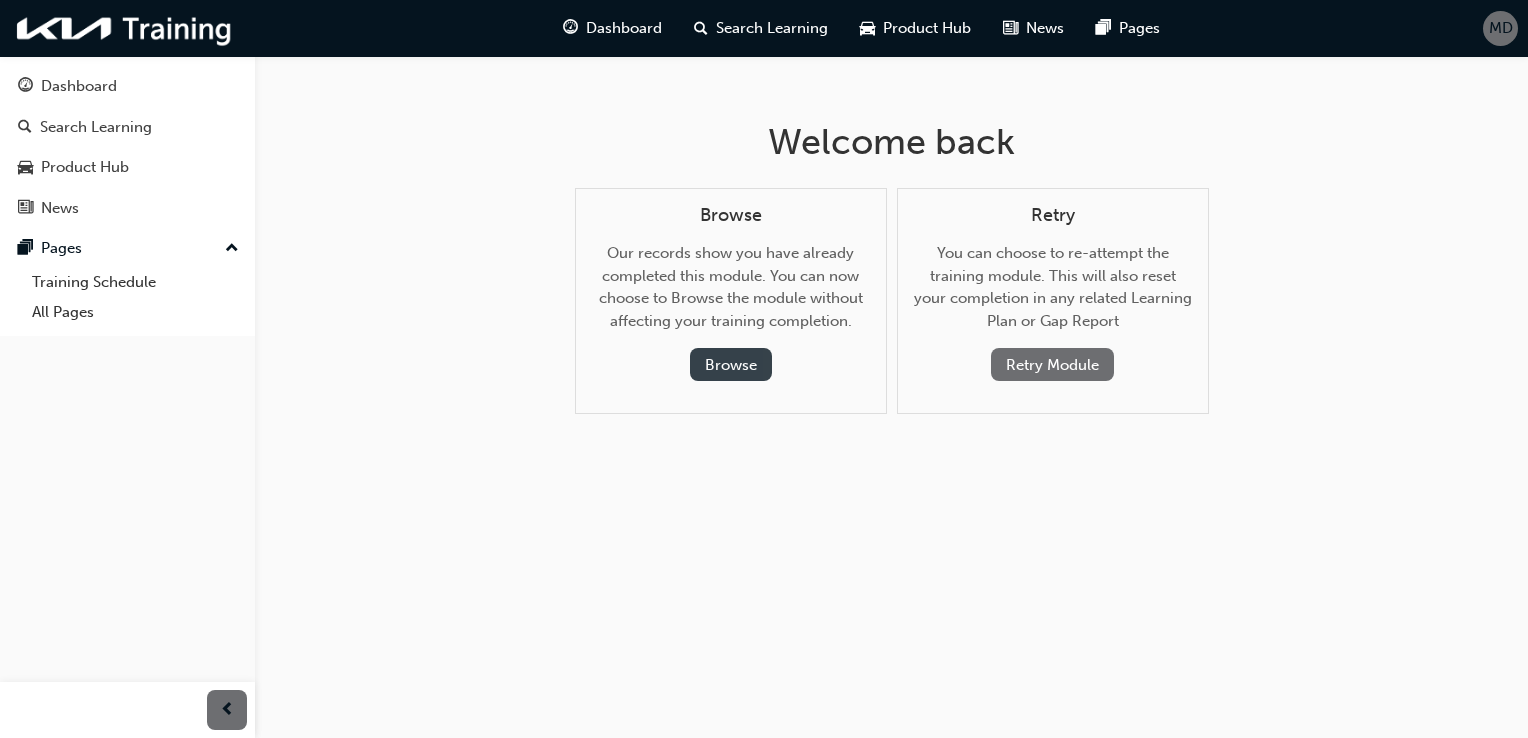 click on "Browse" at bounding box center [731, 364] 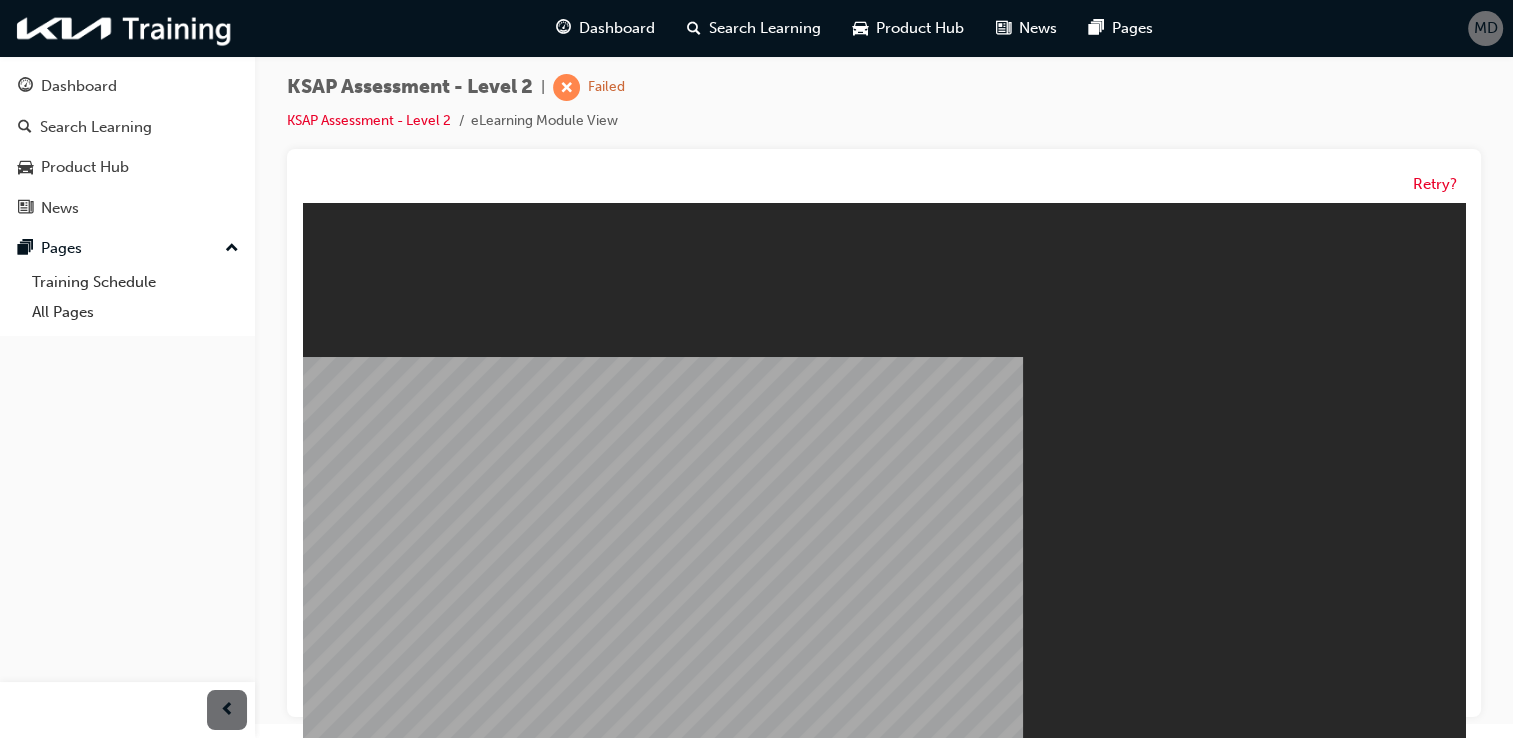 scroll, scrollTop: 0, scrollLeft: 0, axis: both 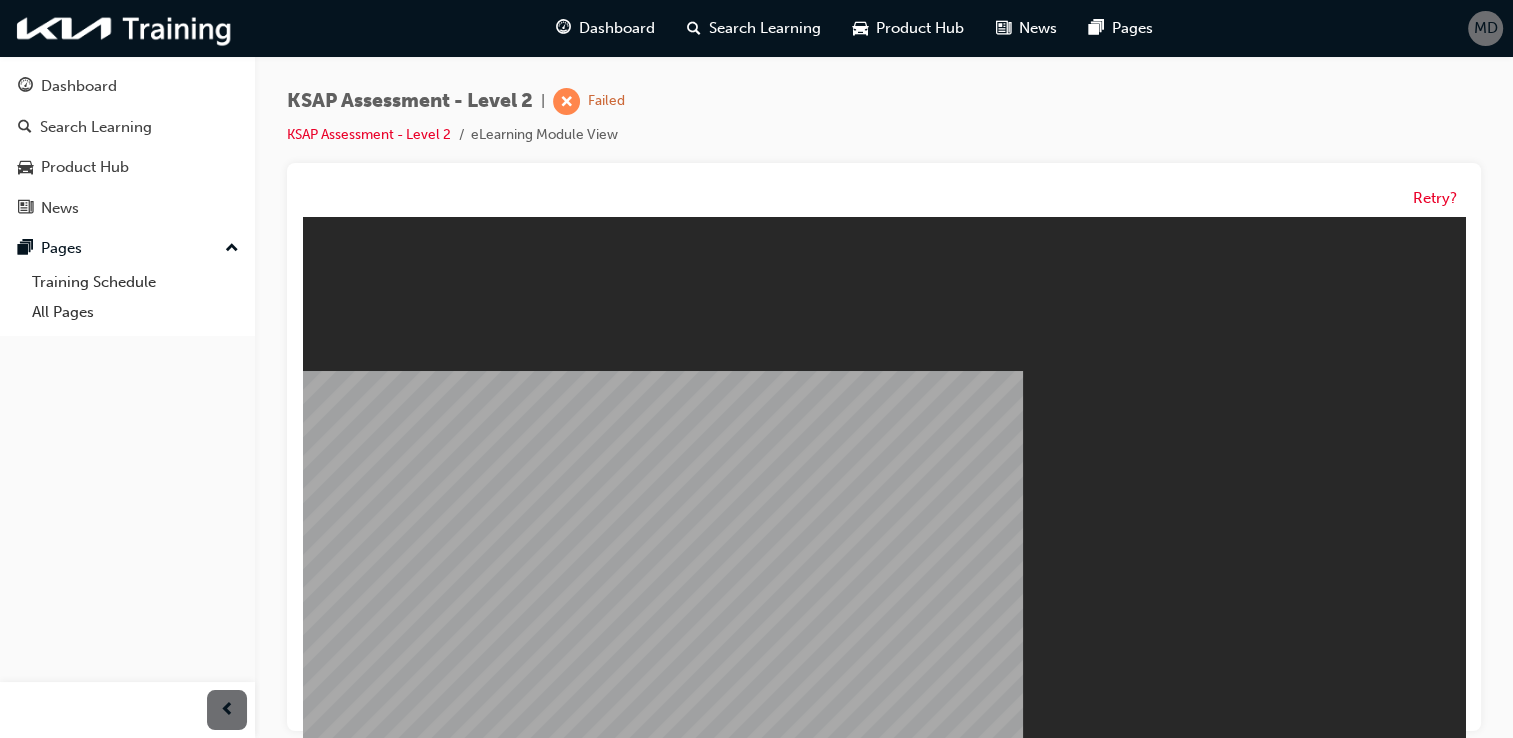 click on "Resume" at bounding box center [341, 963] 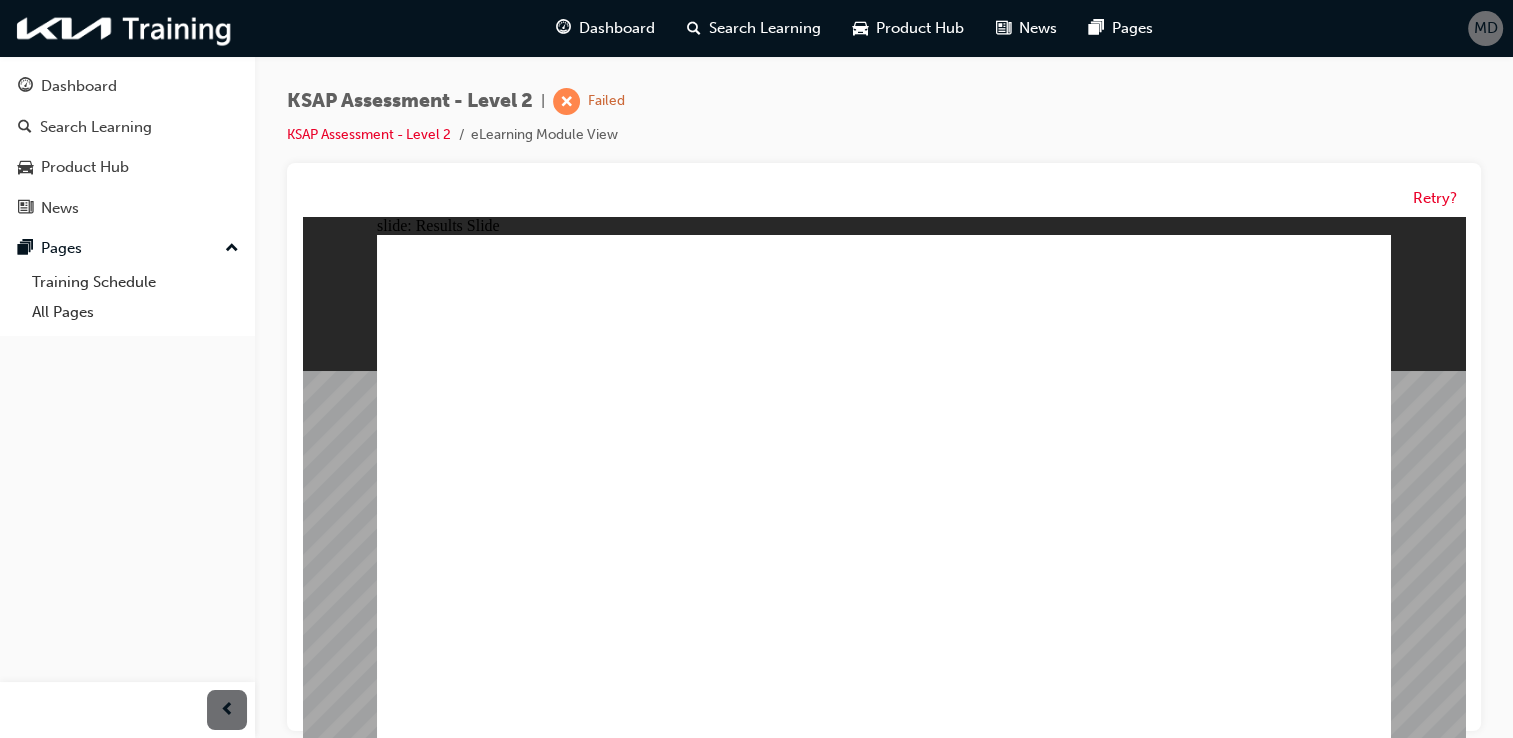 scroll, scrollTop: 14, scrollLeft: 0, axis: vertical 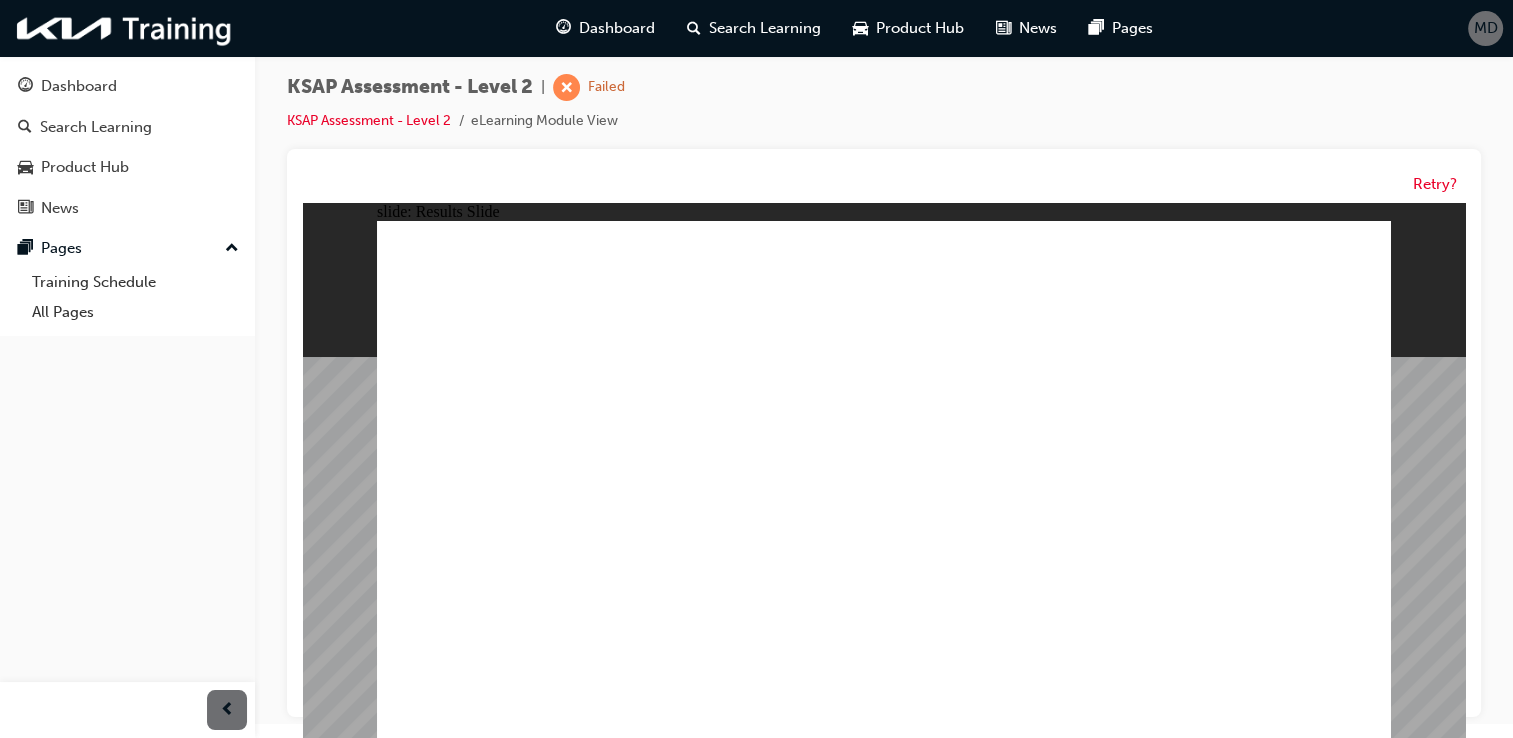 click 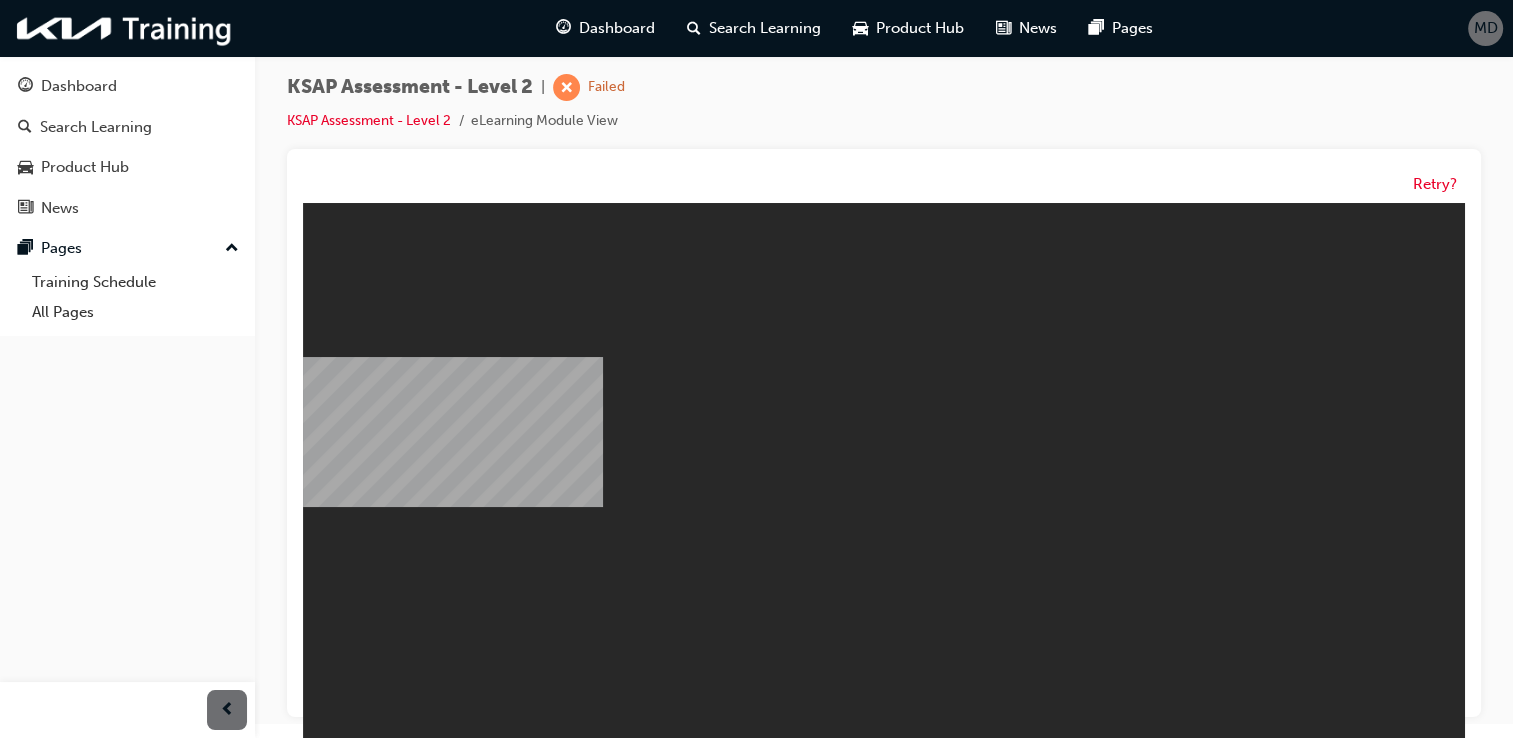 scroll, scrollTop: 0, scrollLeft: 0, axis: both 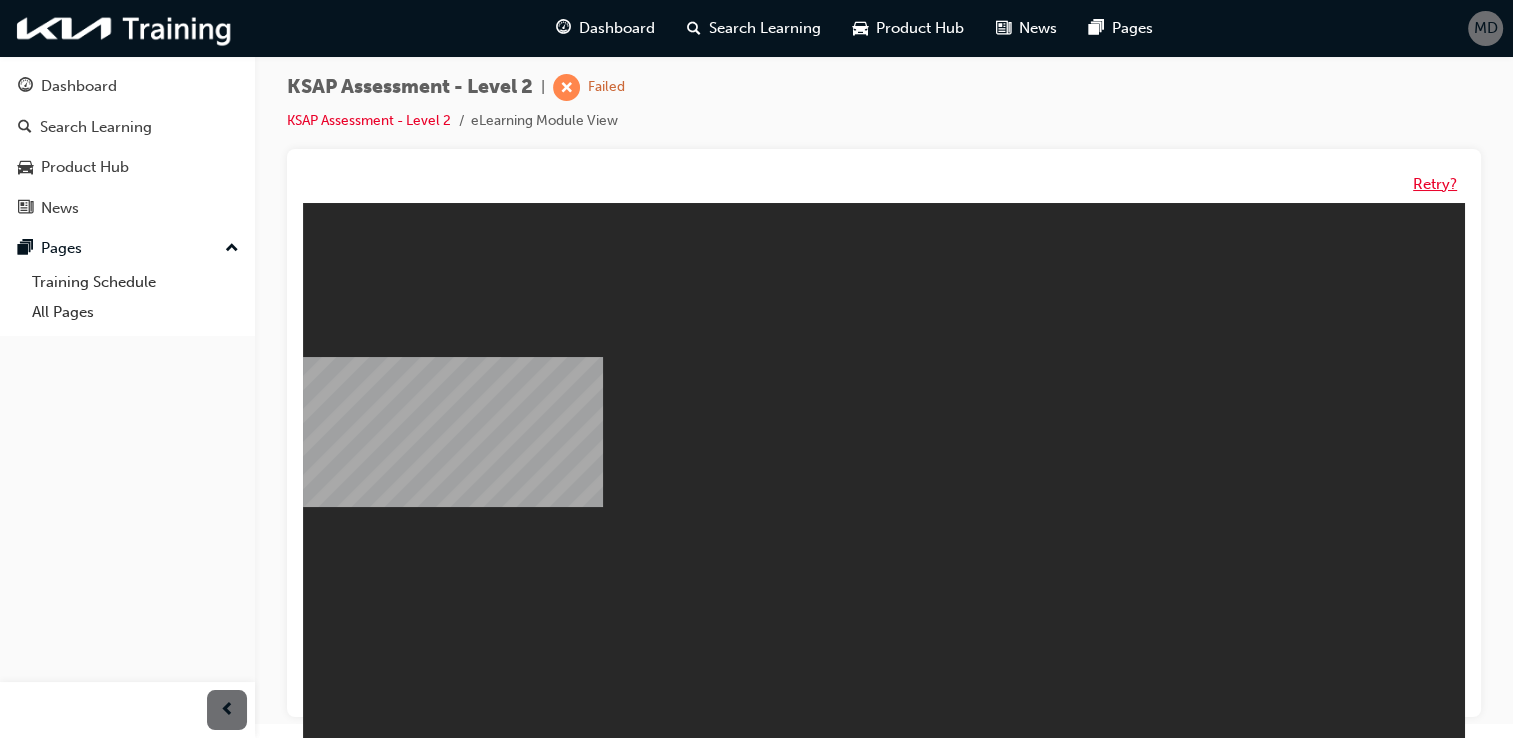 click on "Retry?" at bounding box center (1435, 184) 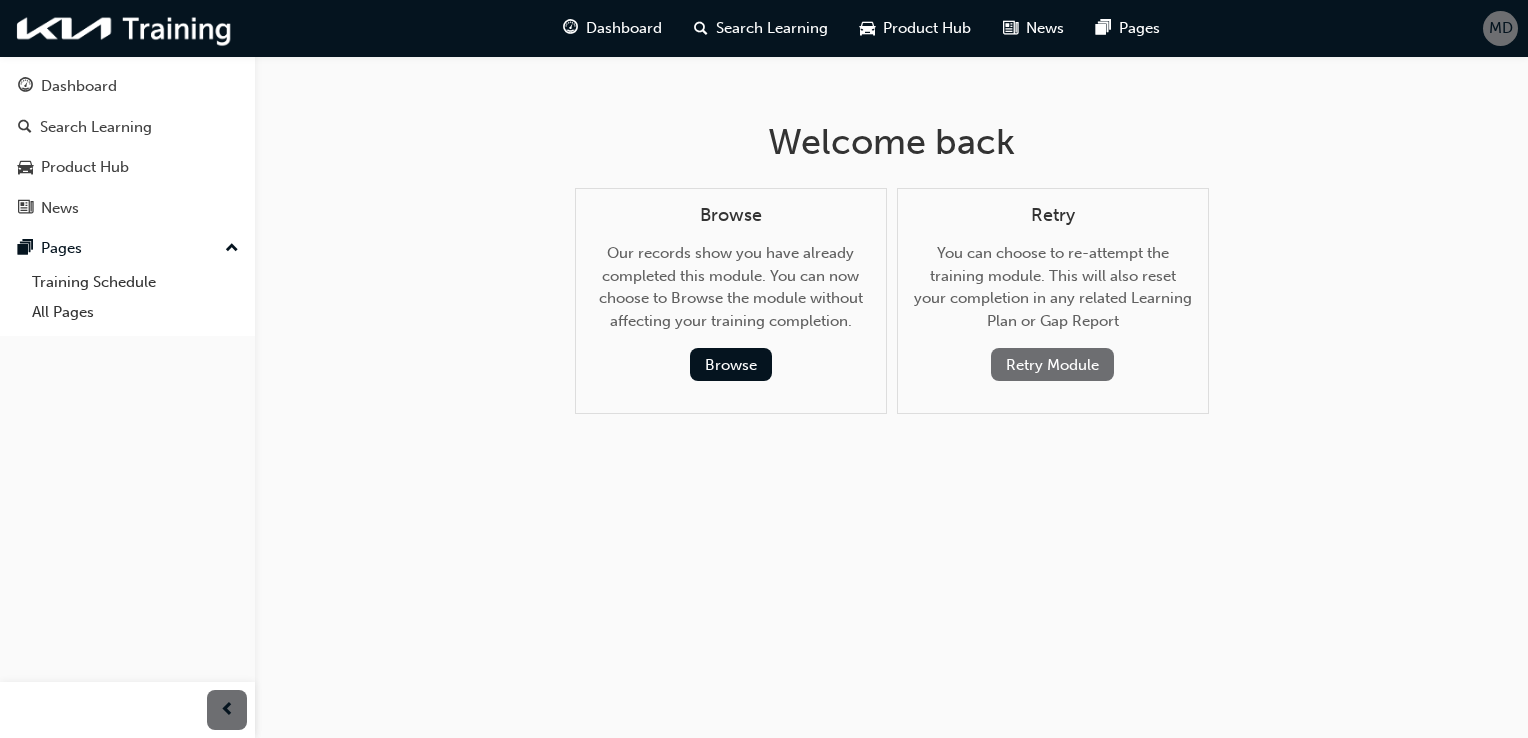click on "Retry Module" at bounding box center (1052, 364) 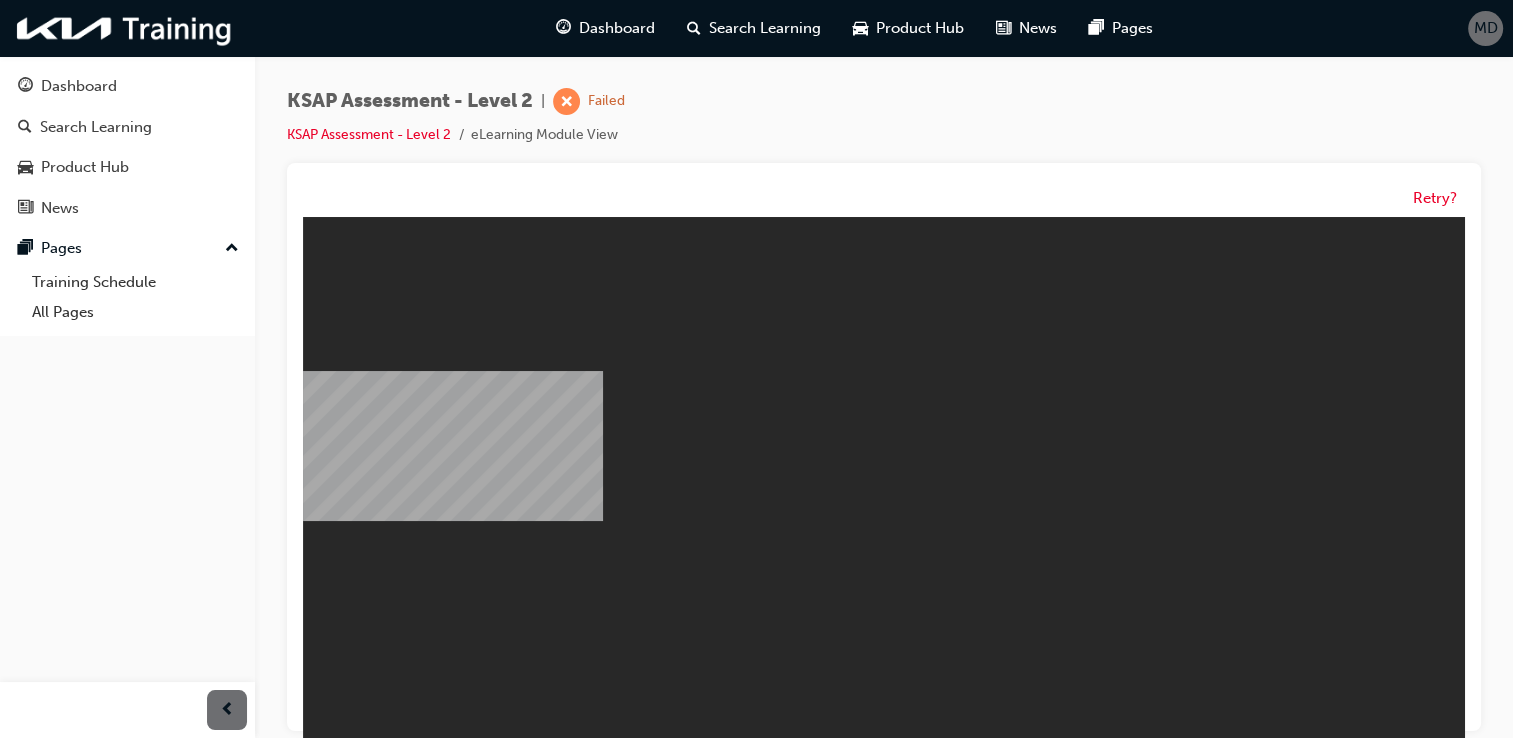 scroll, scrollTop: 0, scrollLeft: 0, axis: both 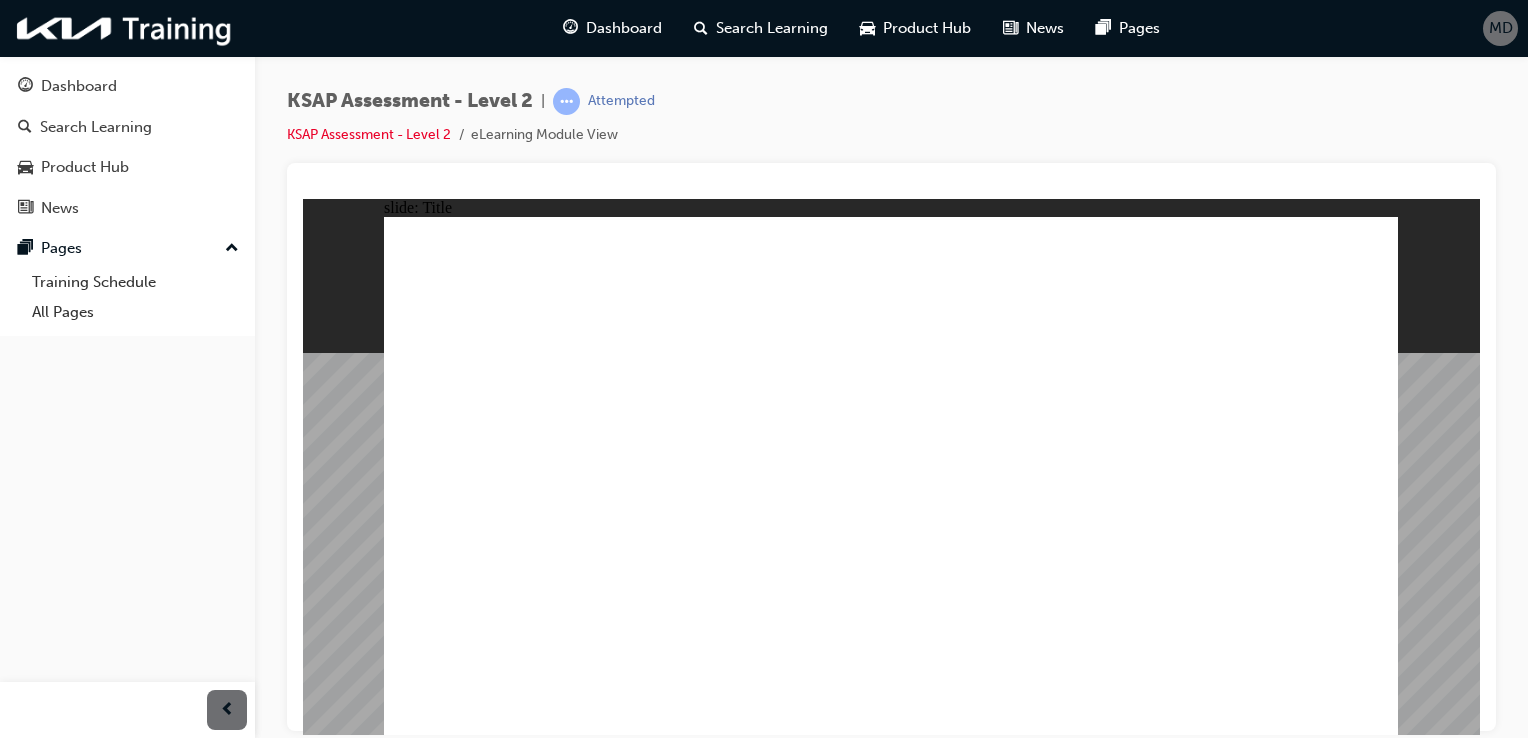 click 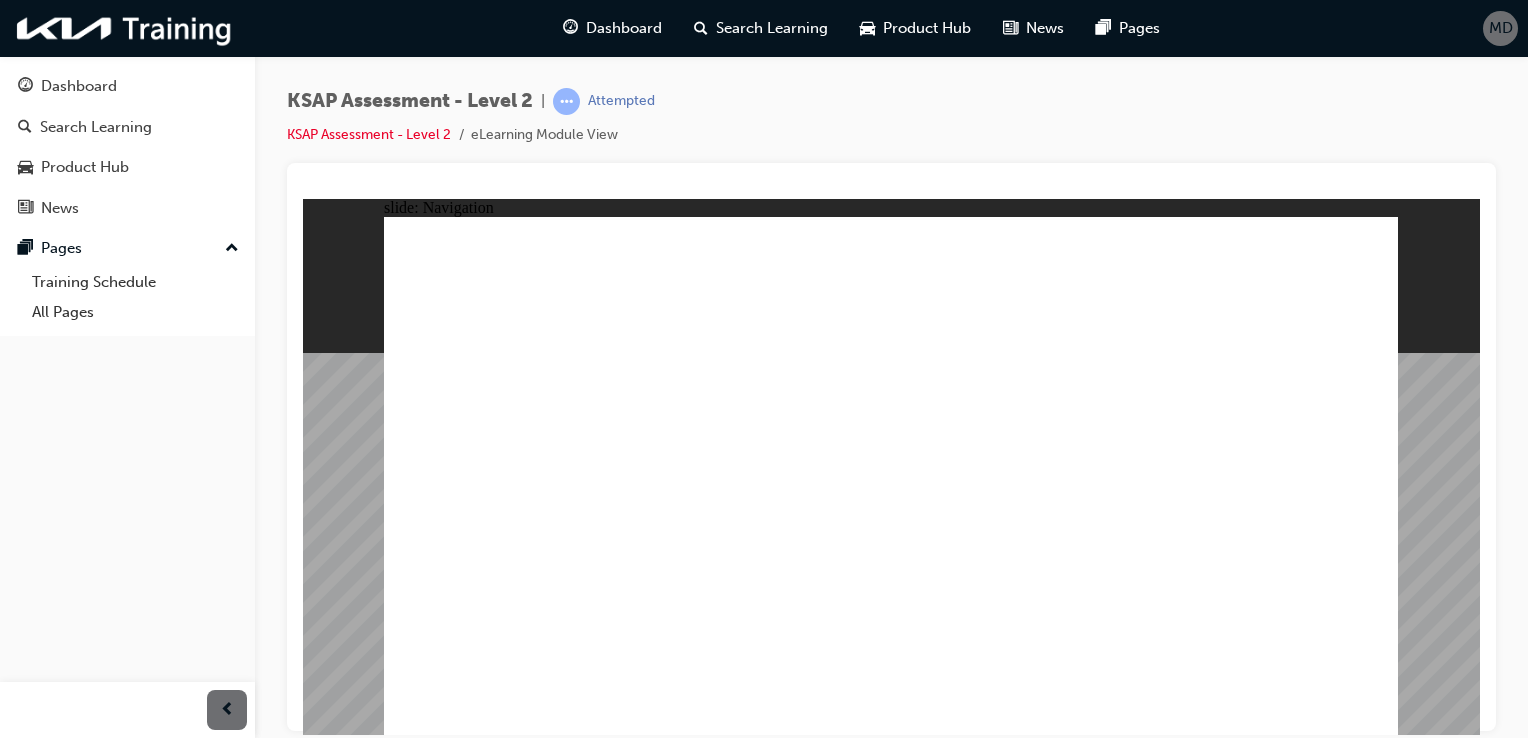 click 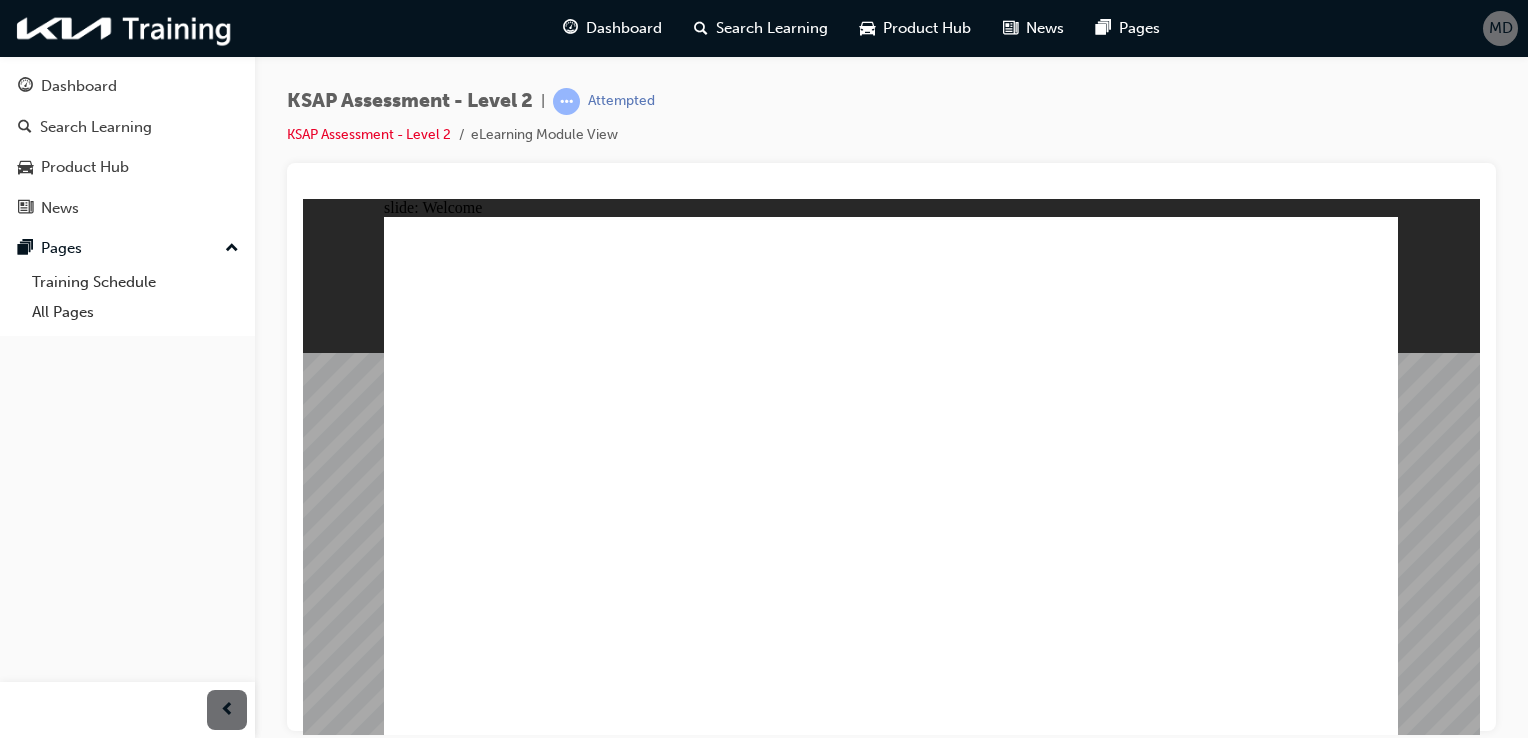 click 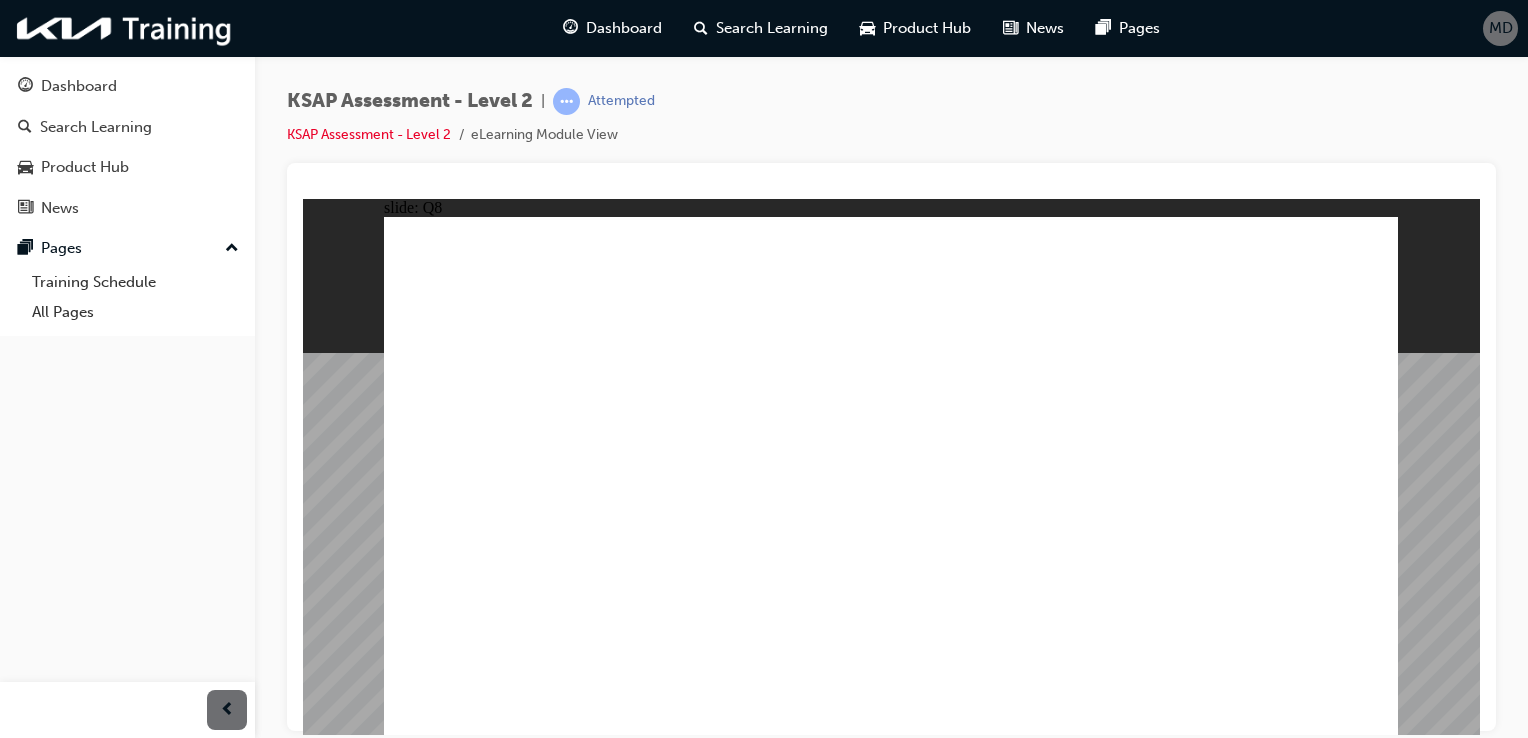 click 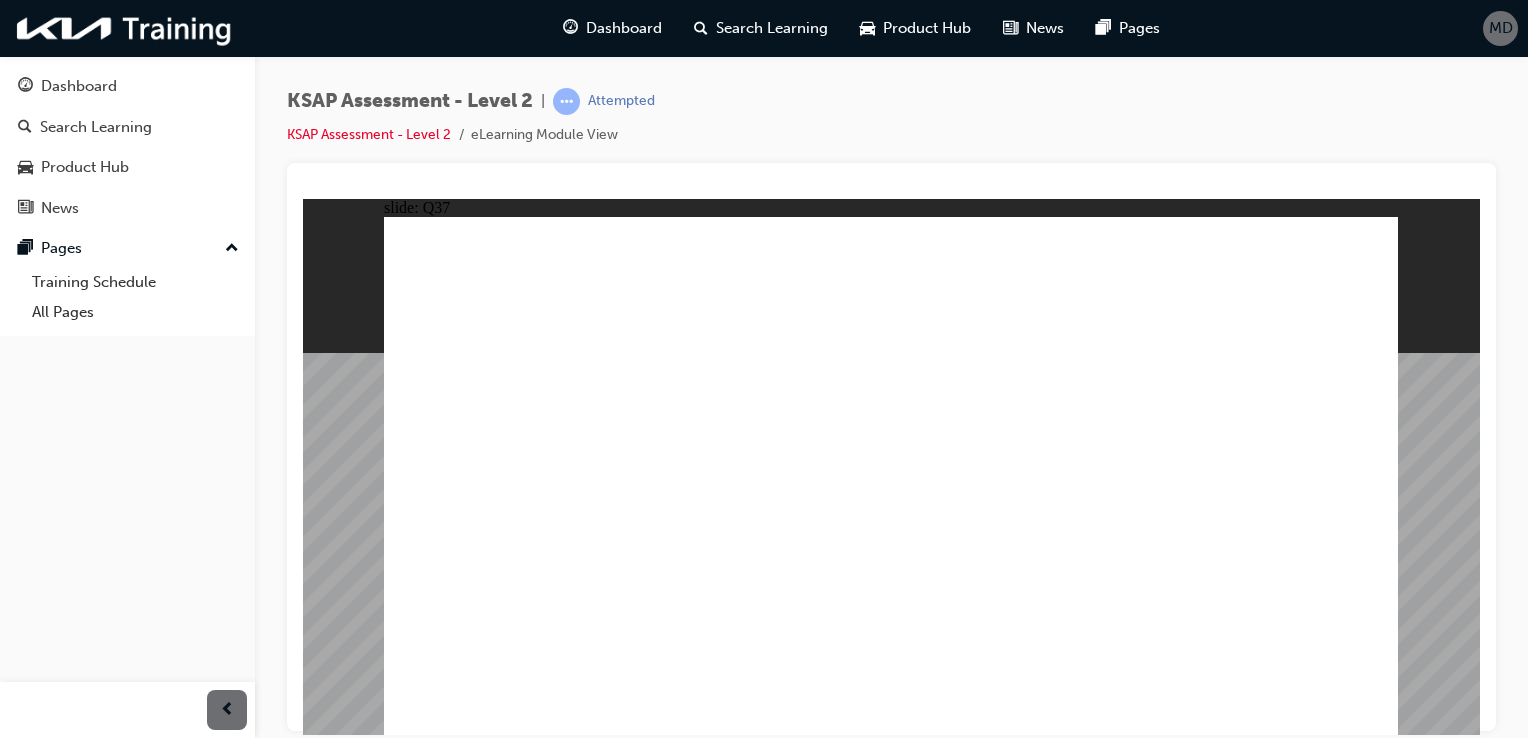 click 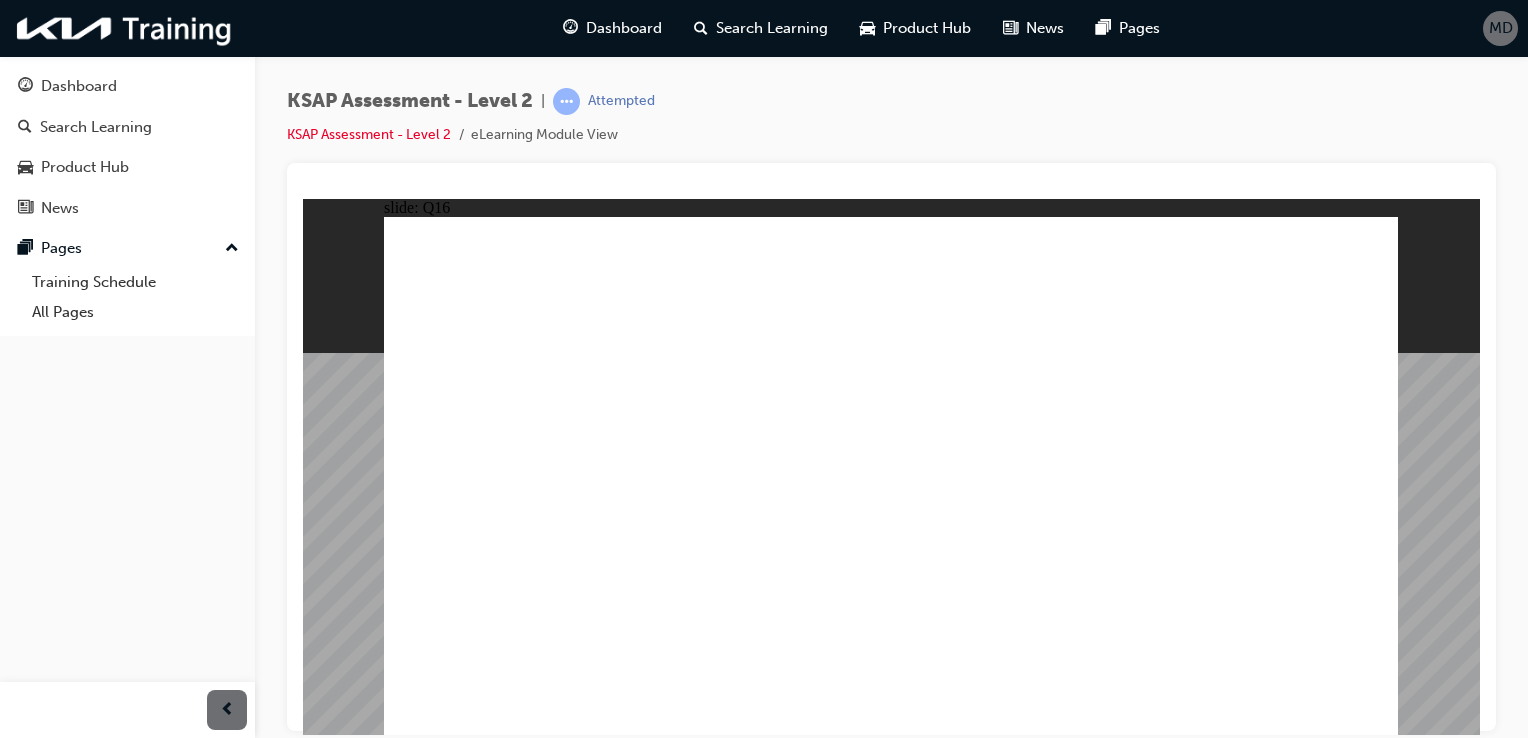 click 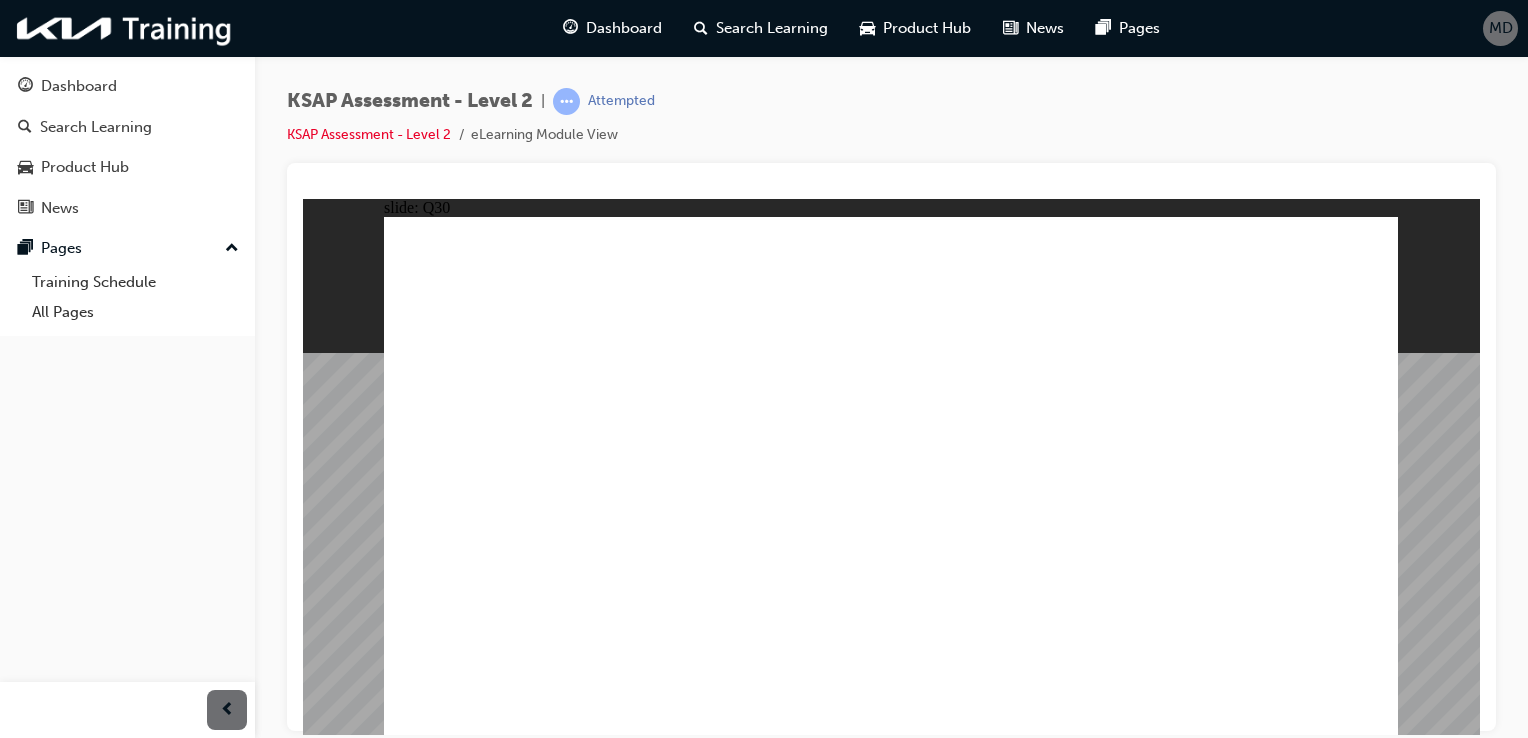 click 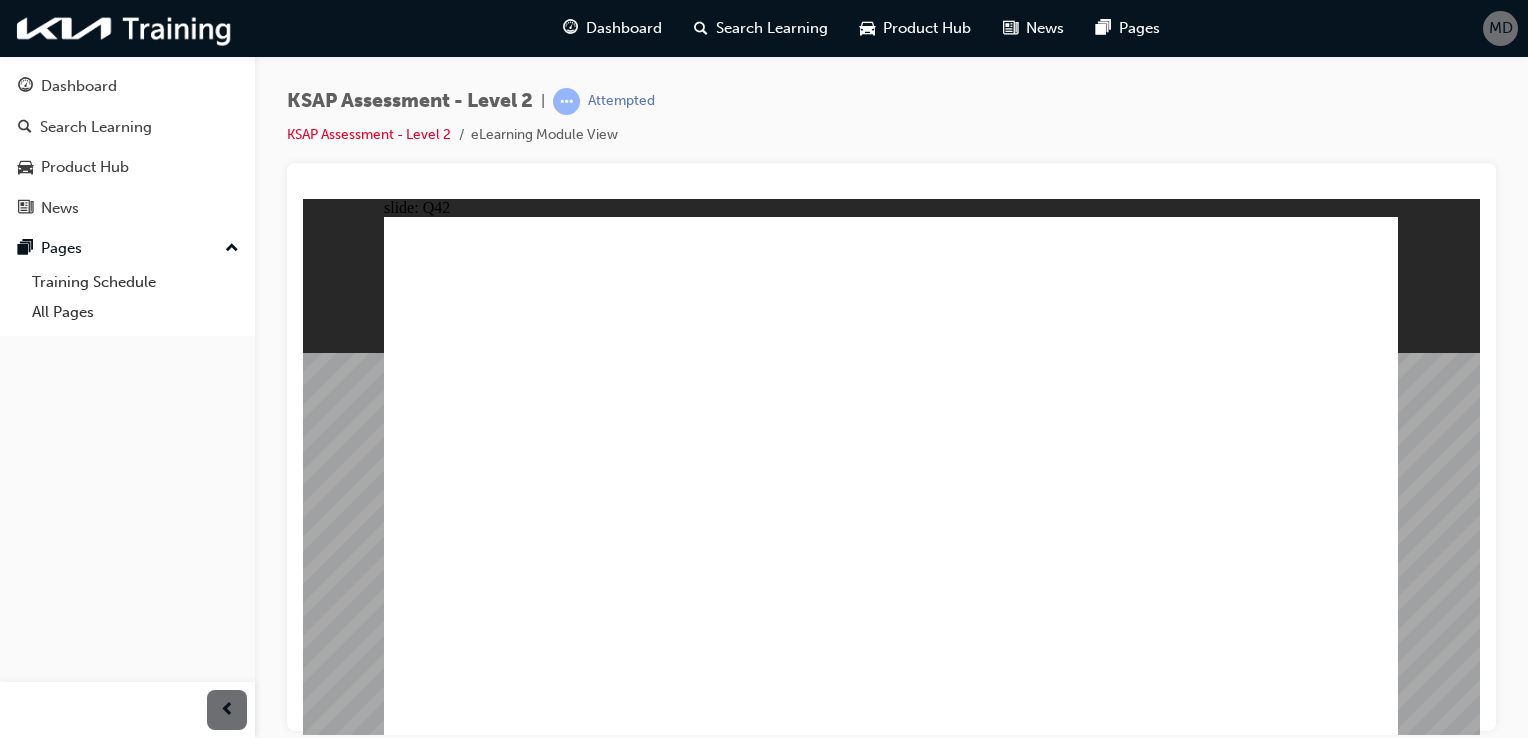 click 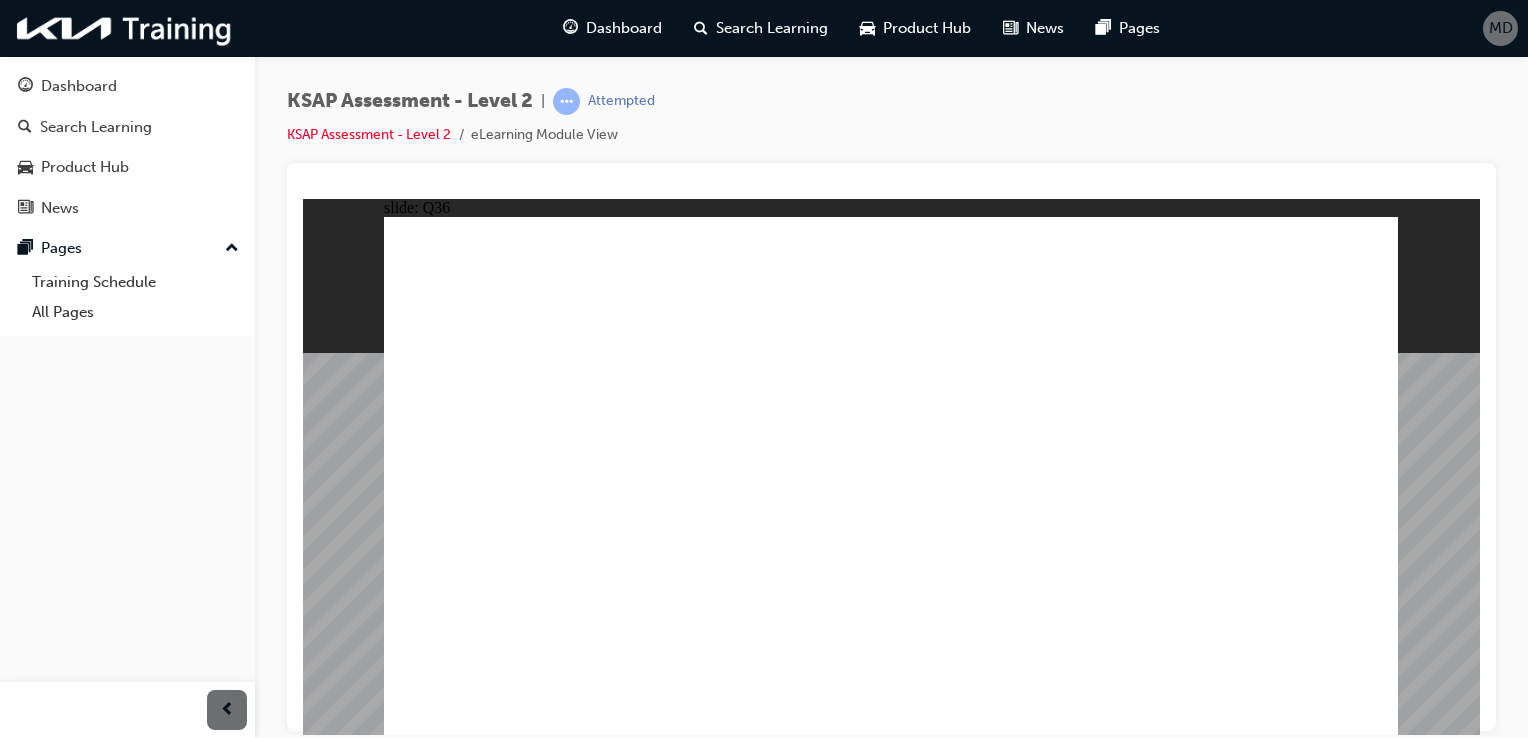click 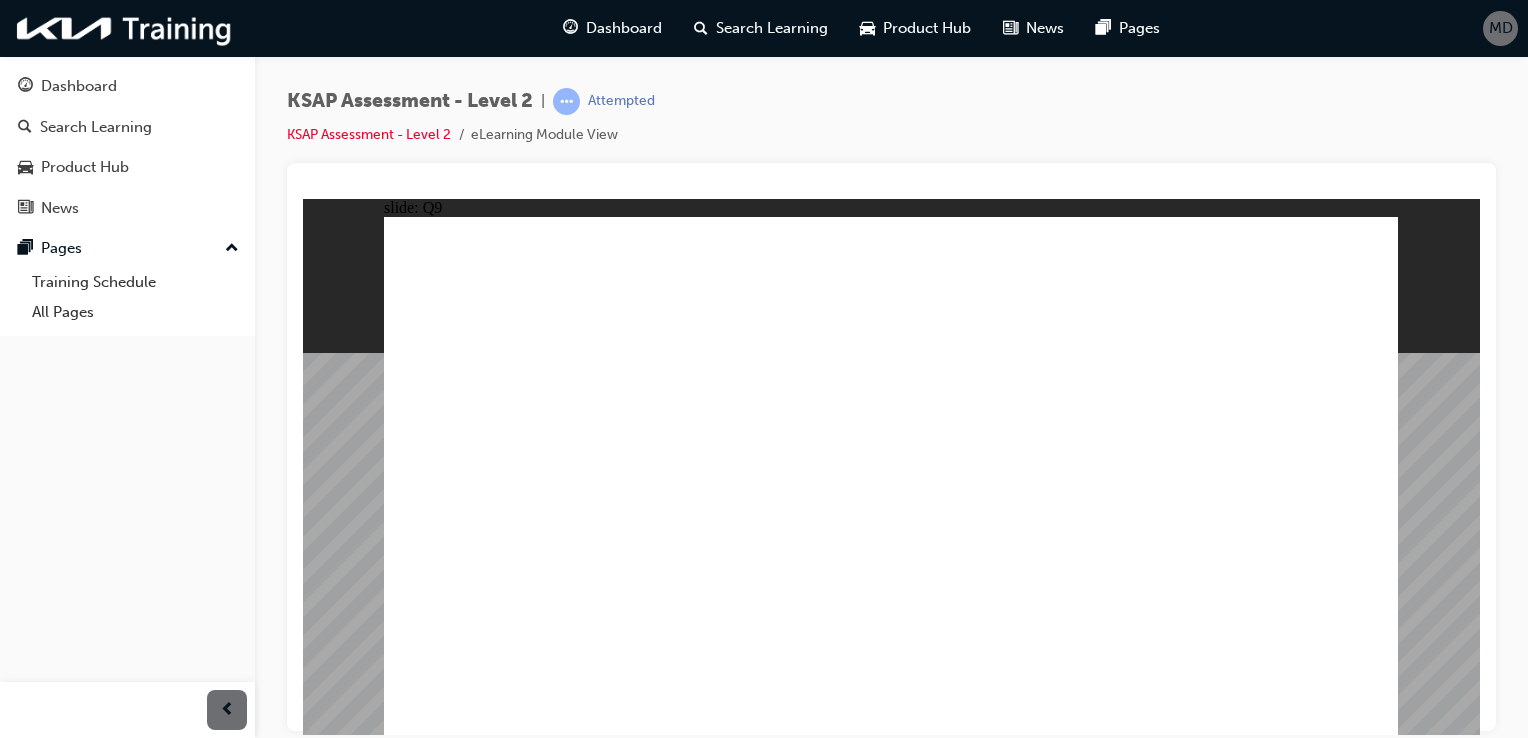 click 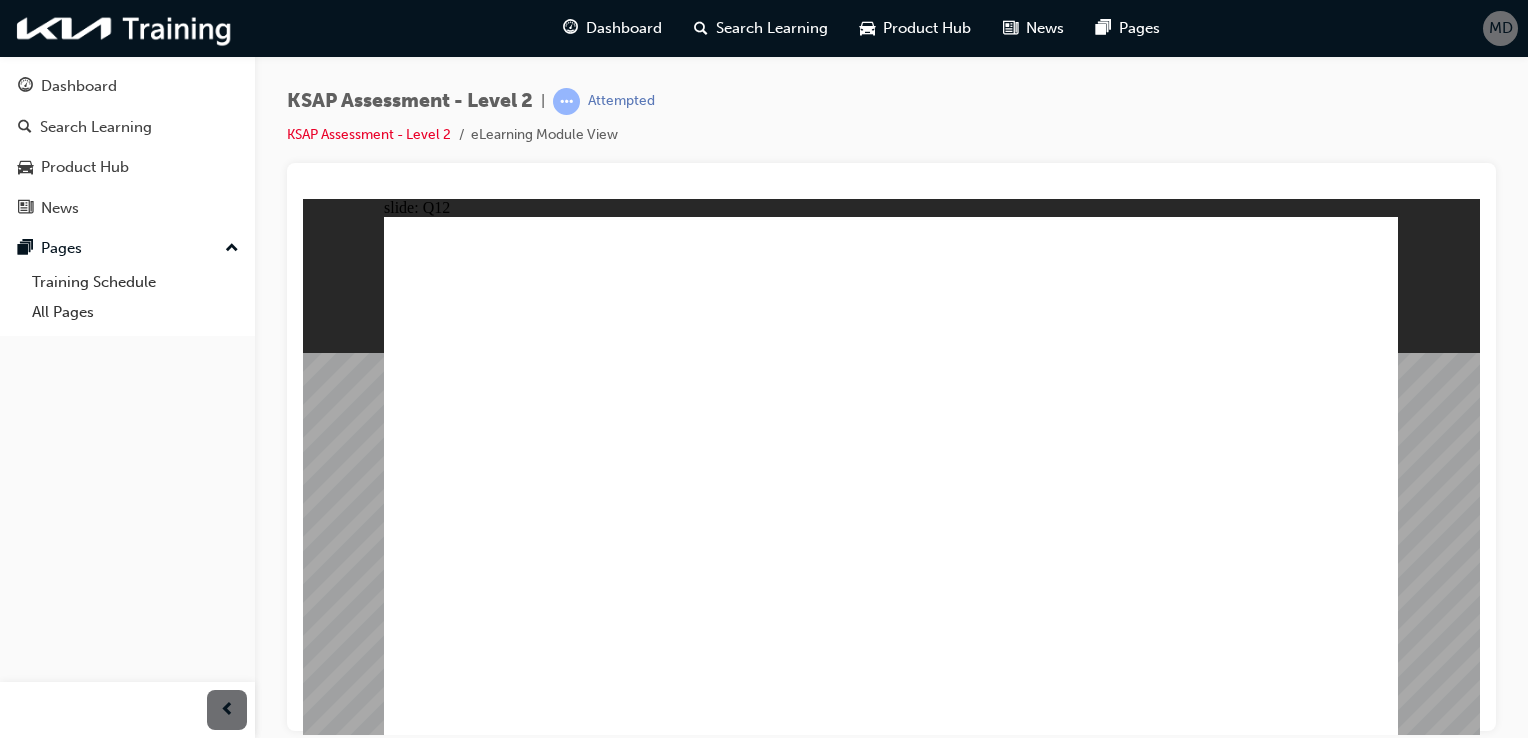 click 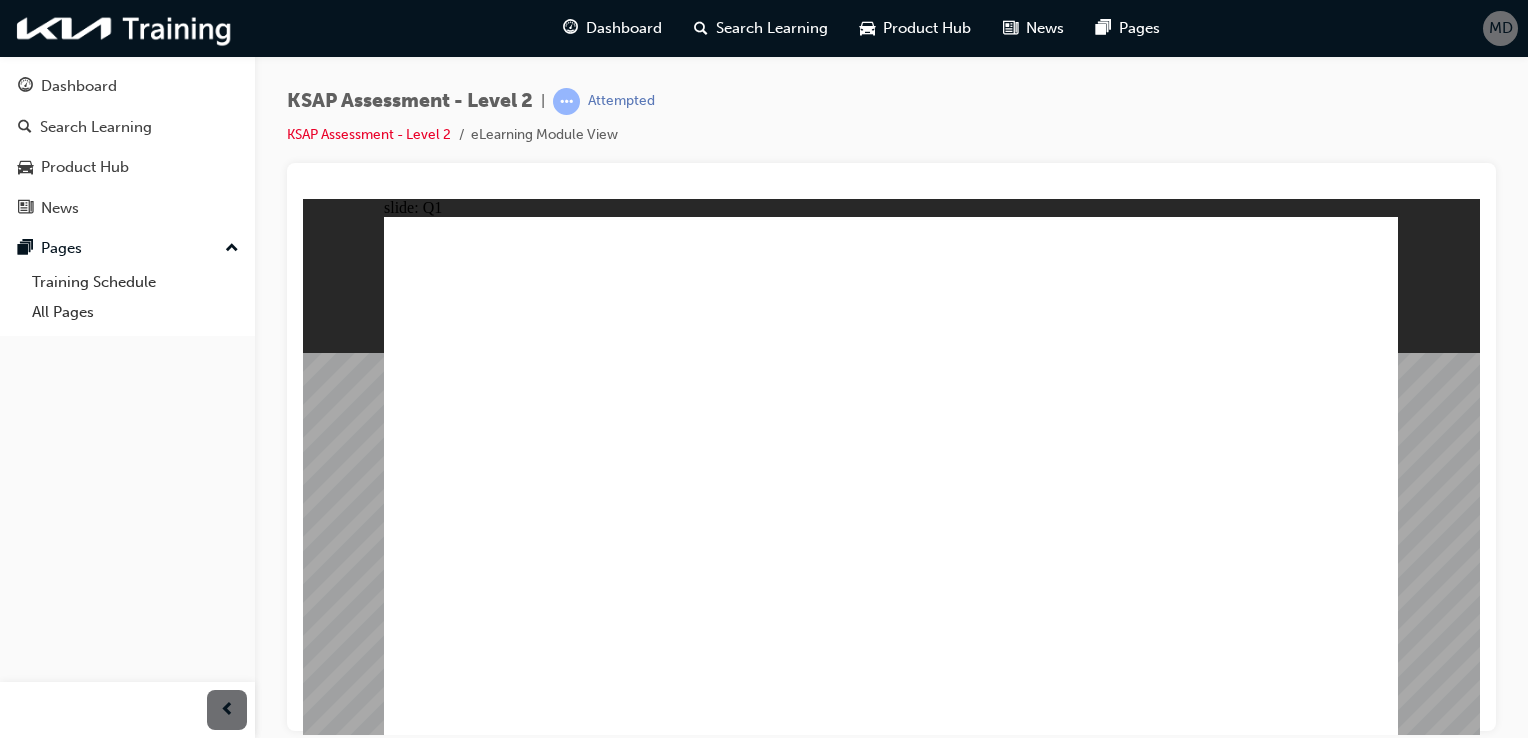 click 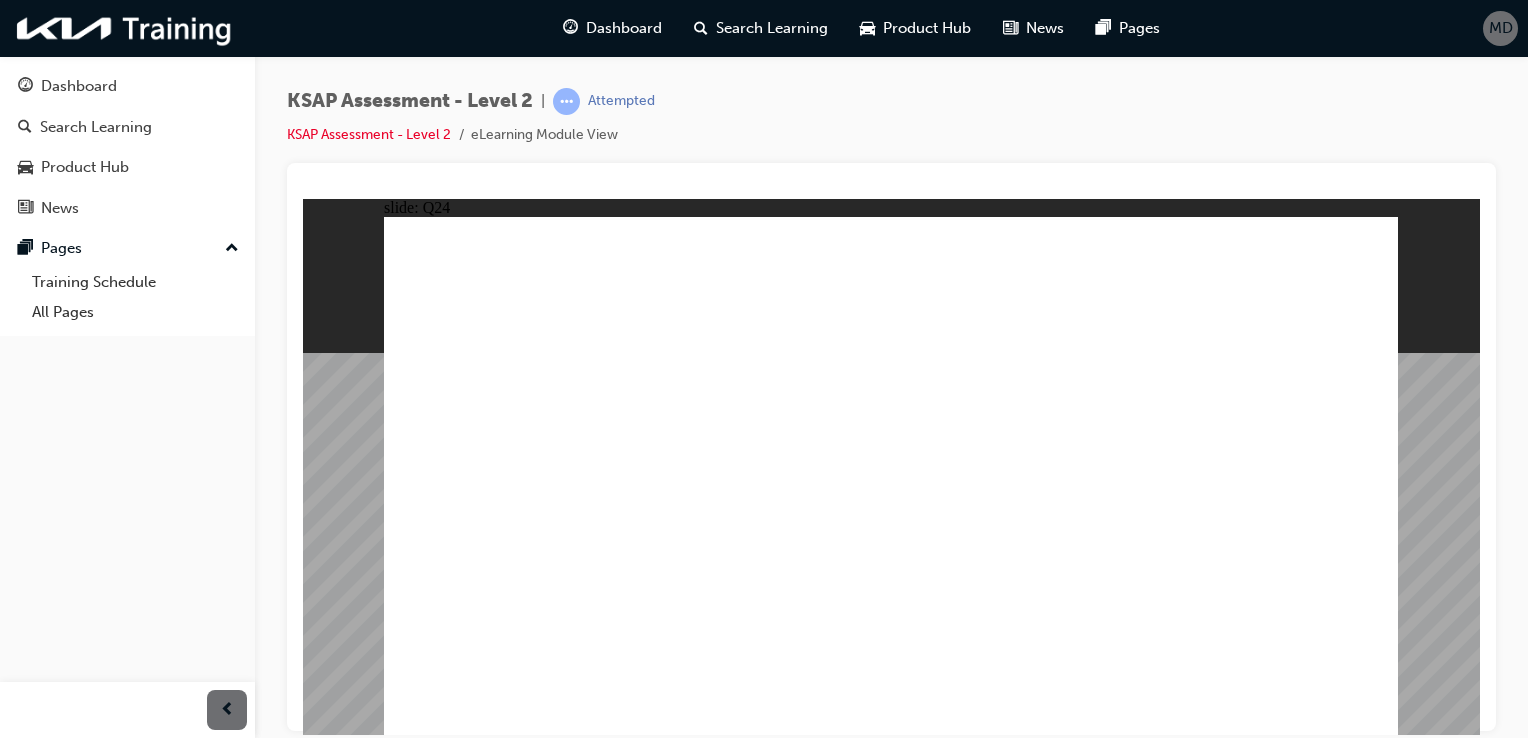 click 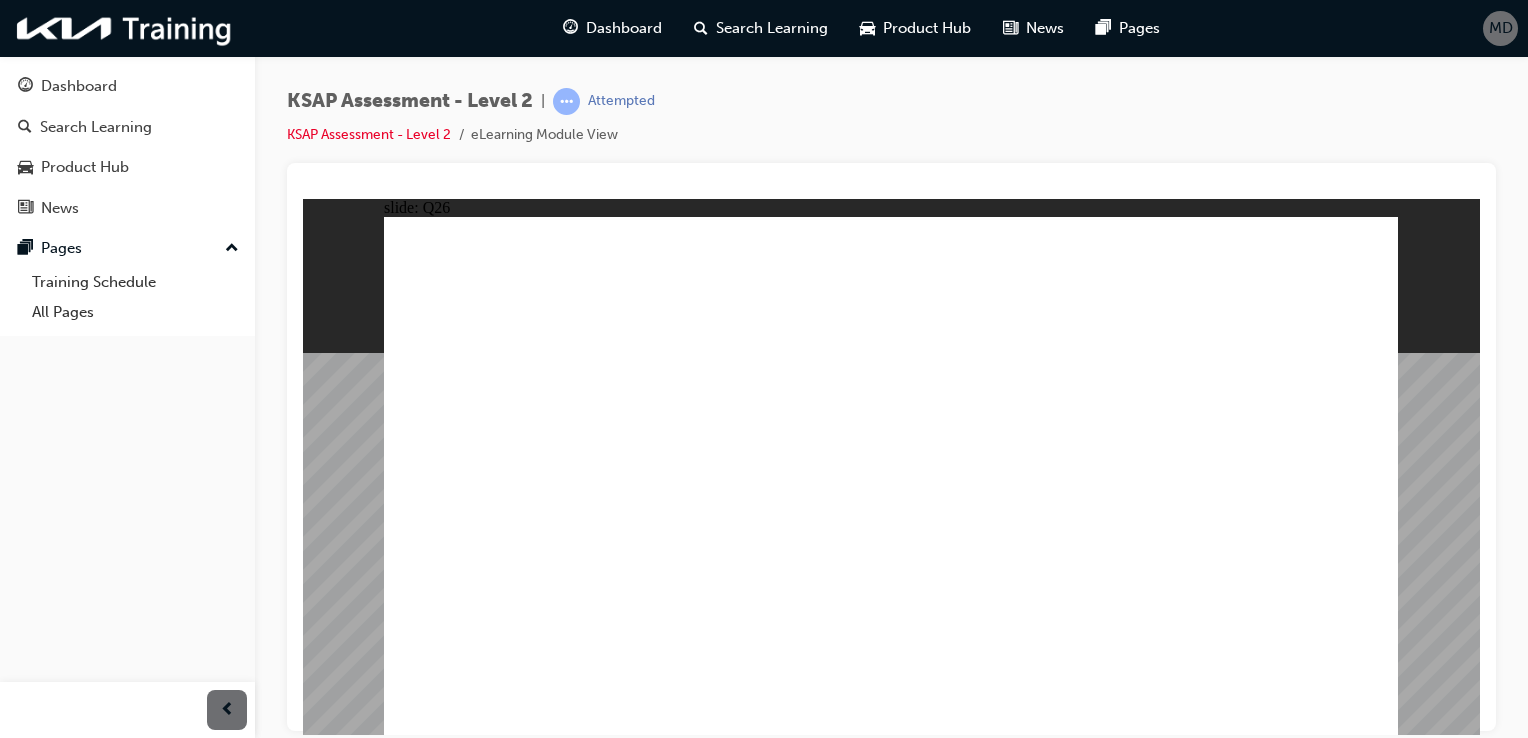 click 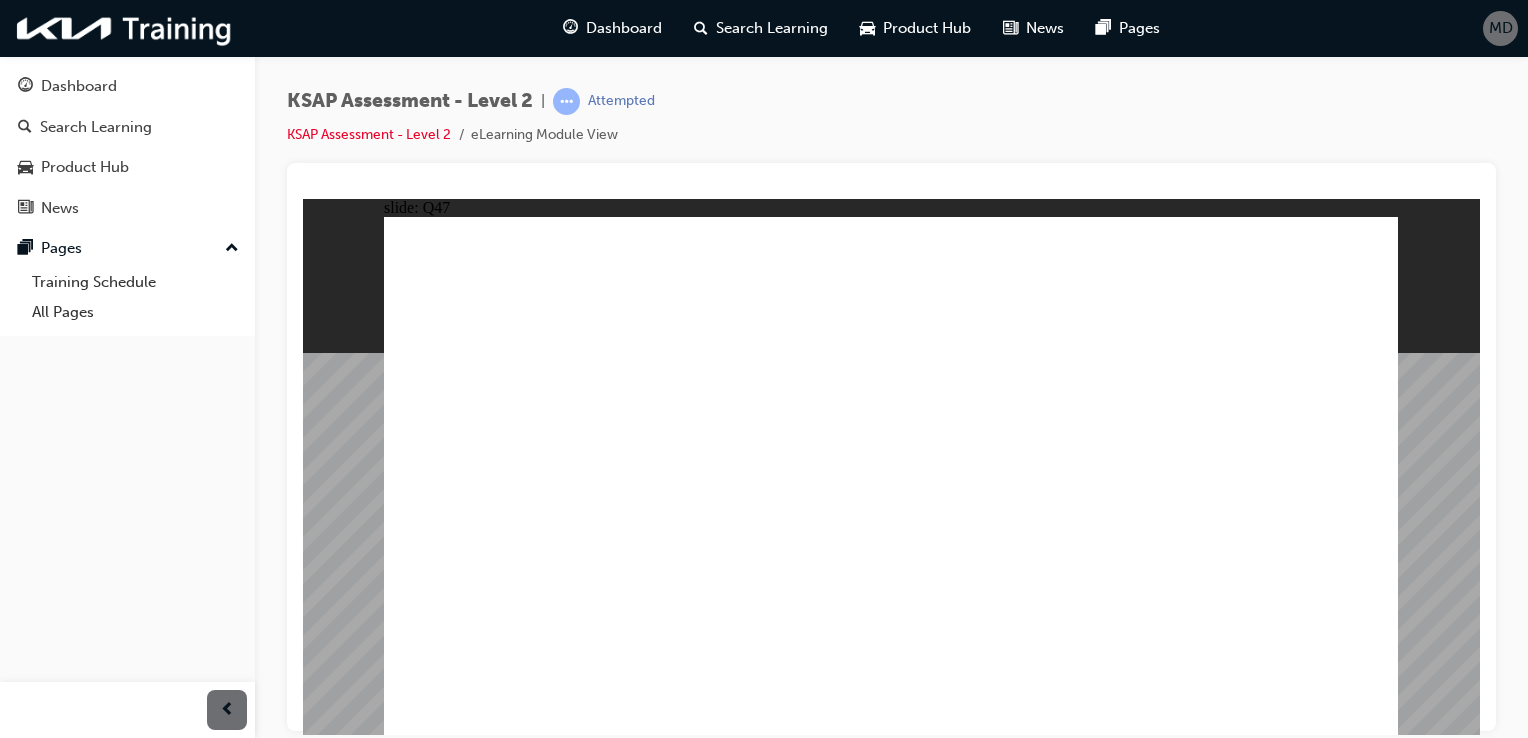 click 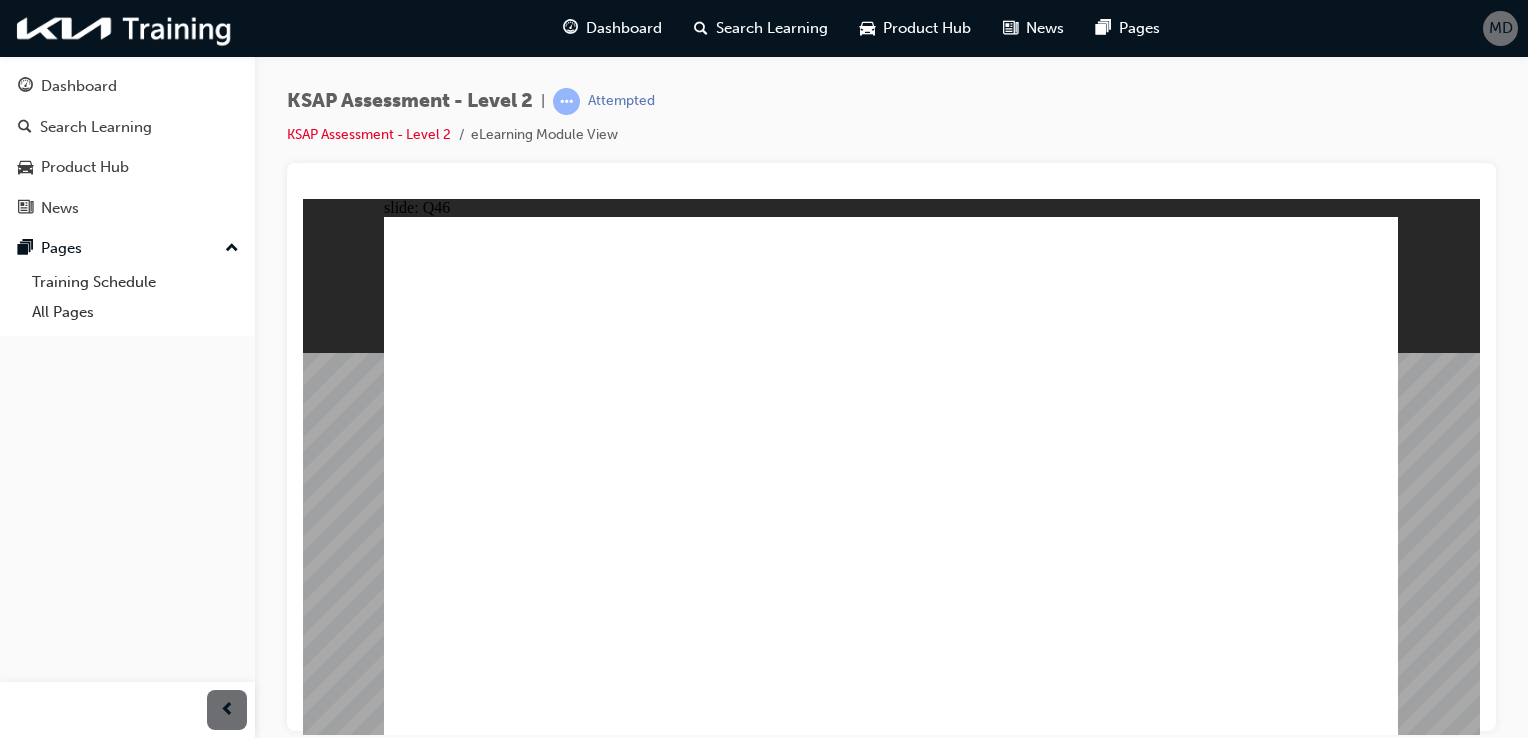 click 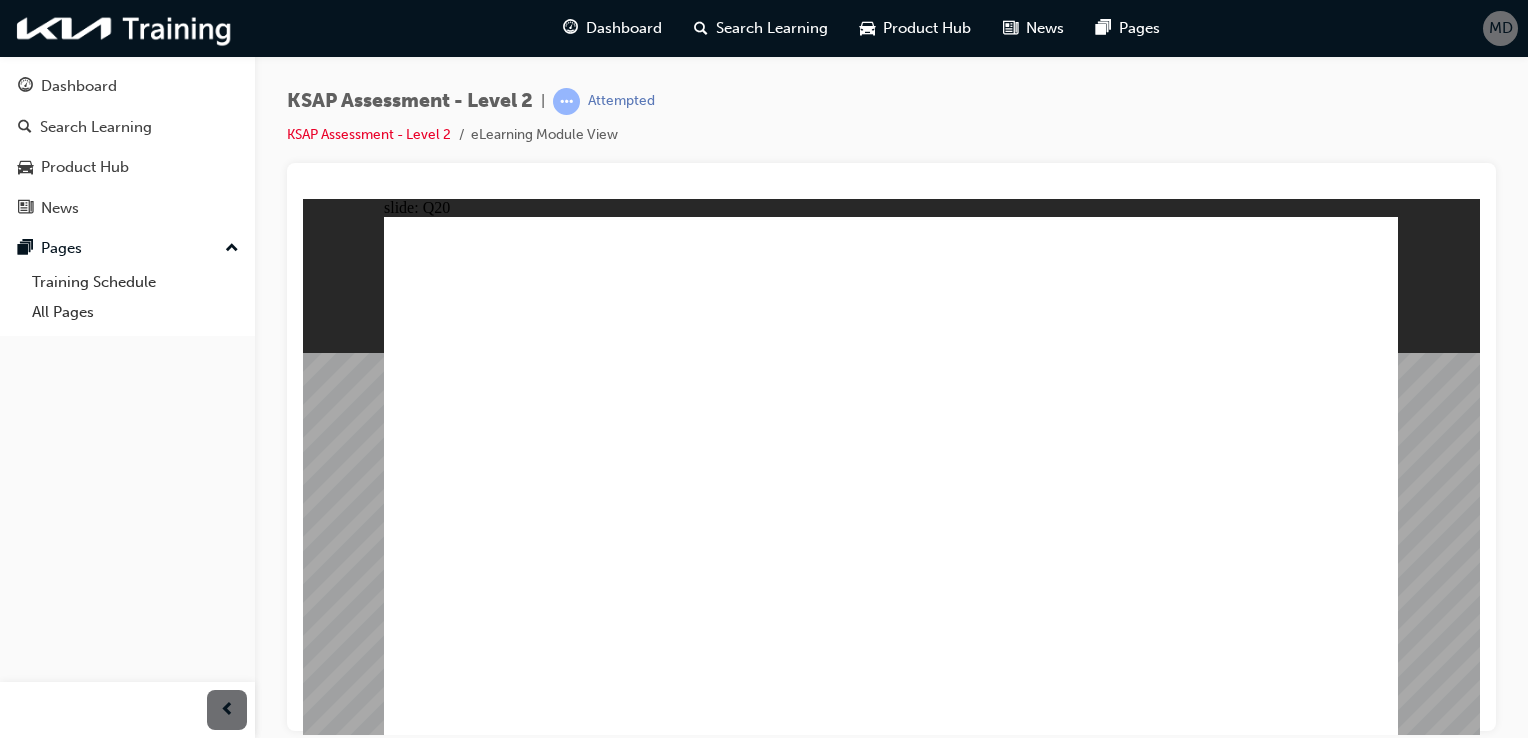 click 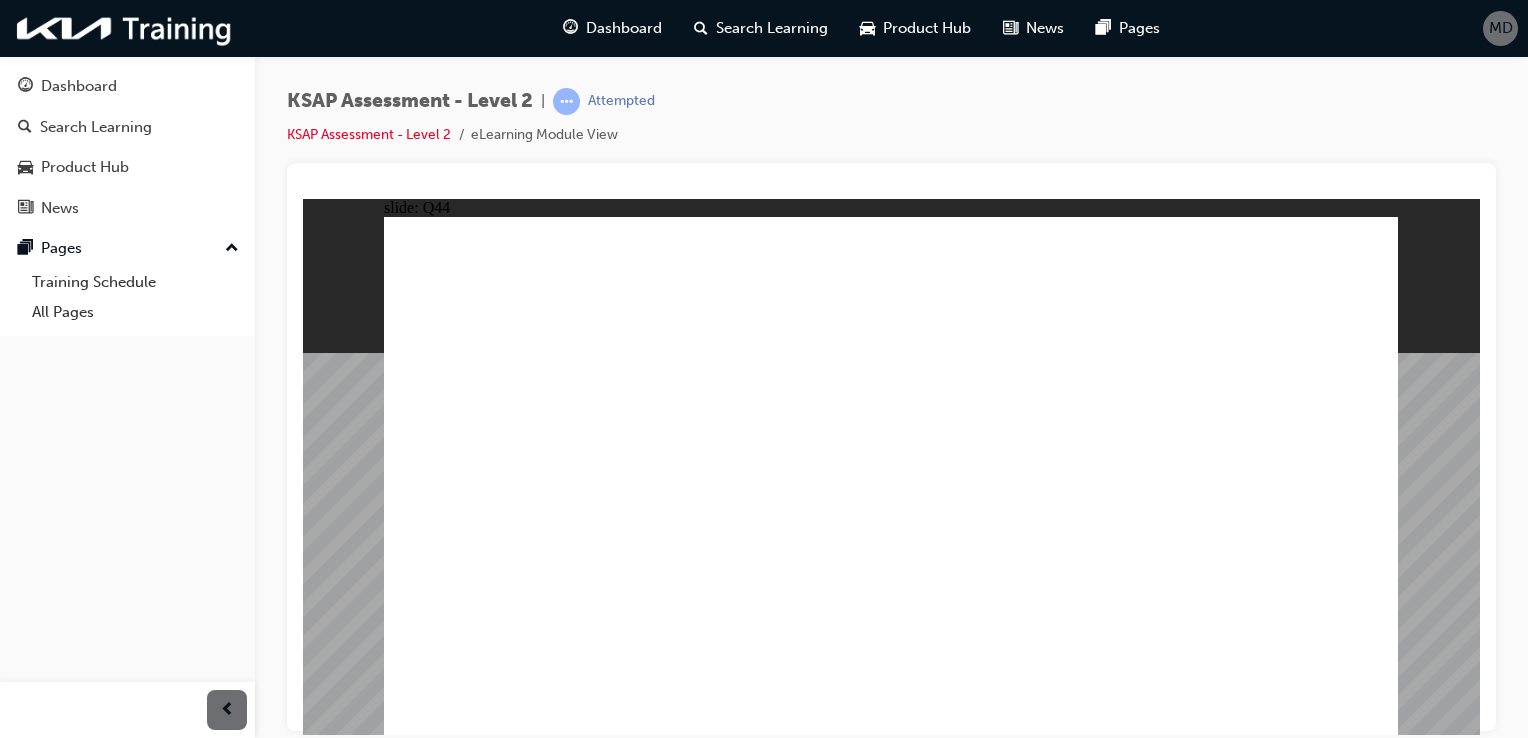 click 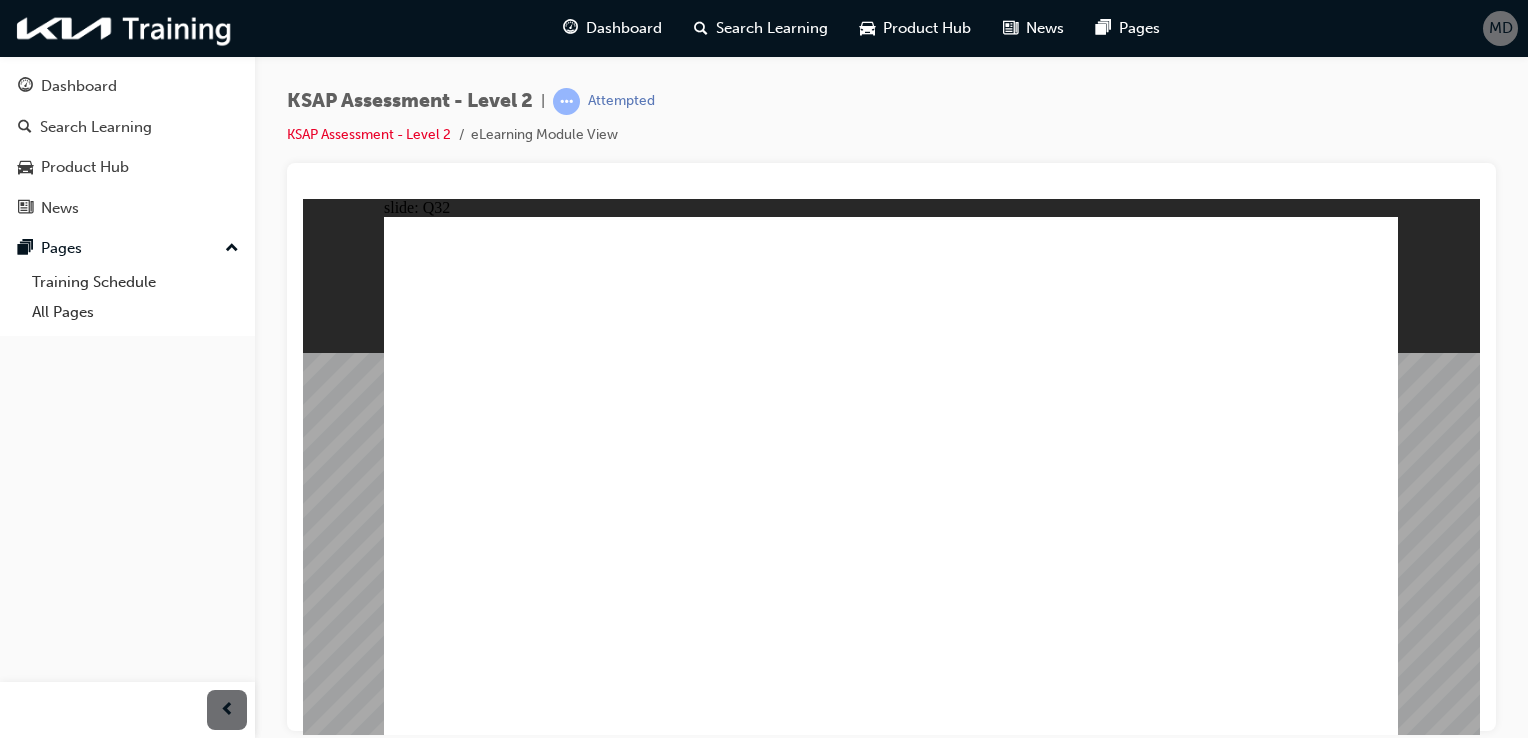 click 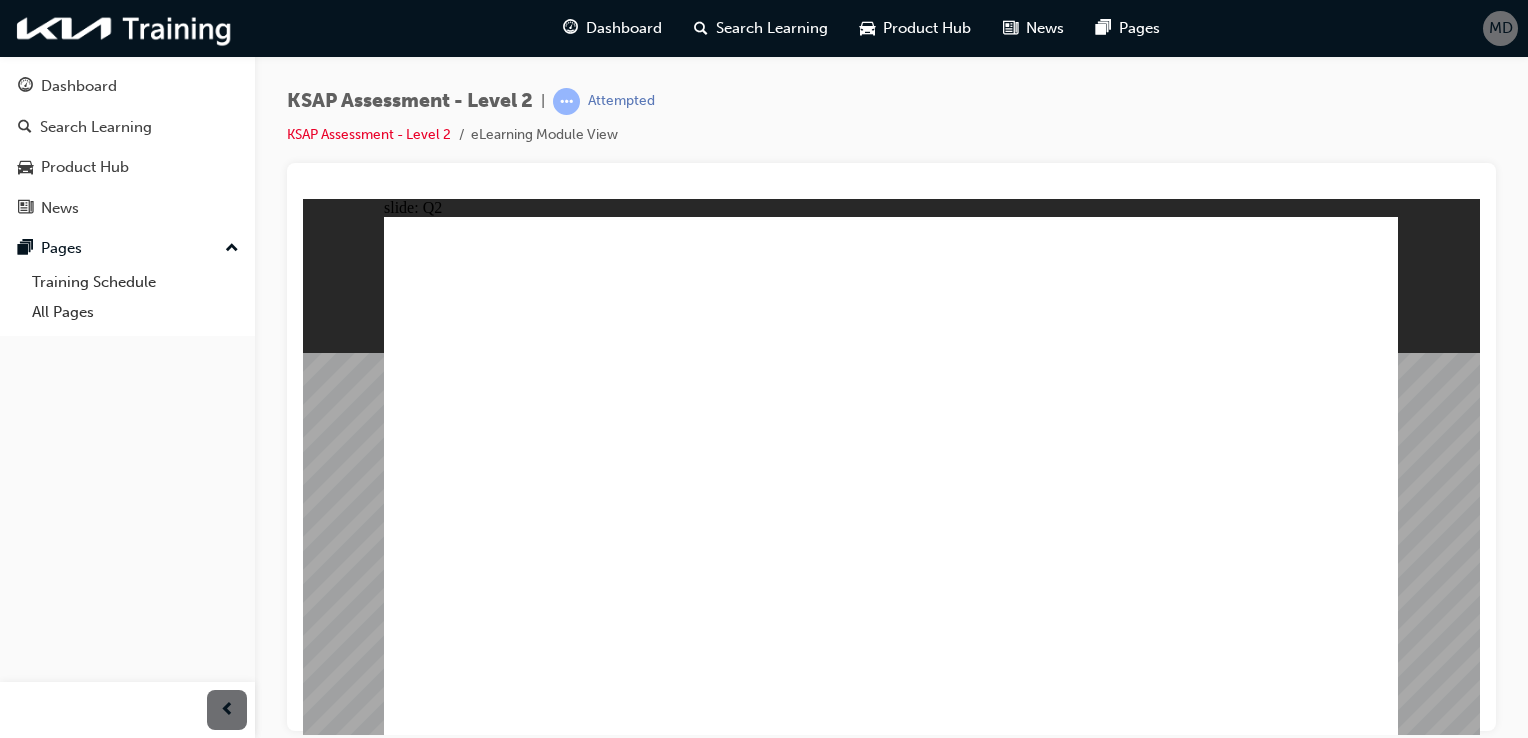 click 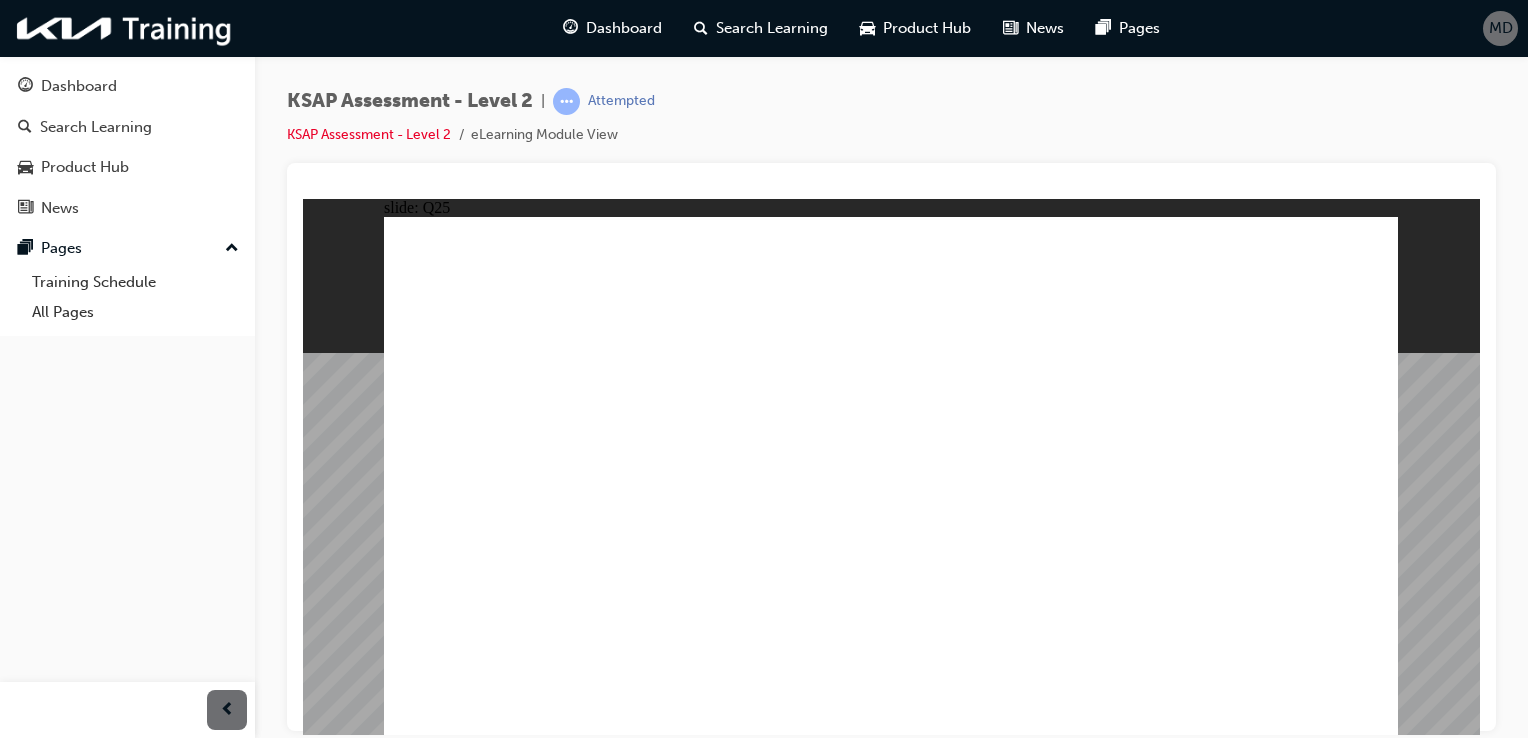 click 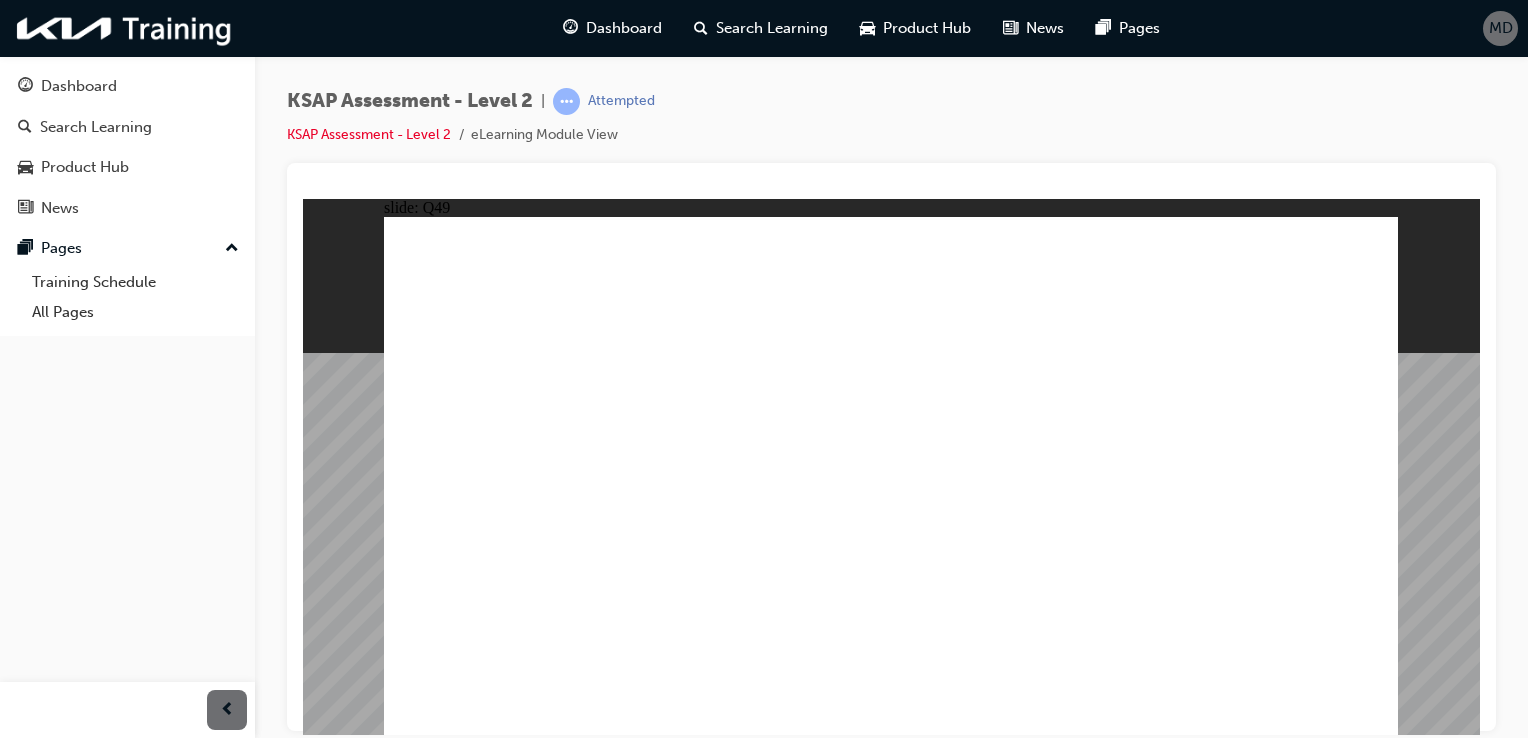 click 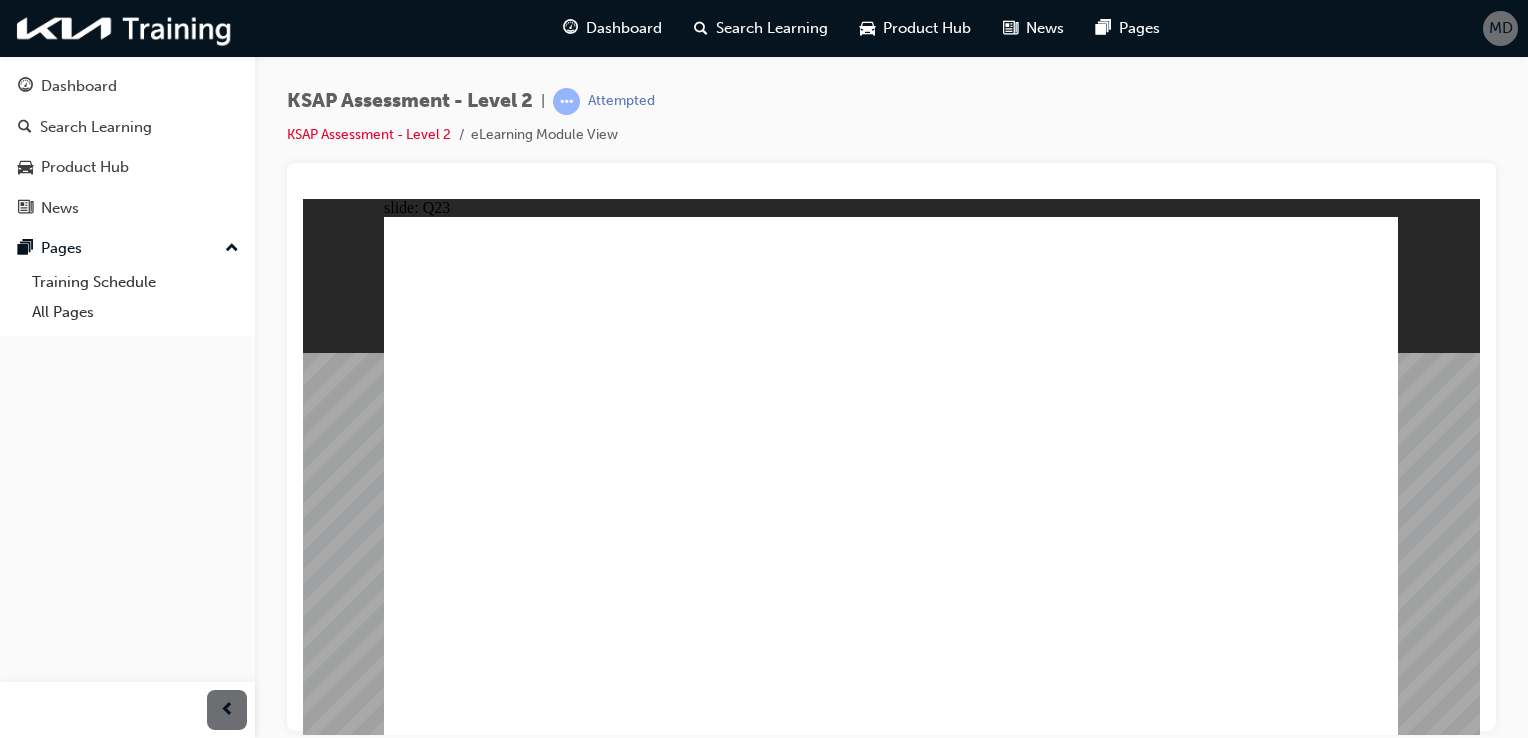 click 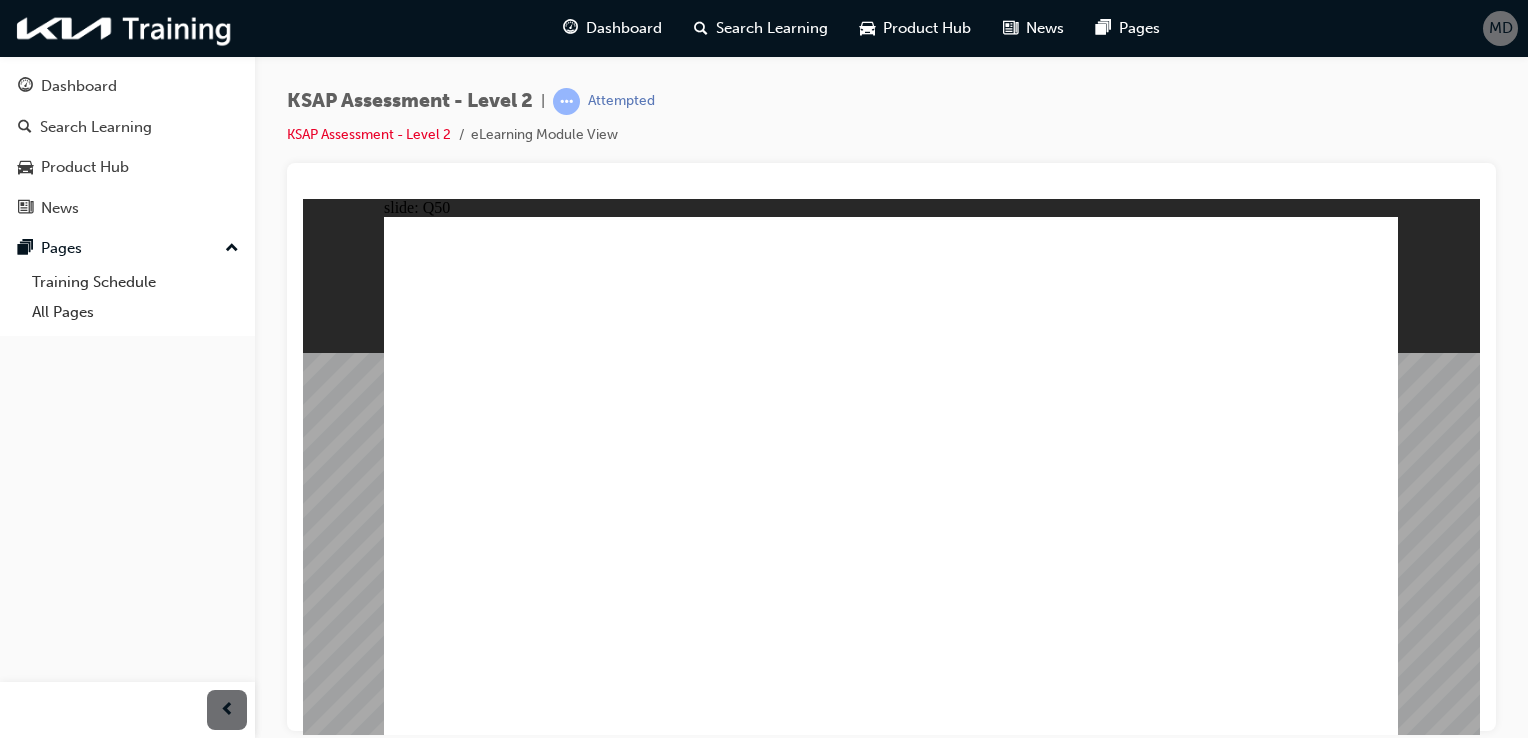 click 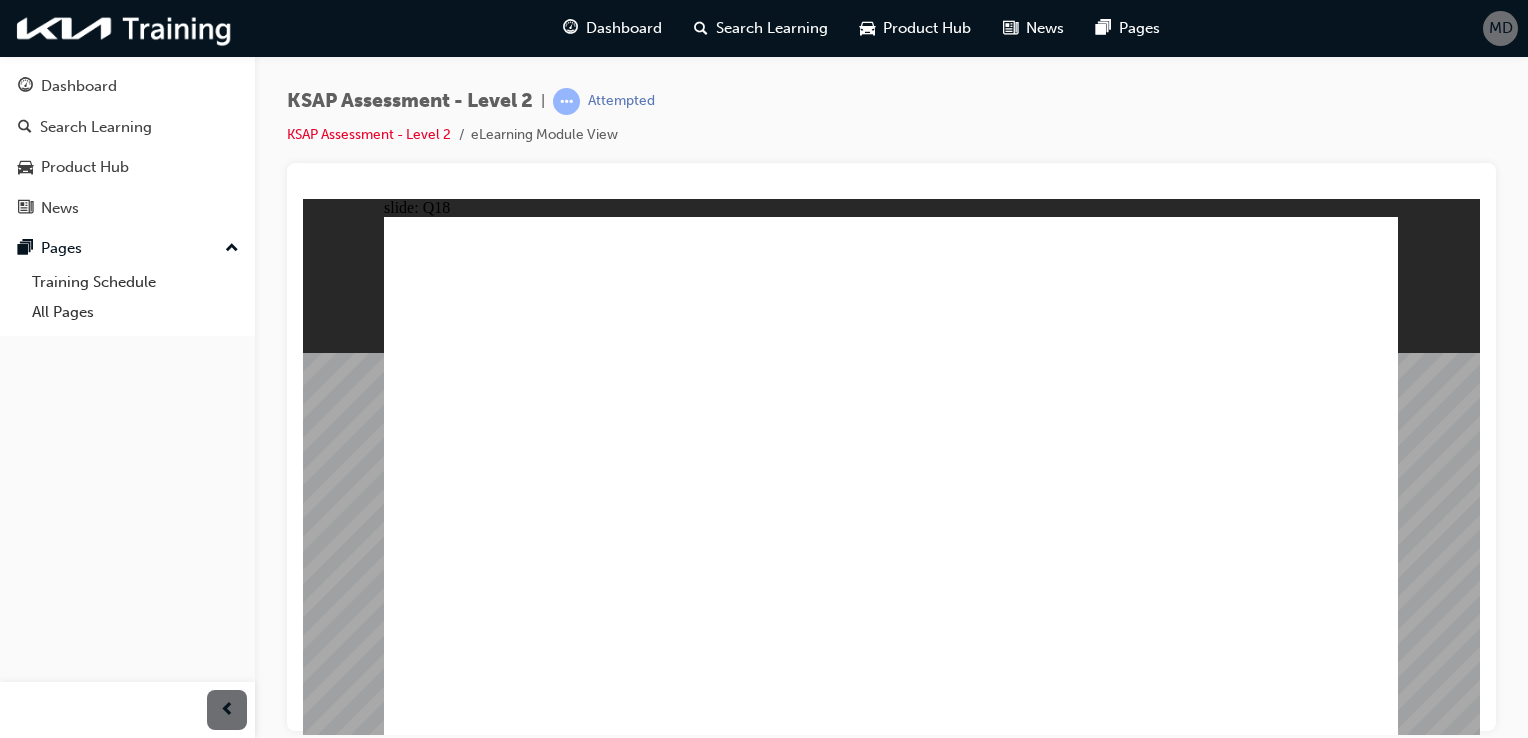 click 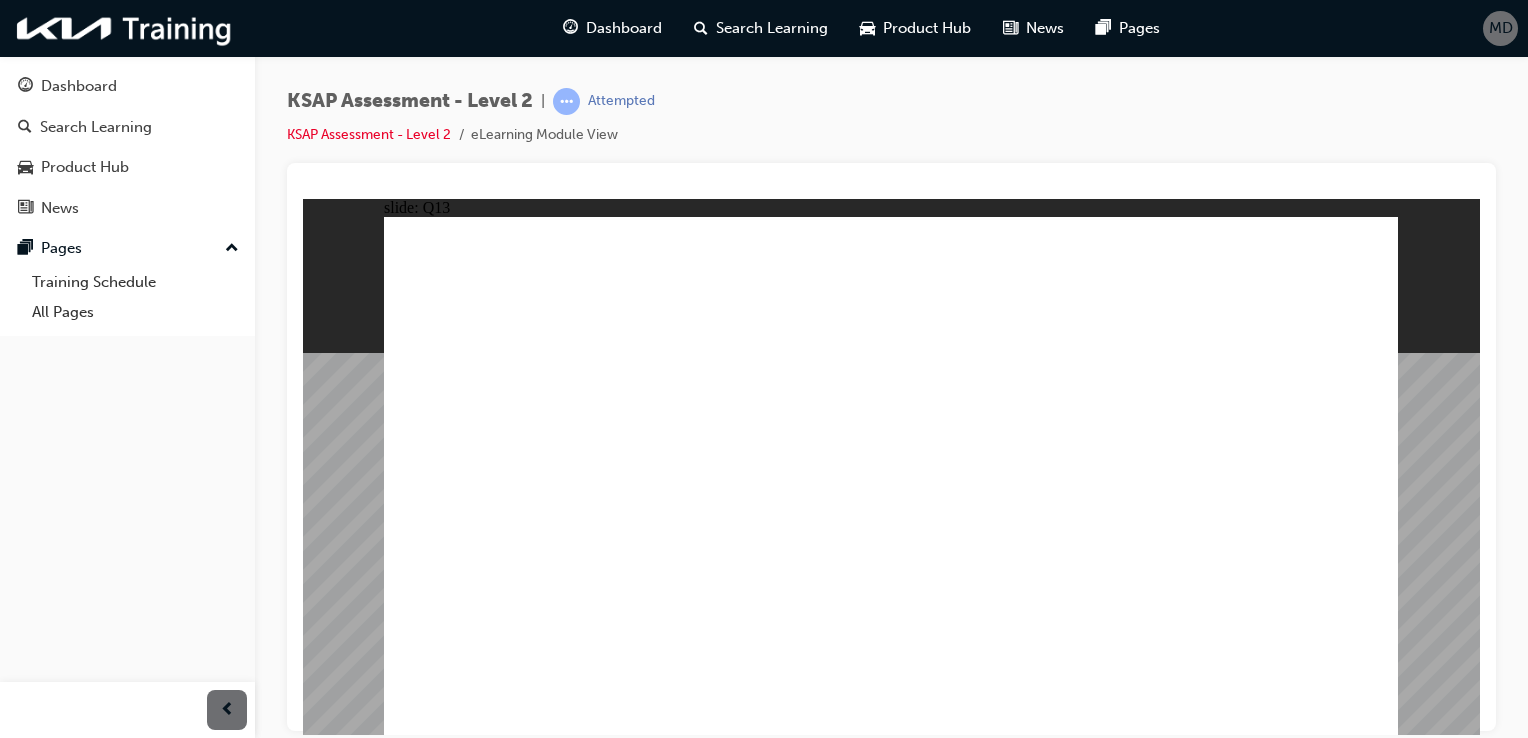click 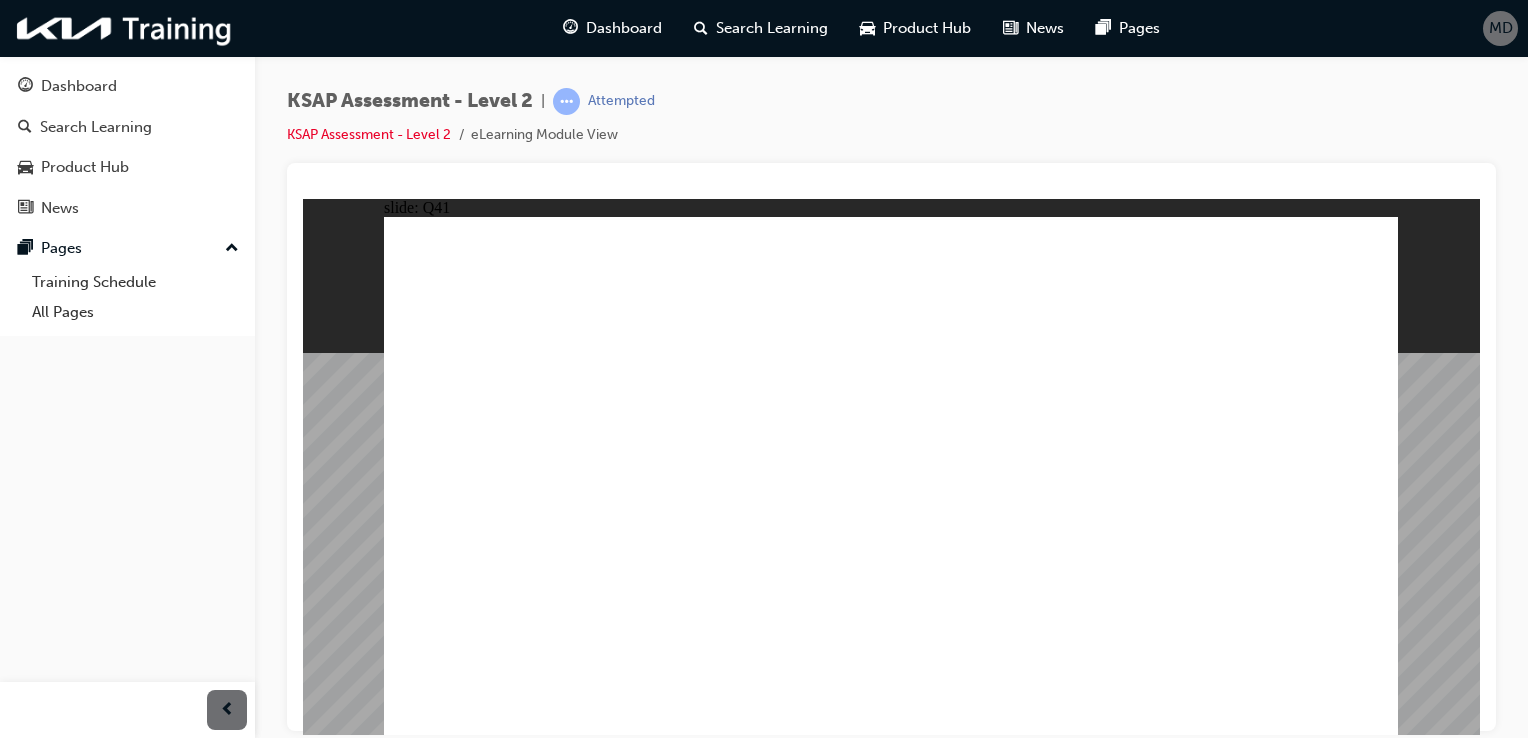 click 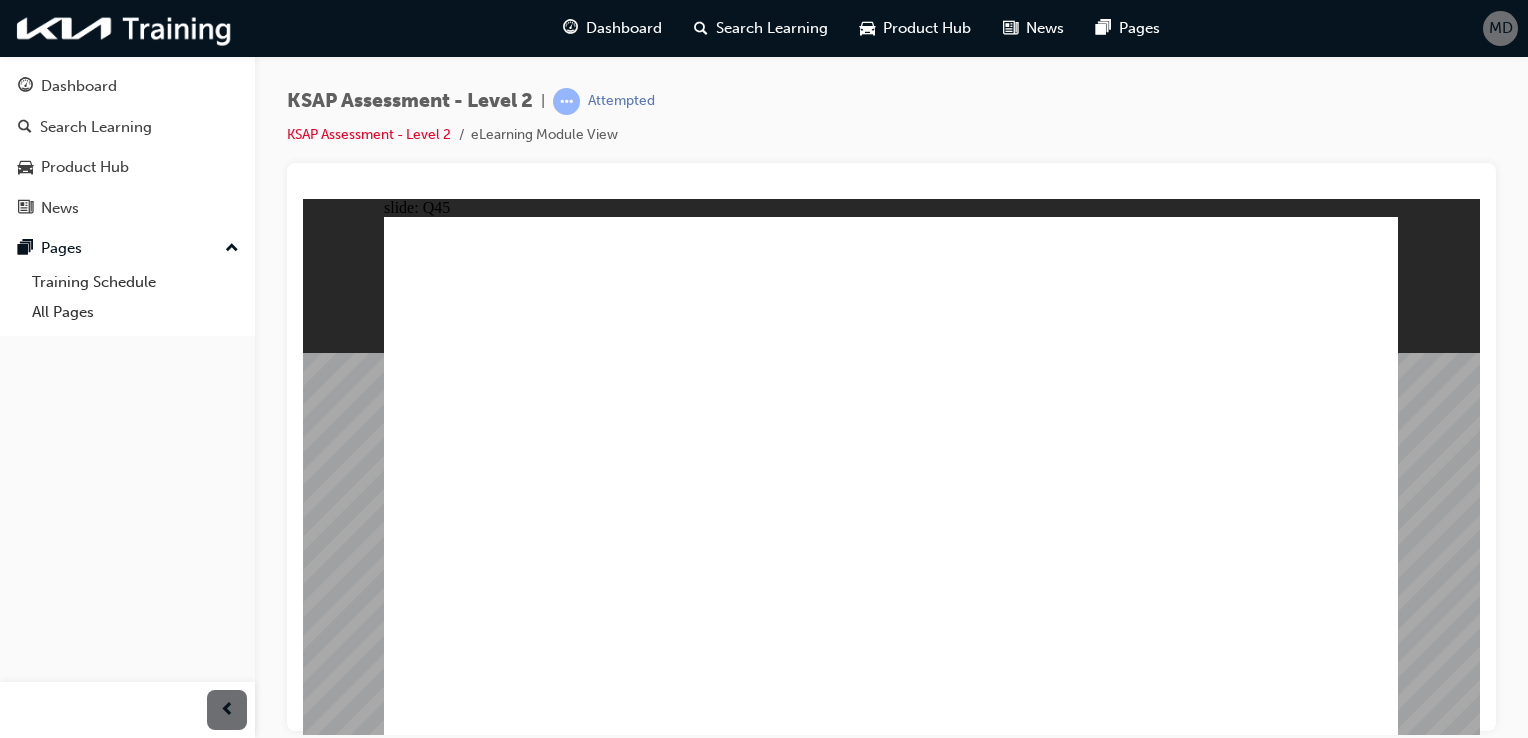 click 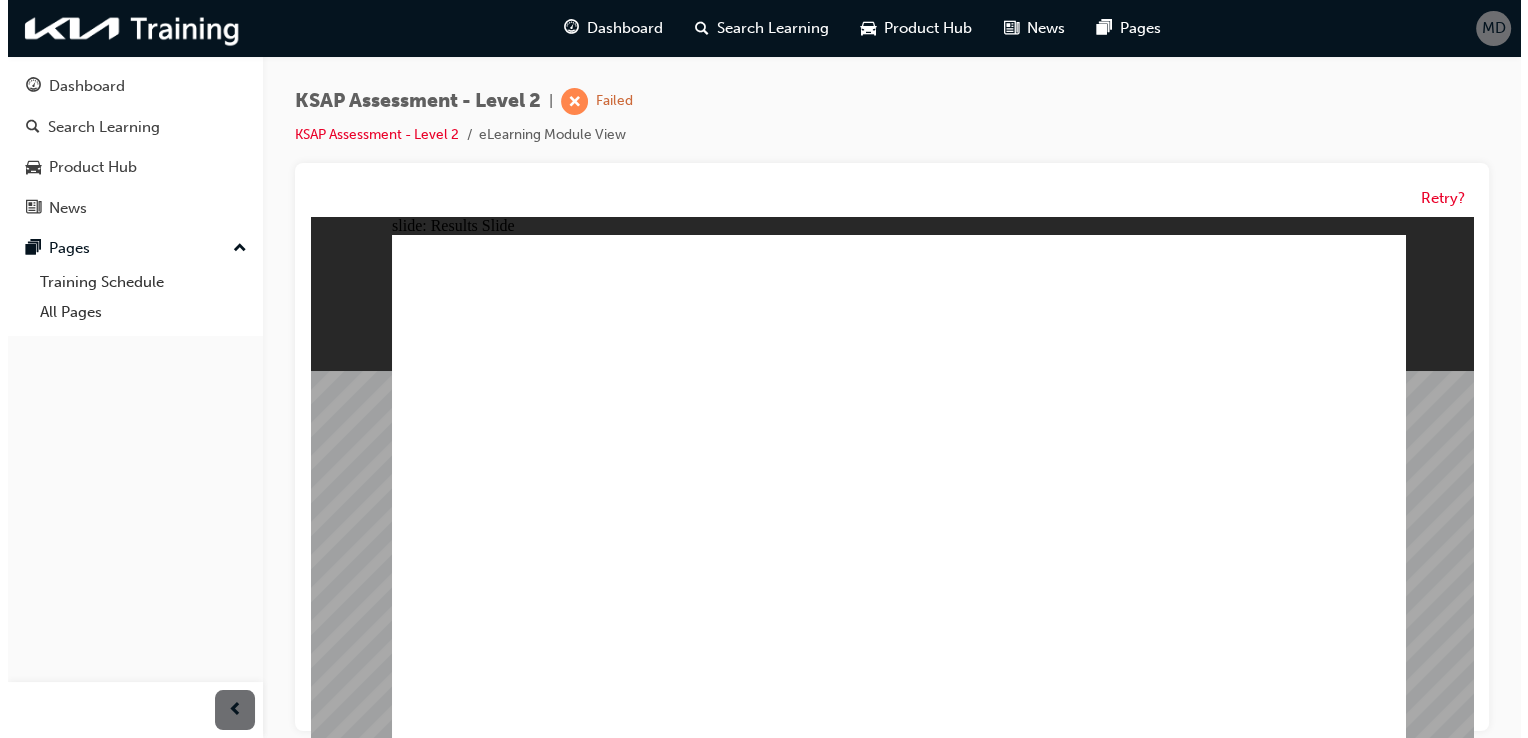 click on "Unfortunately you did not pass the quiz this time.   Click Exit then retake the quiz. YOUR SCORE 72 % PASSING SCORE:  90 % YOUR POINTS 18 PASSING POINTS:  22.5 Exit Group
Rectangle 3 Line 3 Menu Resources Knowledge Check Results Line 4 Rectangle 4 right.png Menu Resources YOUR SCORE PASSING SCORE: 90% YOUR POINTS PASSING POINTS: 22.5 Knowledge Check Results 72% 18 Unfortunately you did not pass the quiz this time. Click Exit then retake the quiz. Exit" at bounding box center (898, 2476) 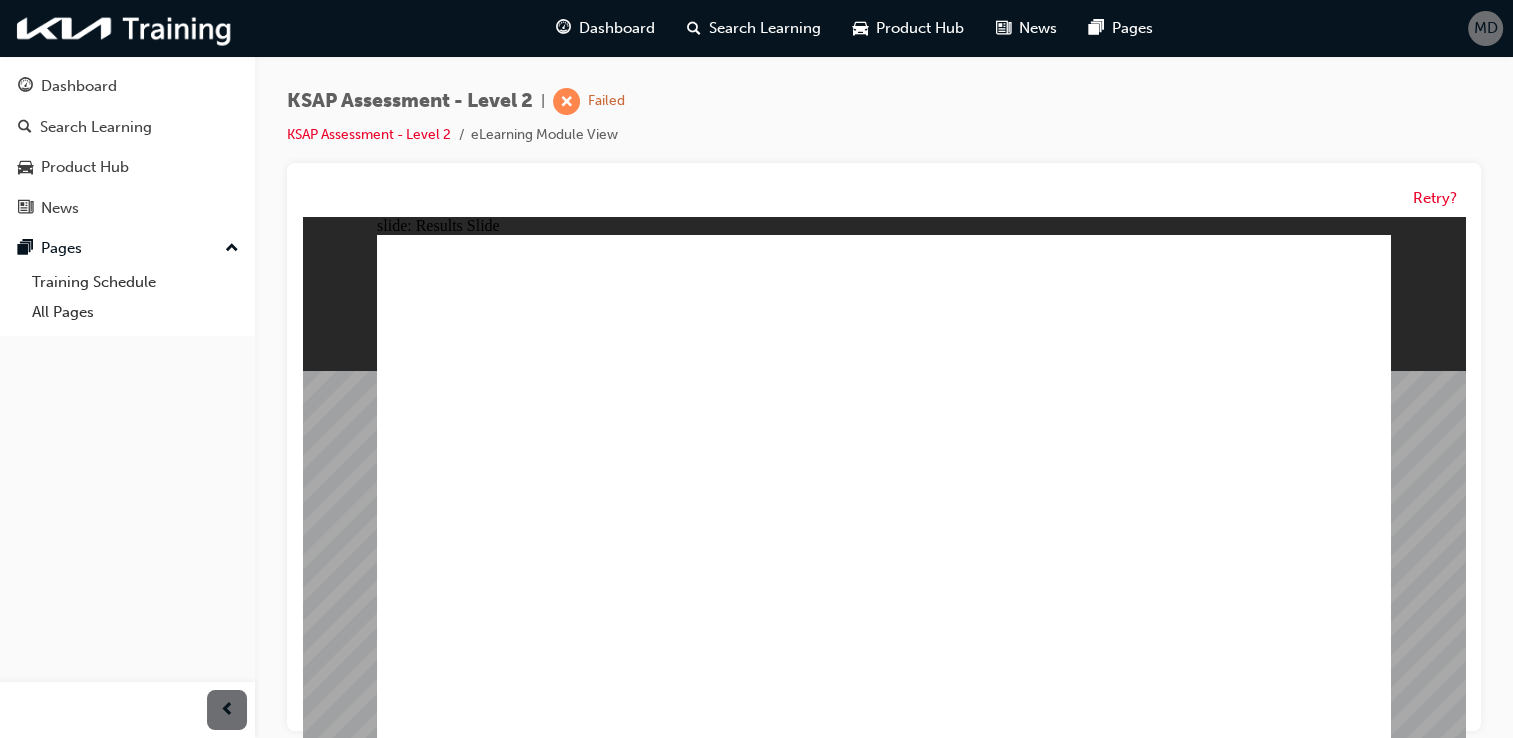 click at bounding box center [884, 1496] 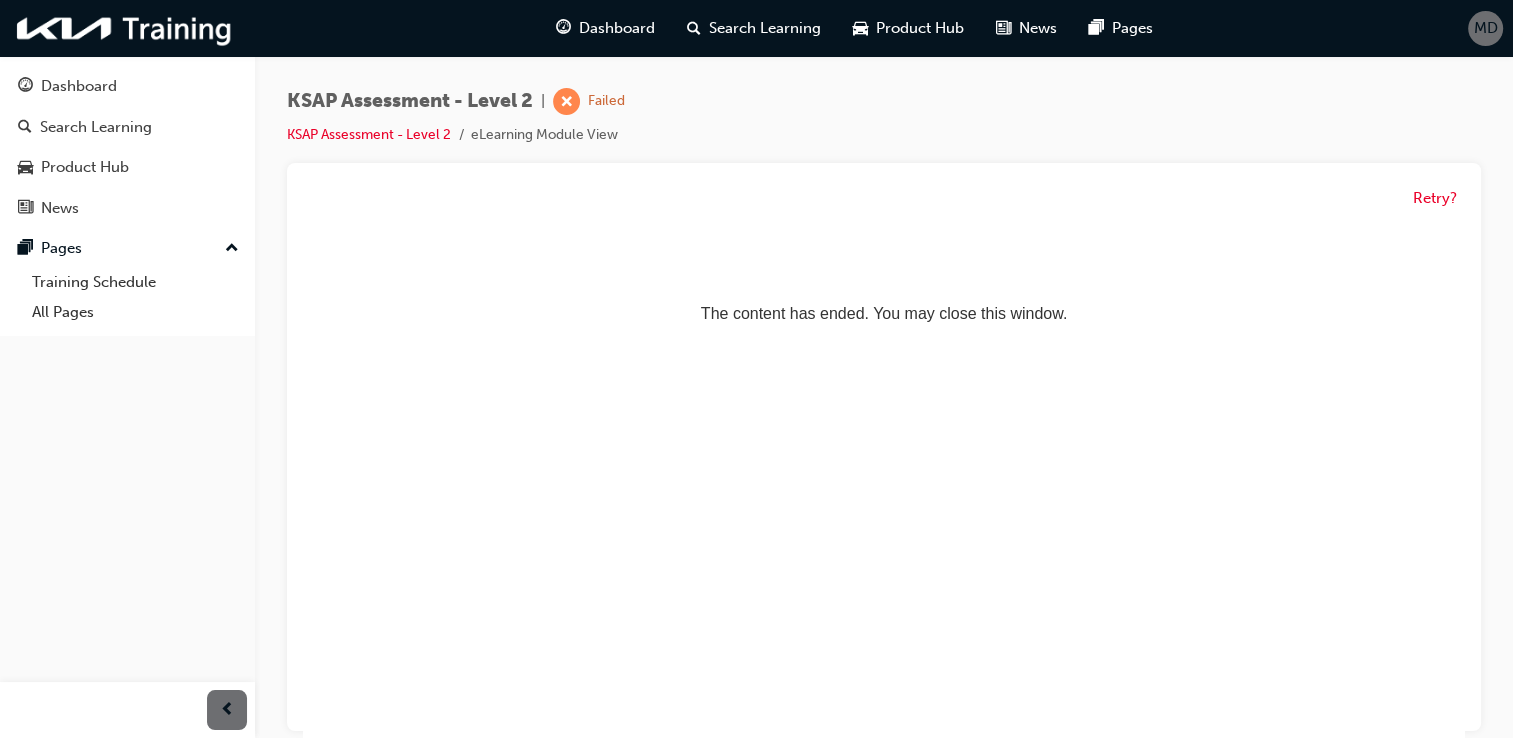 scroll, scrollTop: 0, scrollLeft: 0, axis: both 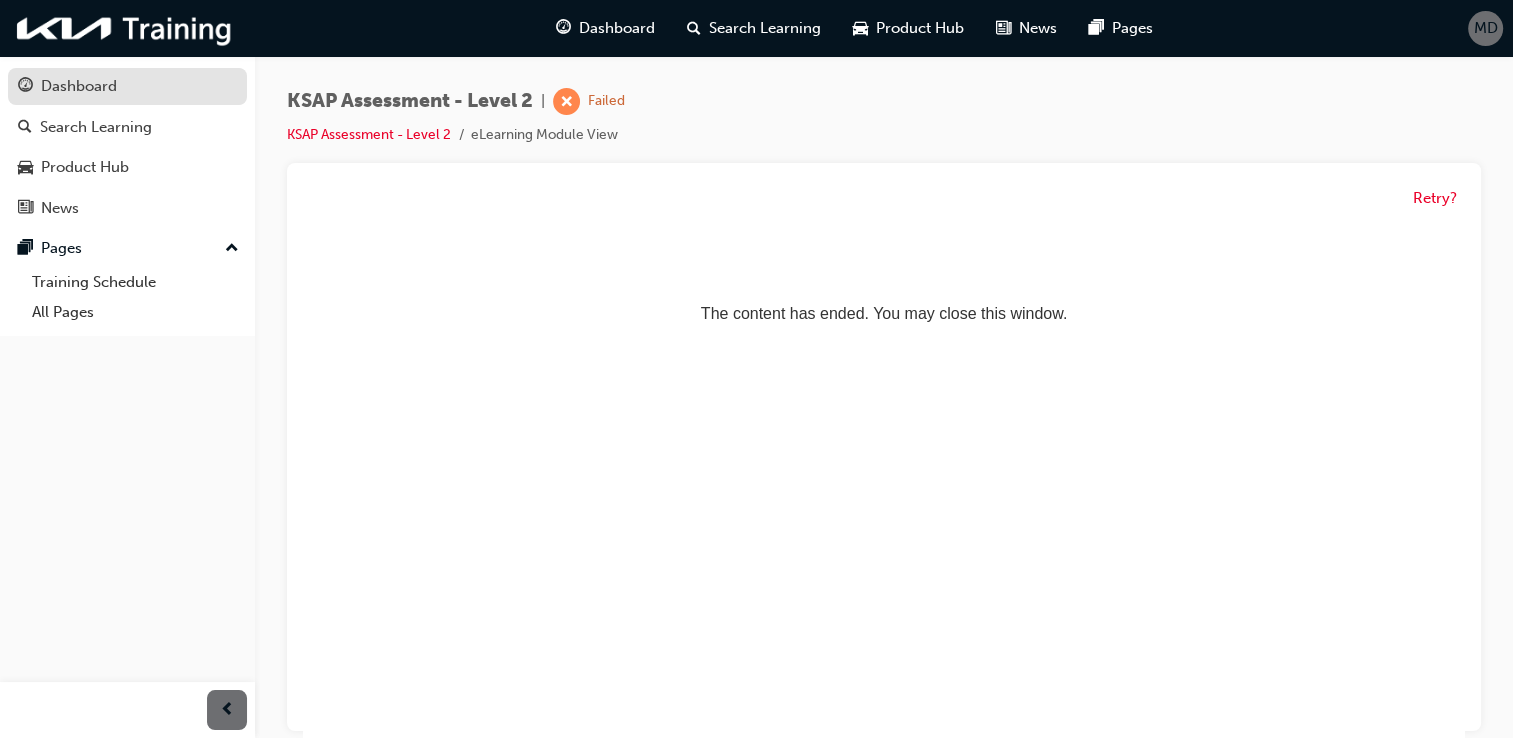 click on "Dashboard" at bounding box center [79, 86] 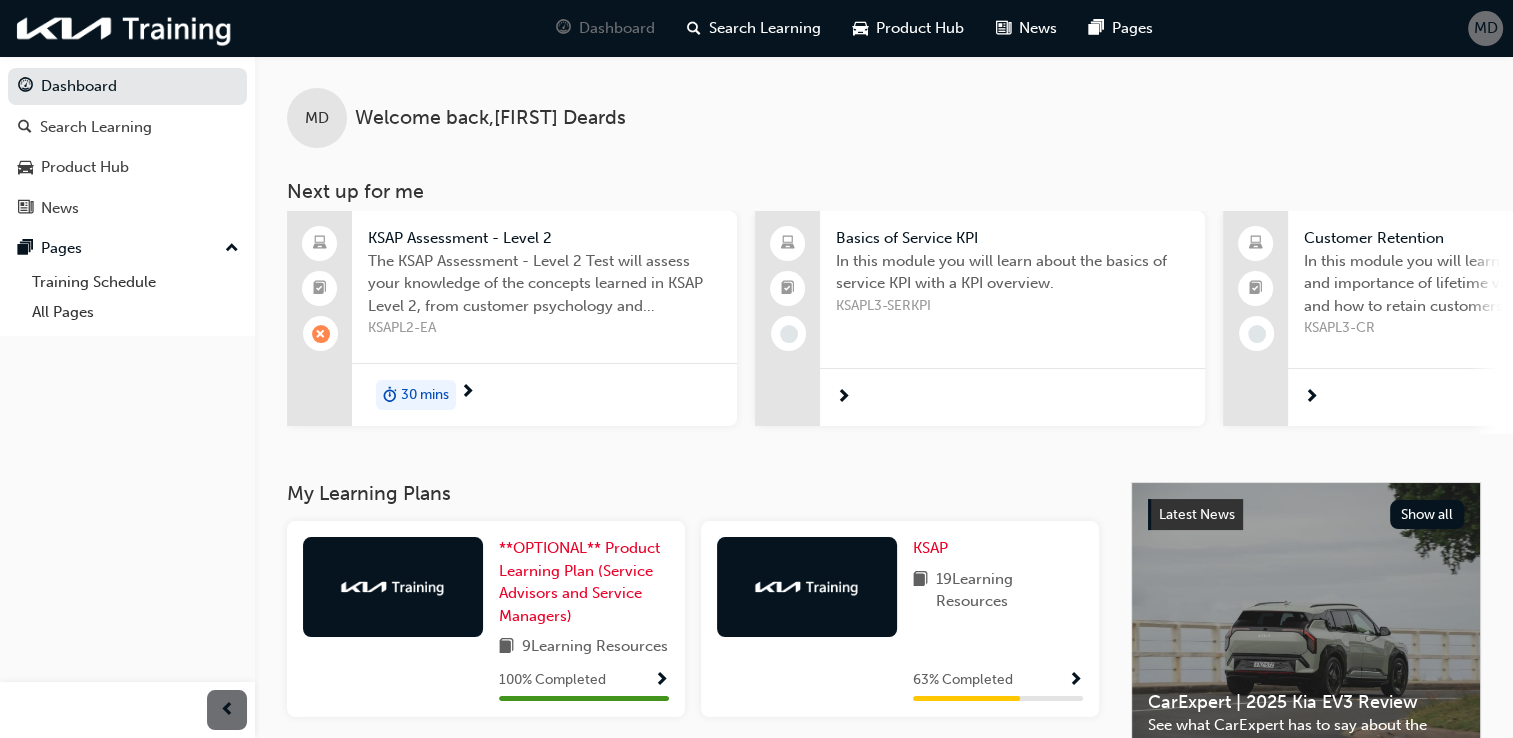 click on "KSAP Assessment - Level 2 The KSAP Assessment - Level 2 Test will assess your knowledge of the concepts learned in KSAP Level 2, from customer psychology and suggestion skills; to customer loyalty and understanding teamwork. KSAPL2-EA 30 mins" at bounding box center [544, 318] 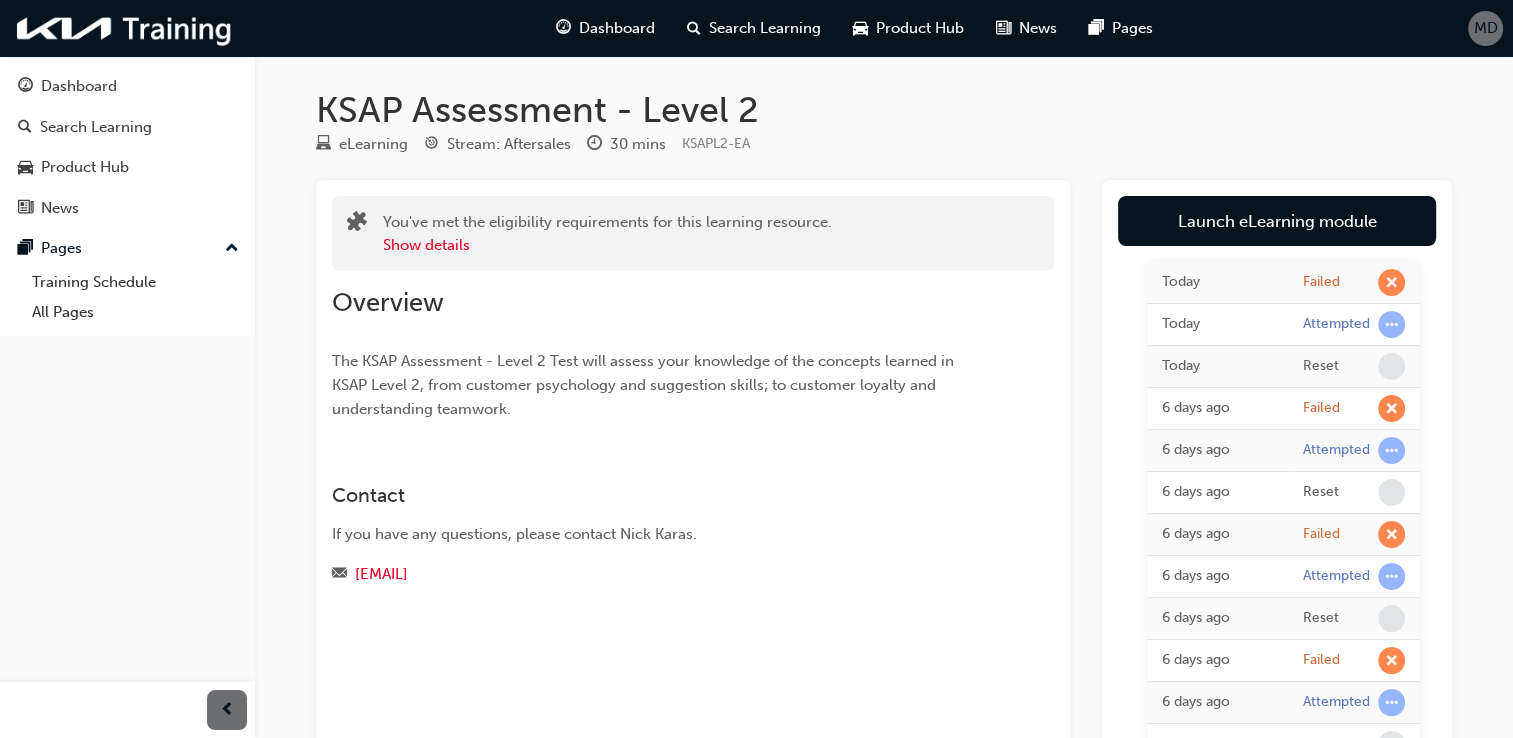 click on "Today Failed   Today Attempted   Today Reset   6 days ago Failed   6 days ago Attempted   6 days ago Reset   6 days ago Failed   6 days ago Attempted   6 days ago Reset   6 days ago Failed   6 days ago Attempted   6 days ago Reset   6 days ago Failed   Thu 31 Jul 2025 Attempted   Thu 31 Jul 2025 Reset   Wed 30 Jul 2025 Failed   Wed 30 Jul 2025 Attempted   Wed 30 Jul 2025 Reset   Wed 30 Jul 2025 Failed   Wed 30 Jul 2025 Attempted   Wed 30 Jul 2025 Reset   Wed 30 Jul 2025 Failed   Wed 30 Jul 2025 Attempted   Wed 30 Jul 2025 Reset   Wed 30 Jul 2025 Failed   Wed 30 Jul 2025 Attempted   Wed 30 Jul 2025 Reset   Wed 30 Jul 2025 Failed   Wed 30 Jul 2025 Attempted   Wed 30 Jul 2025 Reset   Wed 30 Jul 2025 Failed   Wed 30 Jul 2025 Attempted   Wed 30 Jul 2025 Reset   Wed 30 Jul 2025 Failed   Wed 30 Jul 2025 Attempted   Wed 30 Jul 2025 Reset   Wed 30 Jul 2025 Failed   Wed 30 Jul 2025 Attempted" at bounding box center [1277, 1059] 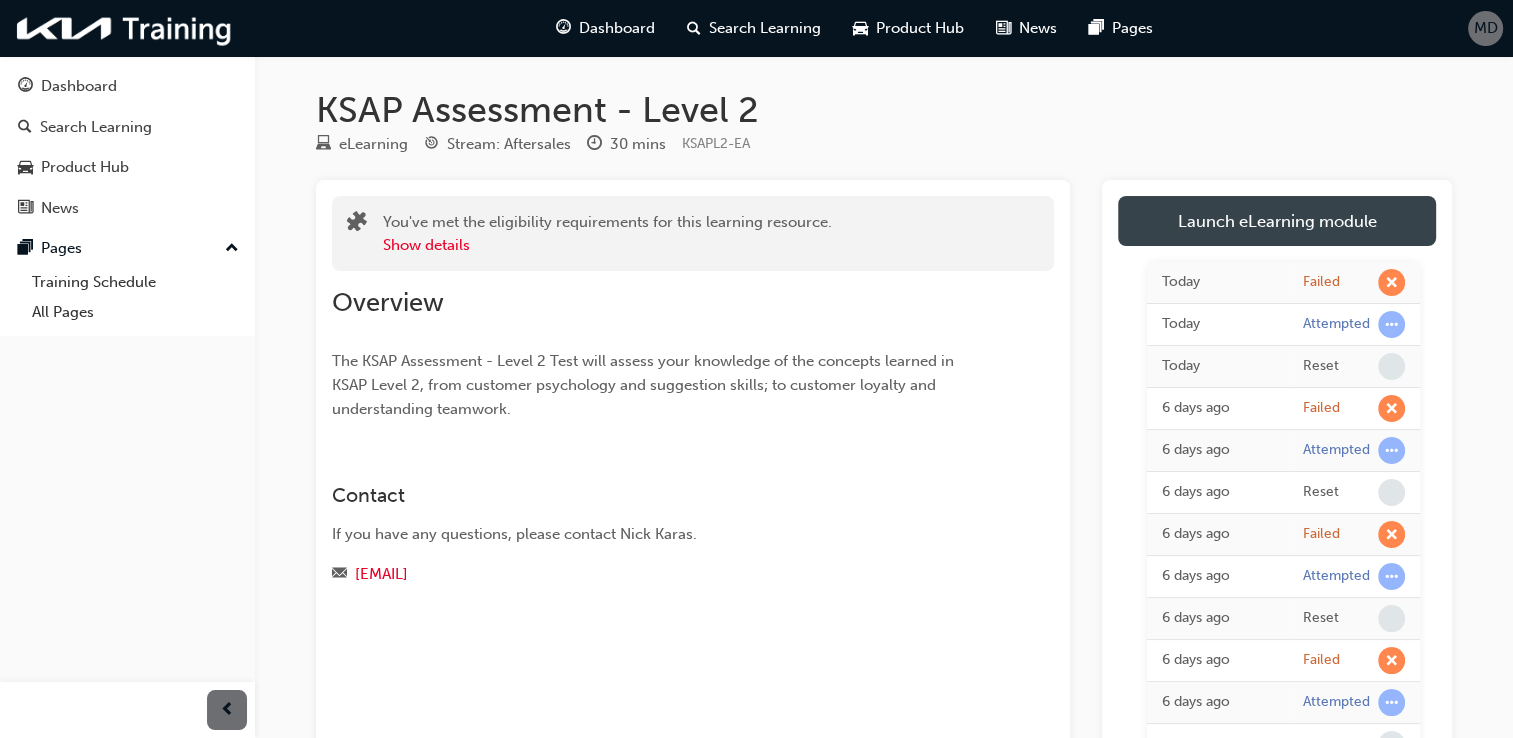 click on "Launch eLearning module" at bounding box center (1277, 221) 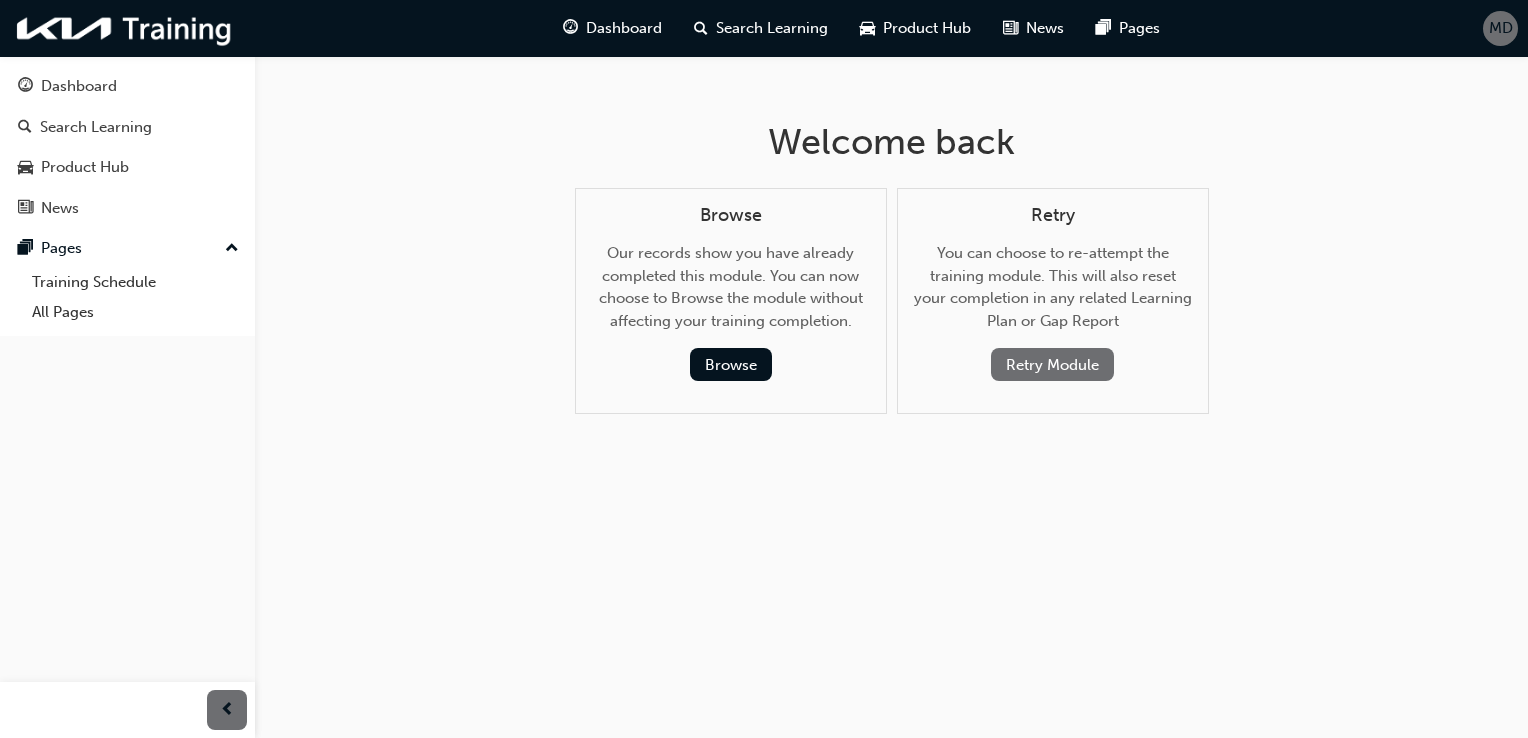 click on "Retry Module" at bounding box center (1052, 364) 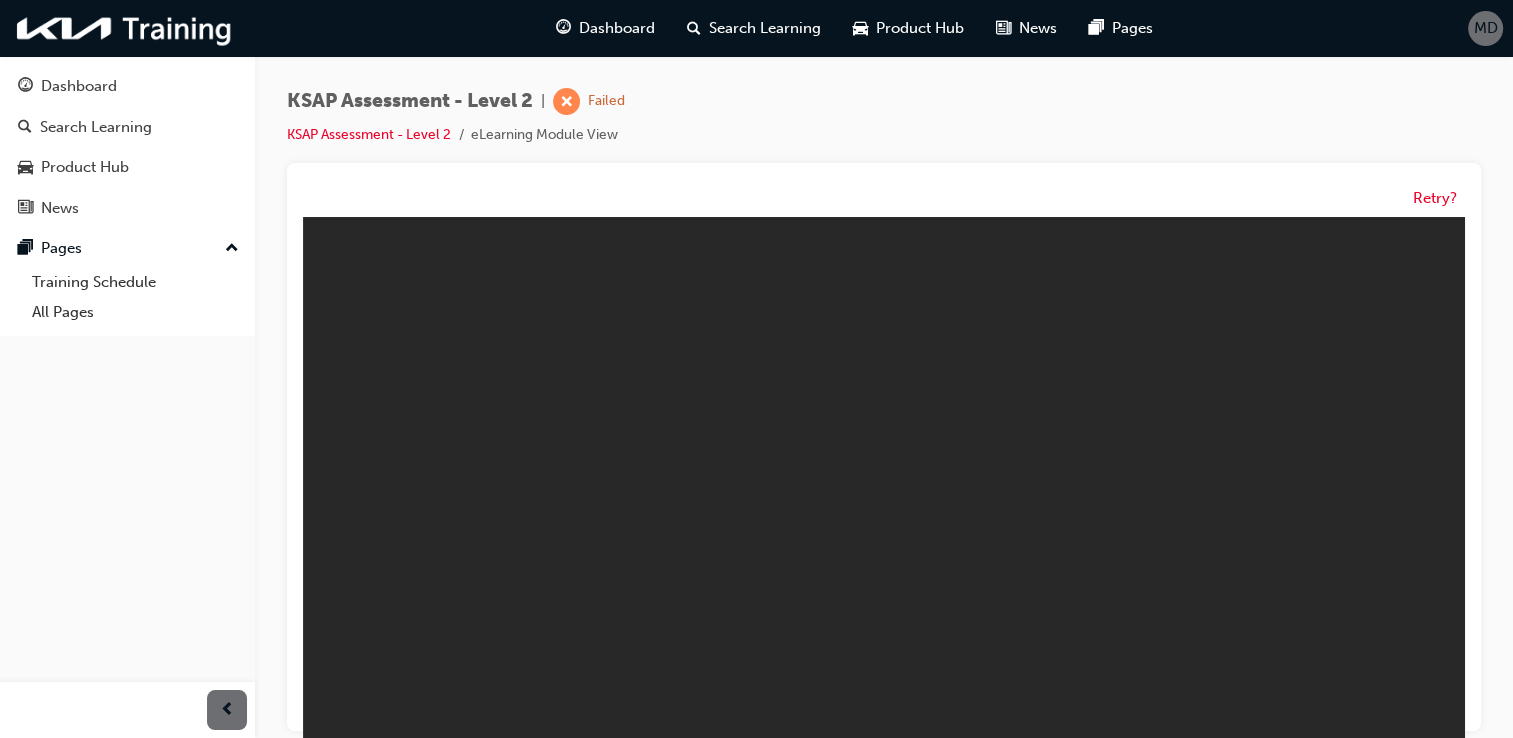 scroll, scrollTop: 0, scrollLeft: 0, axis: both 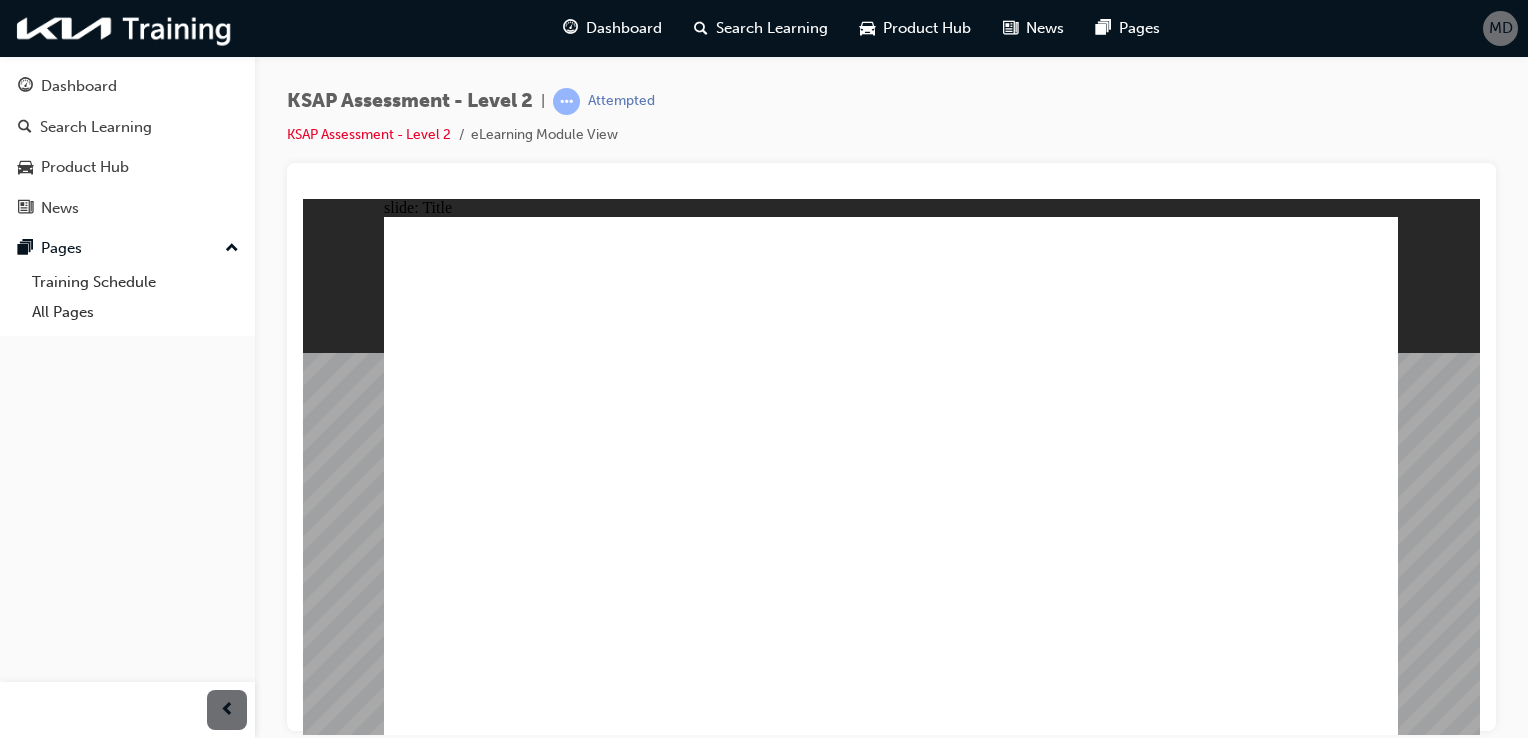 click 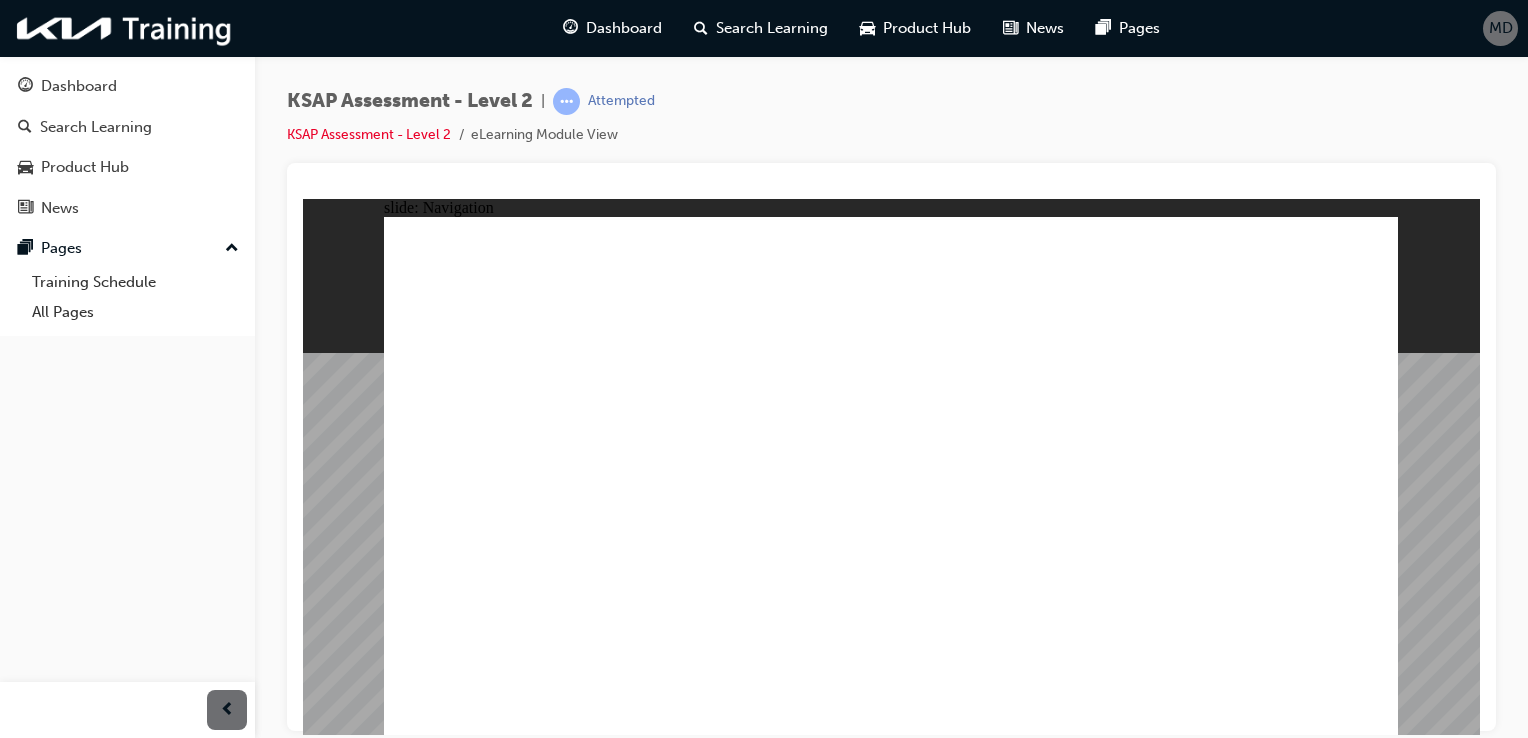 click 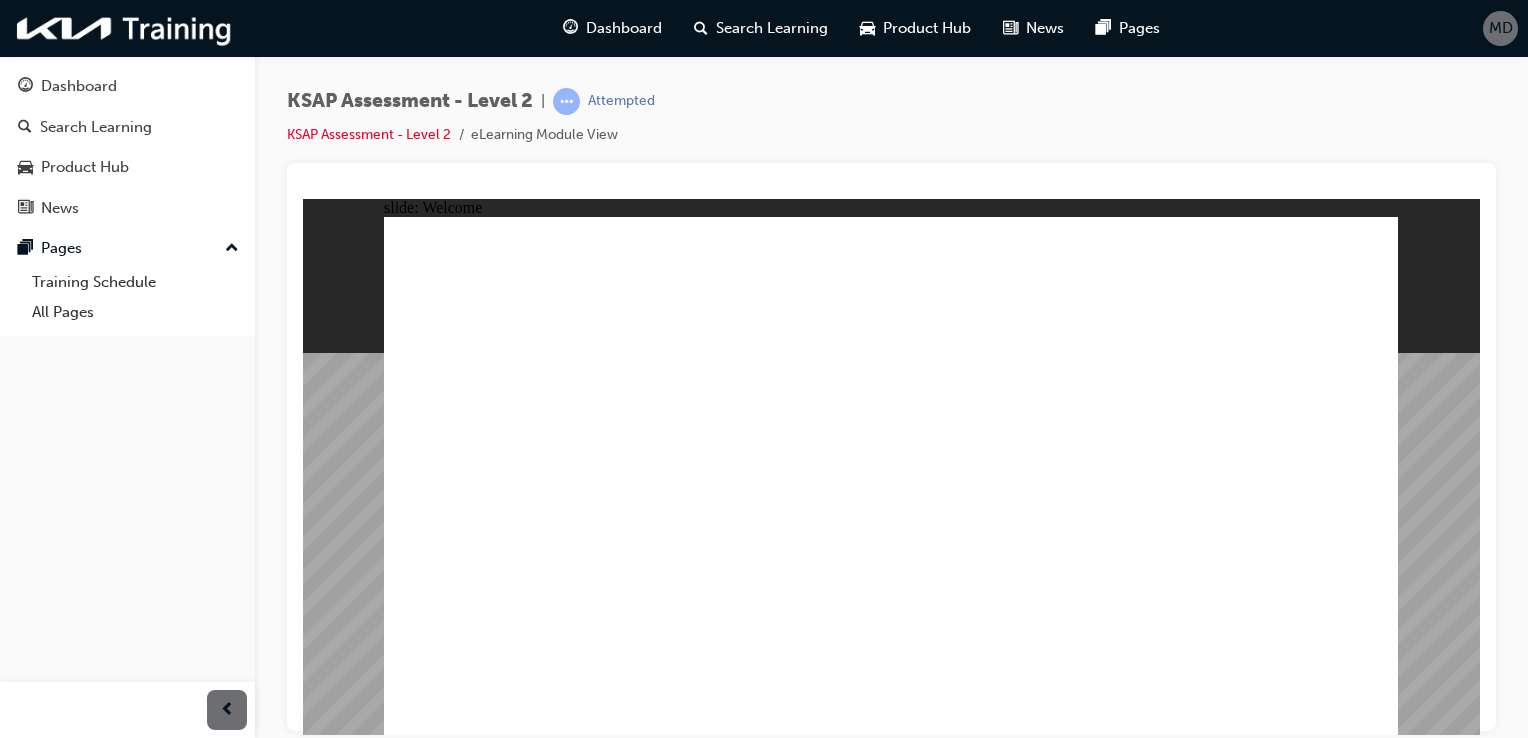 click 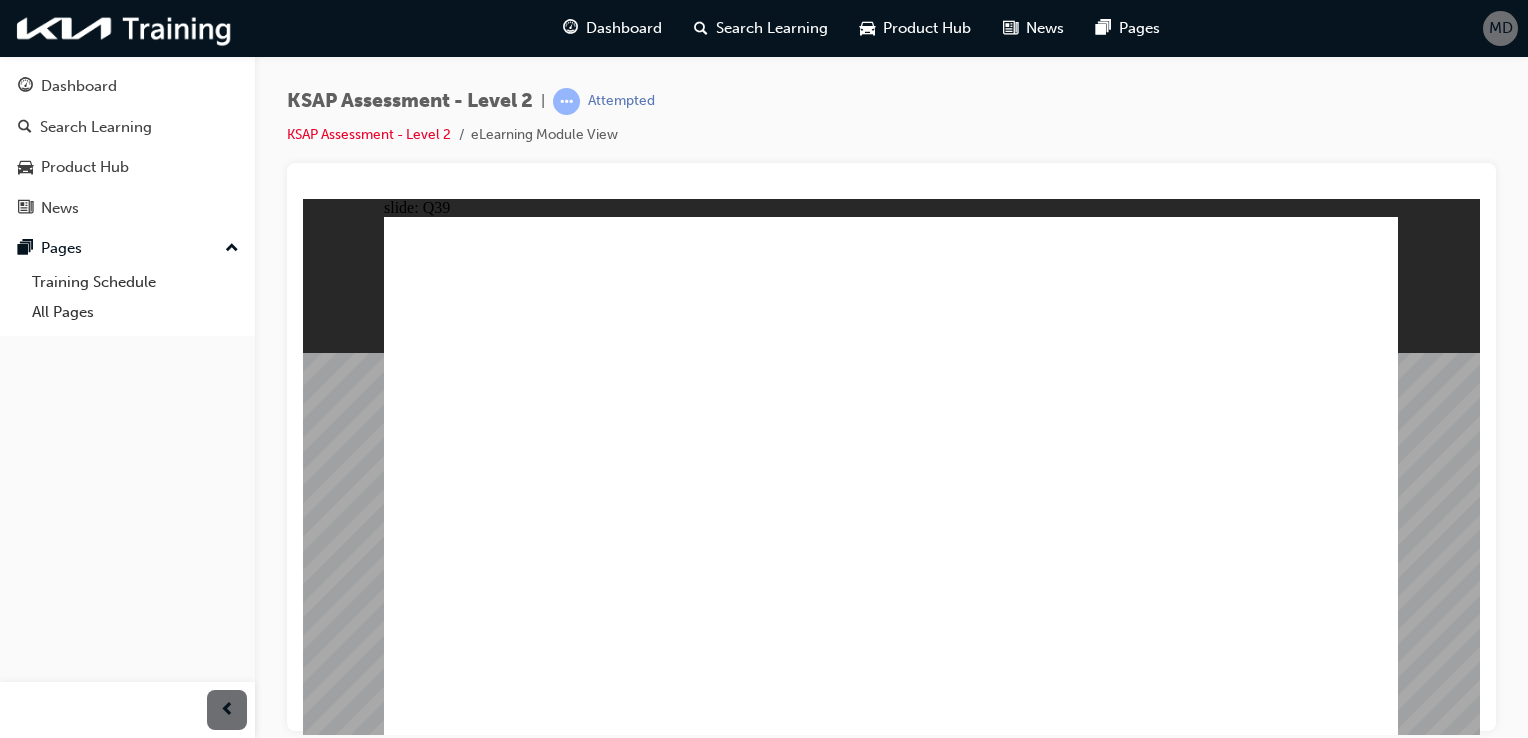 click 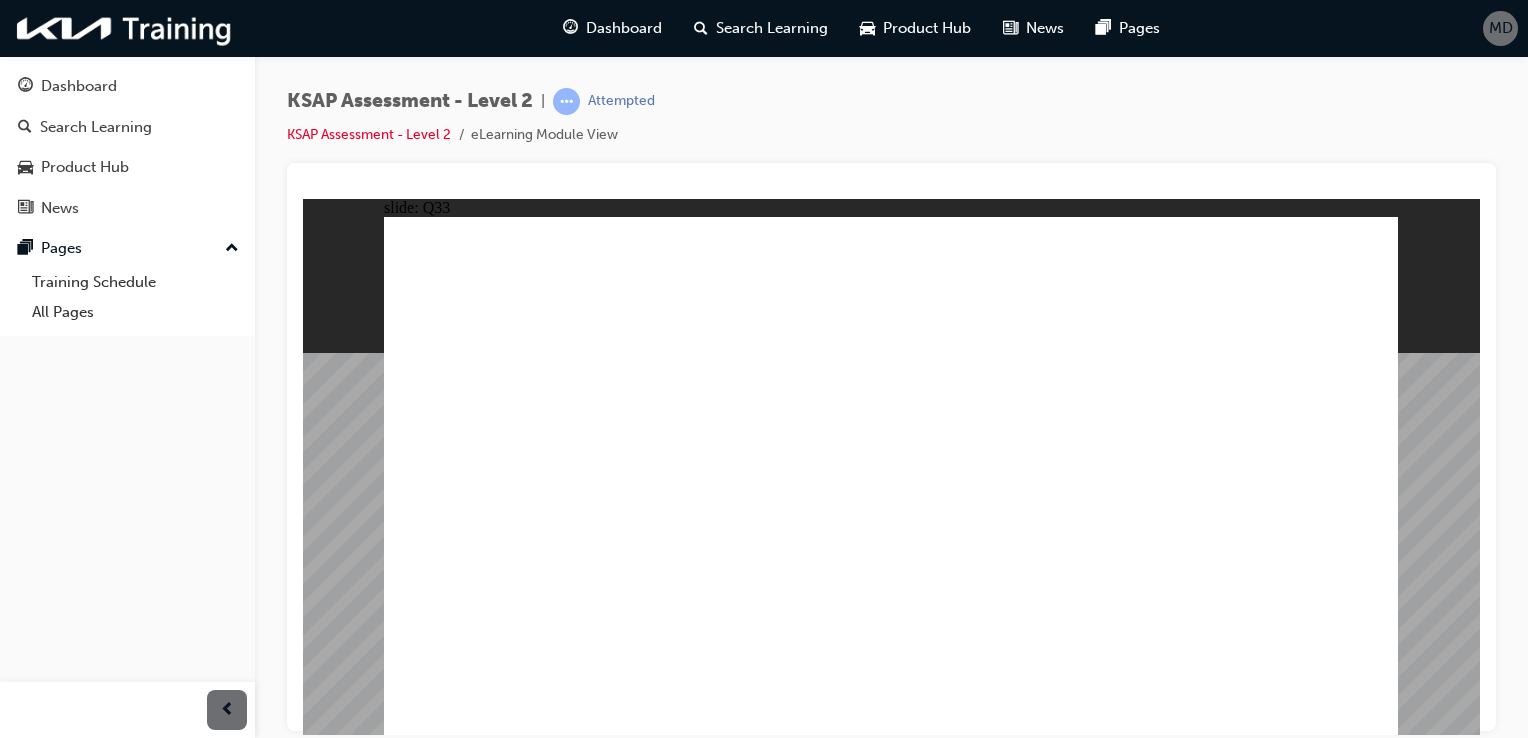 click 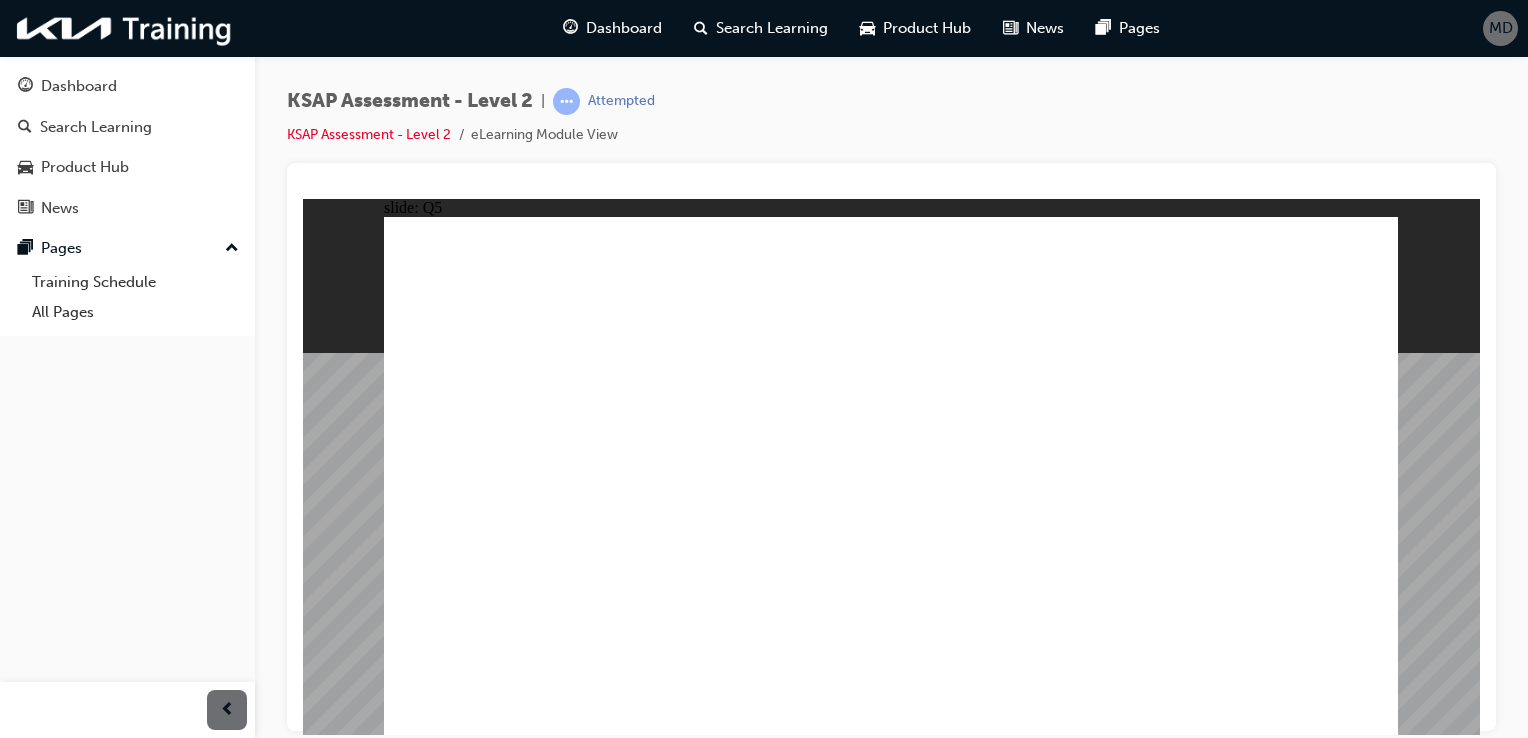 click 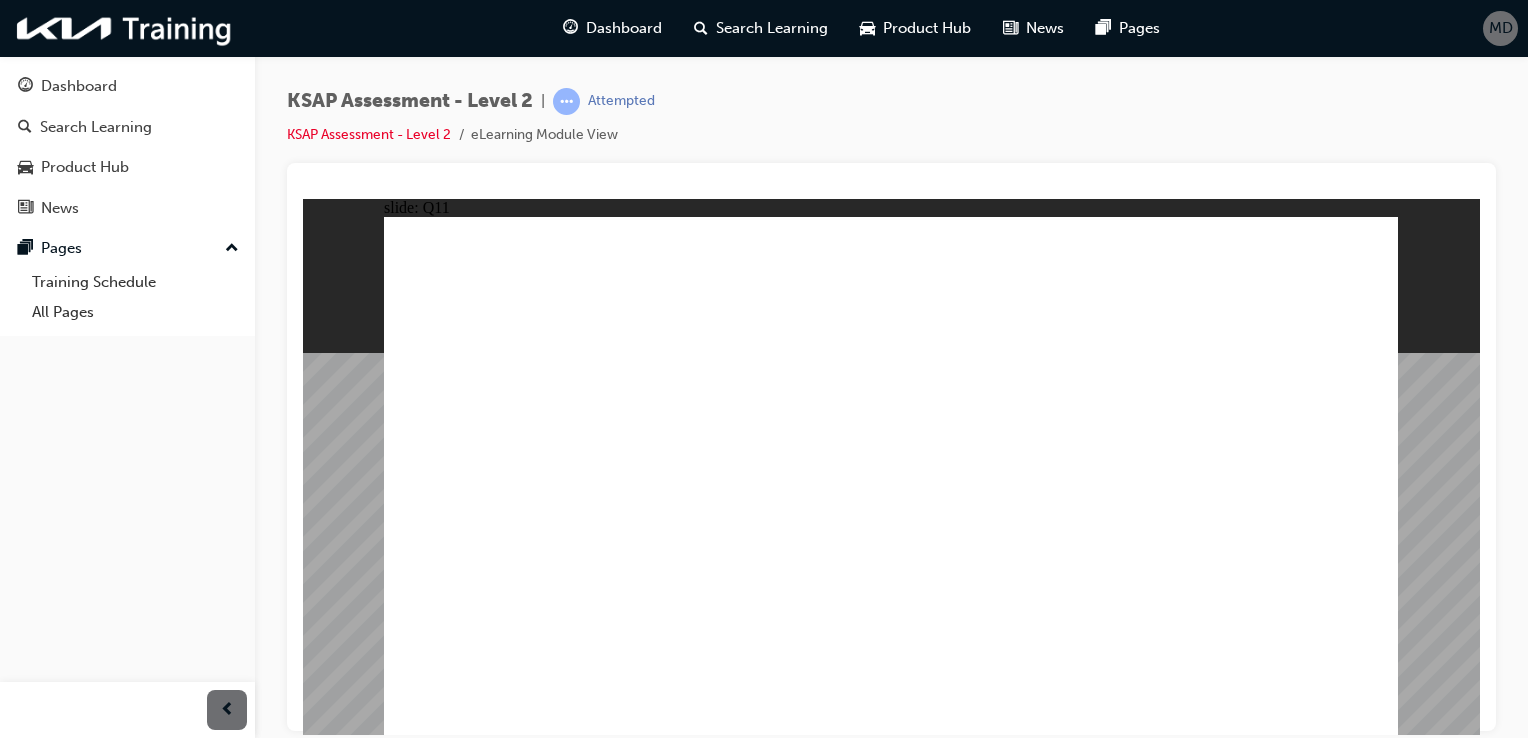 click 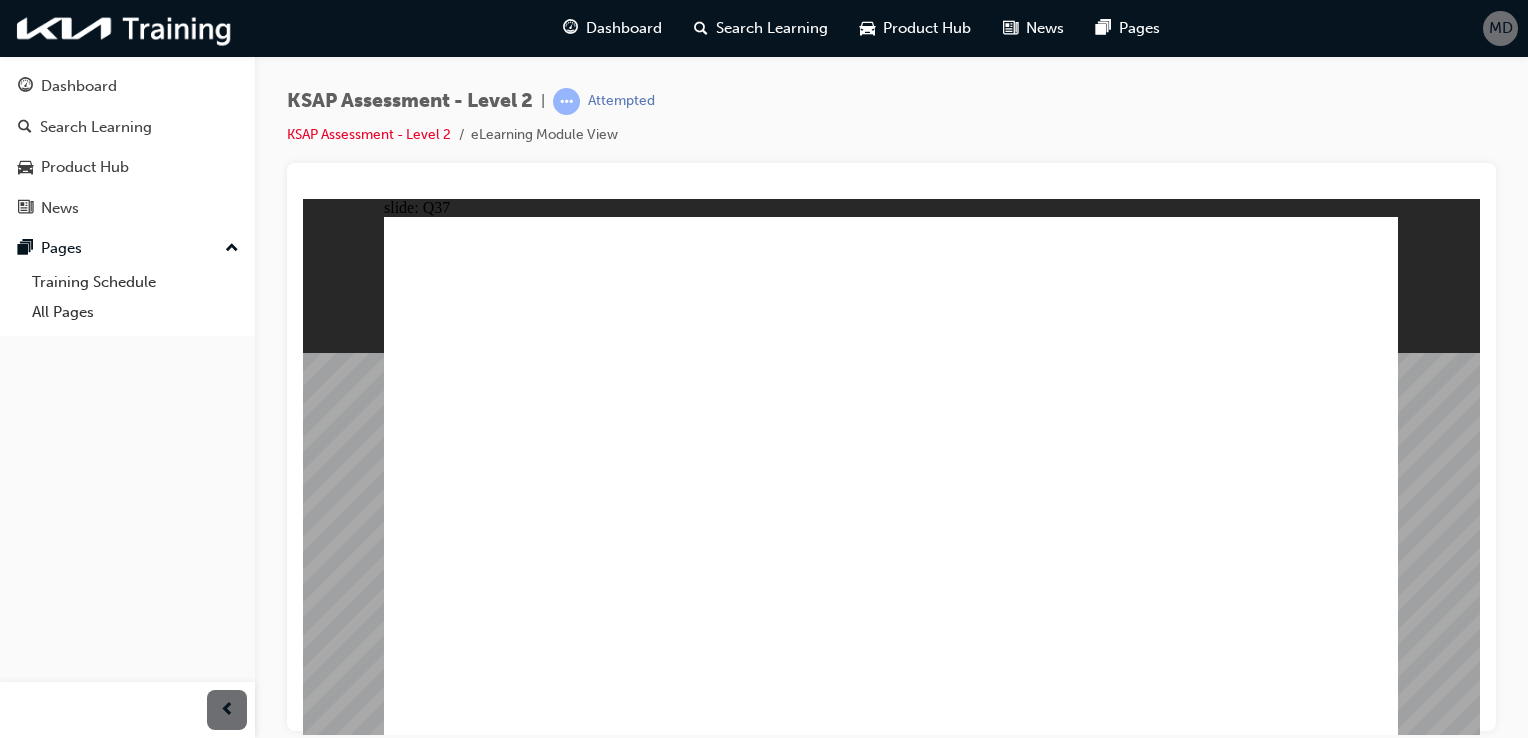 click 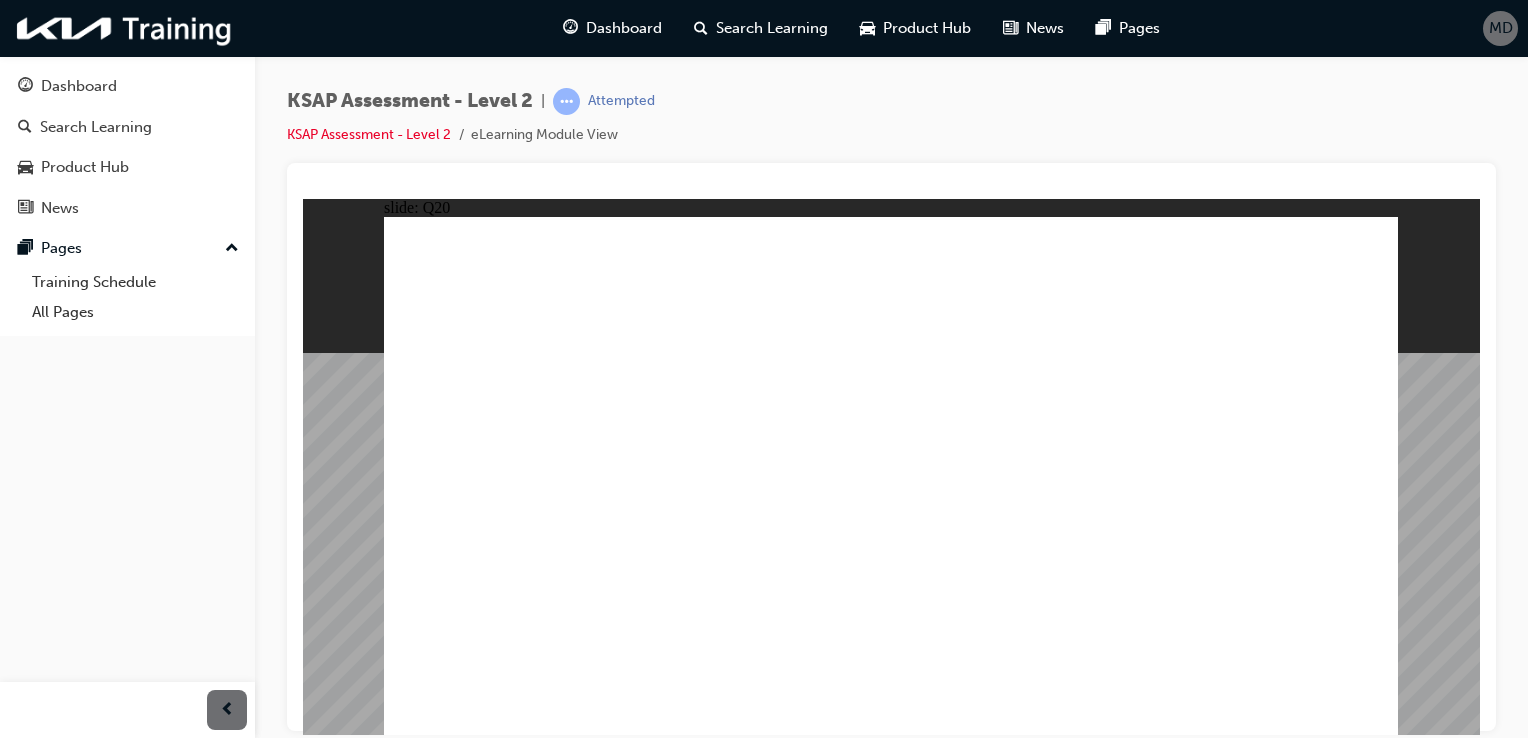 click 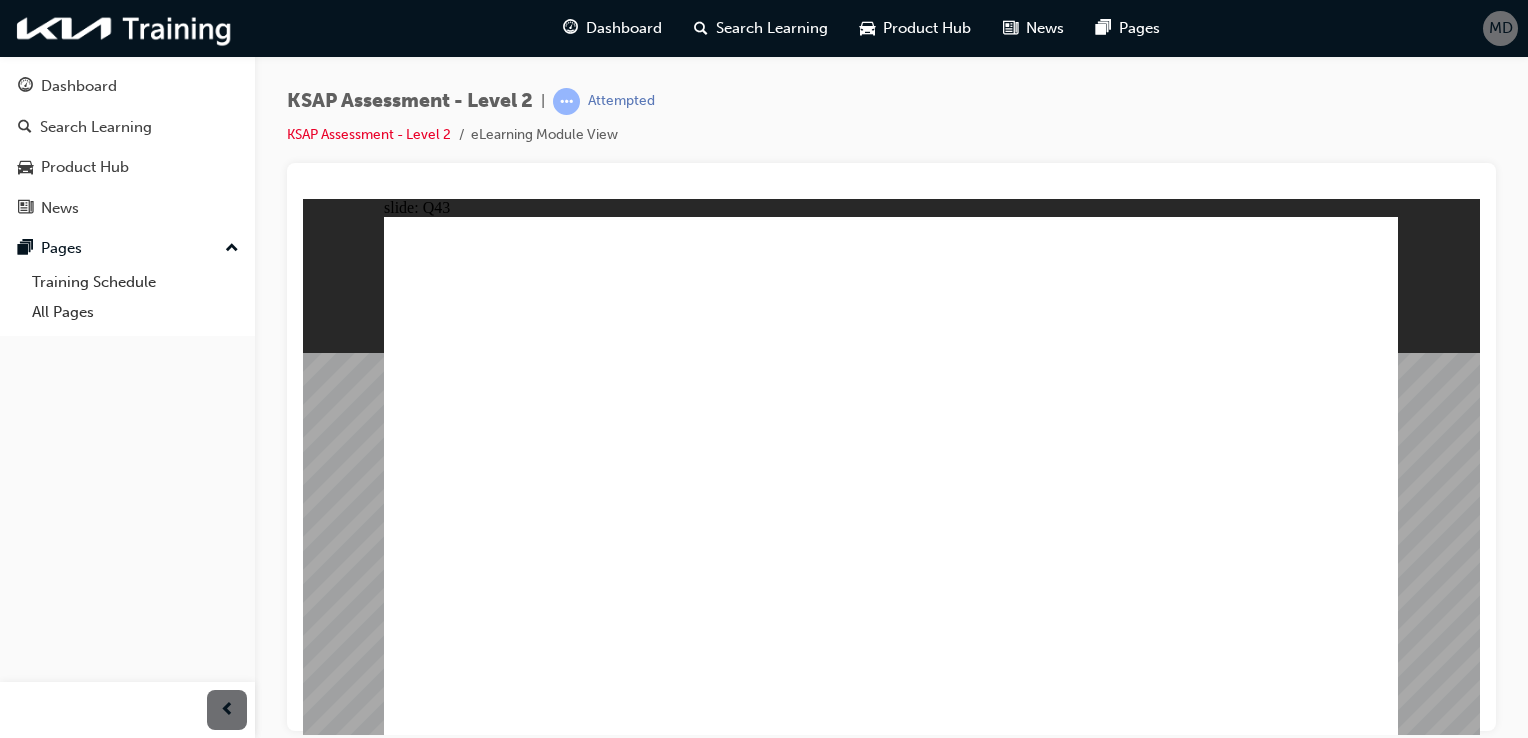 click 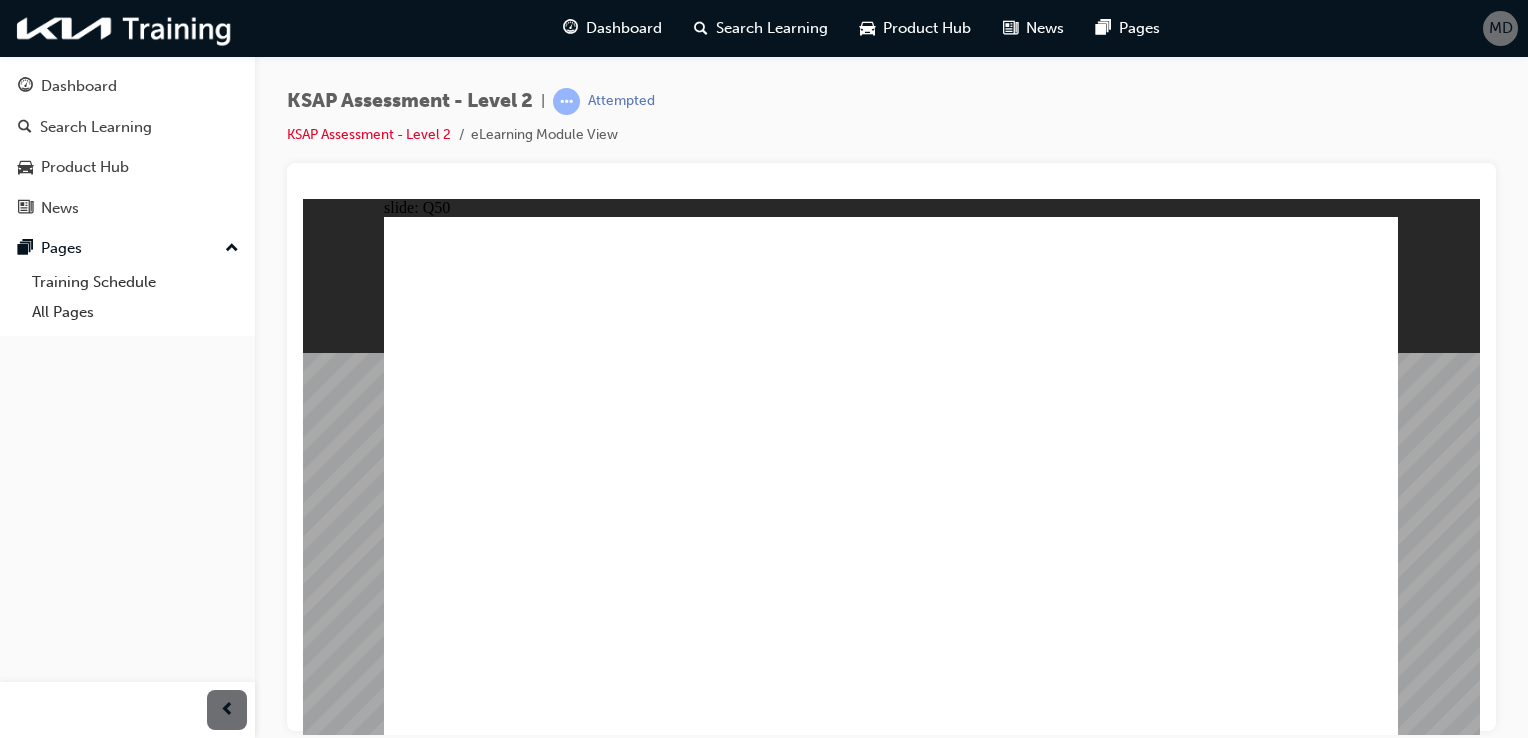 click 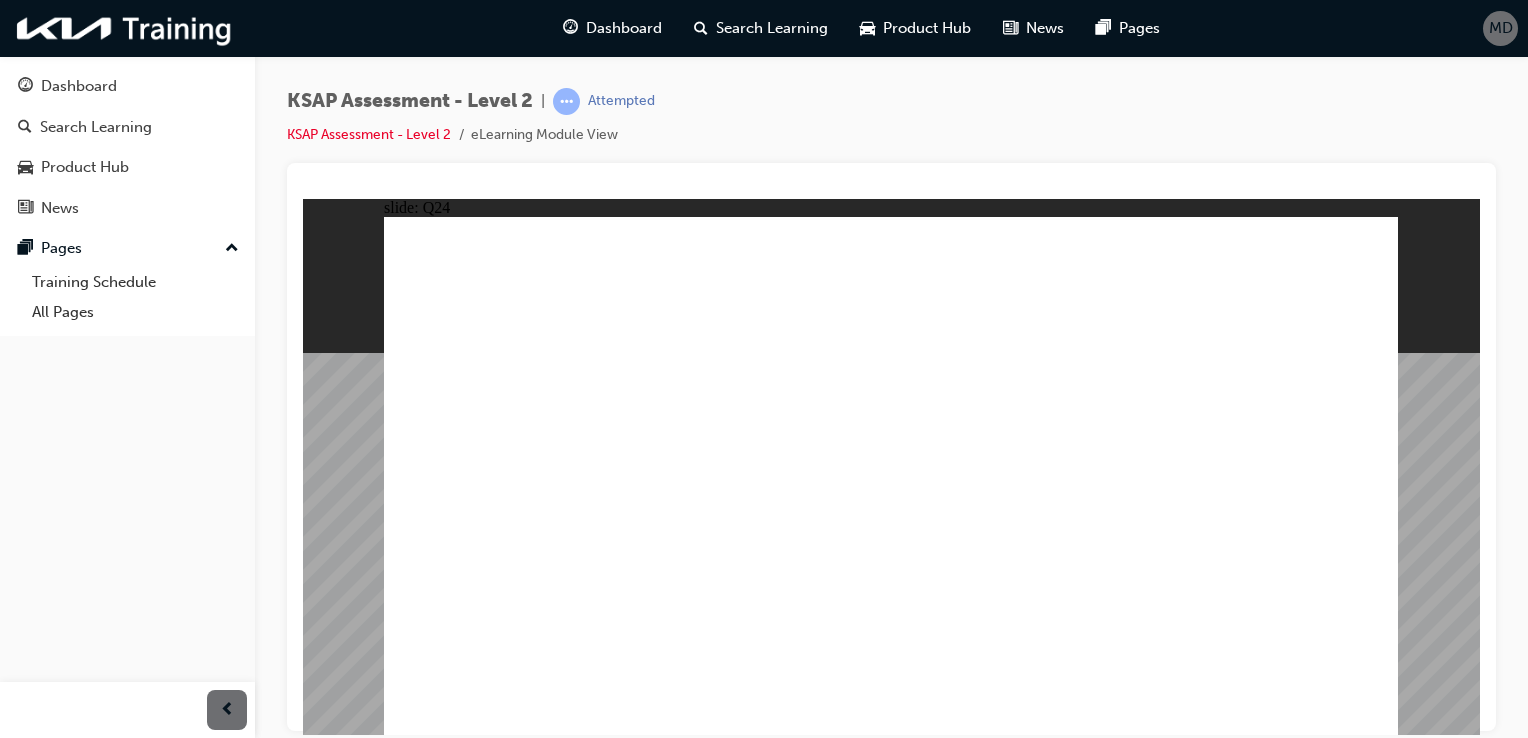 click 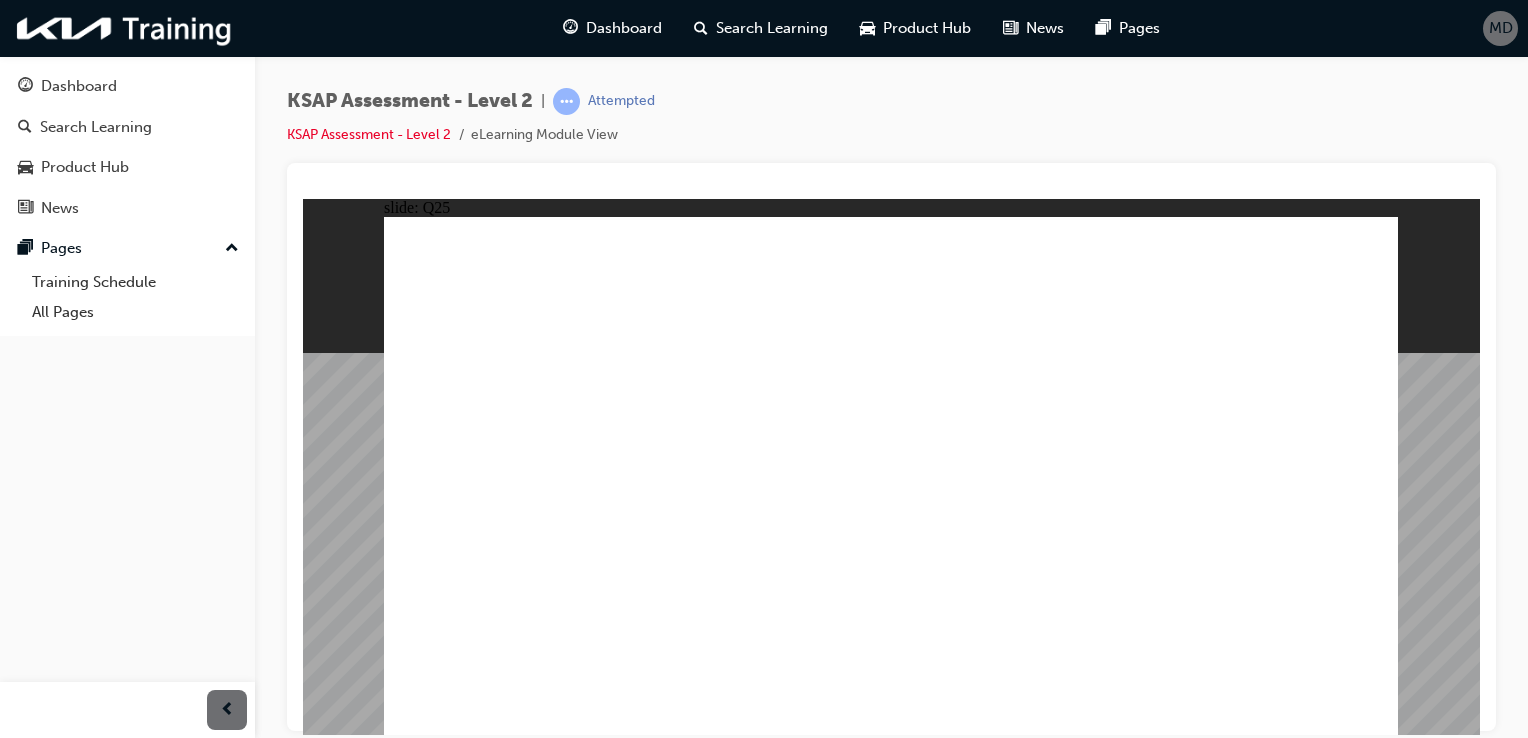 click 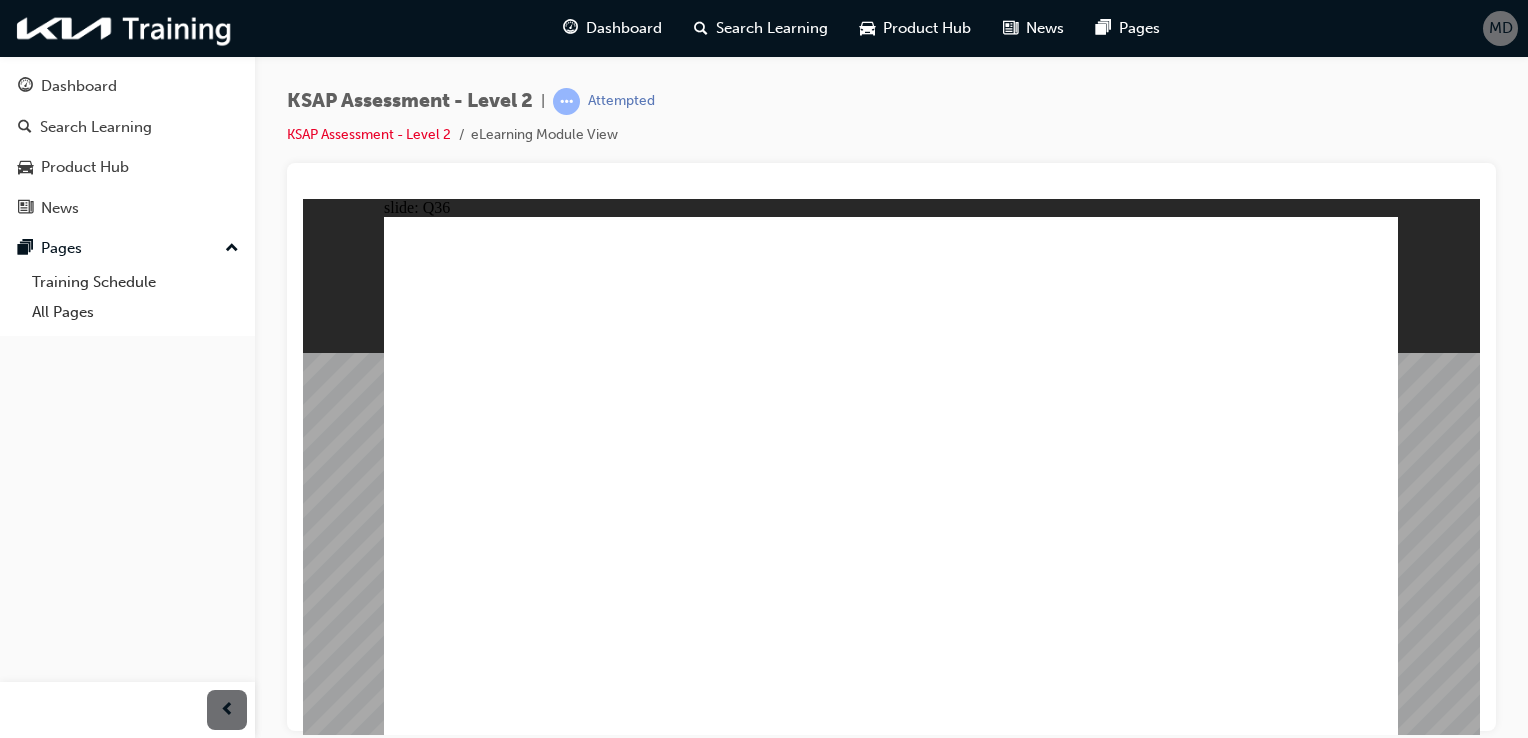 click 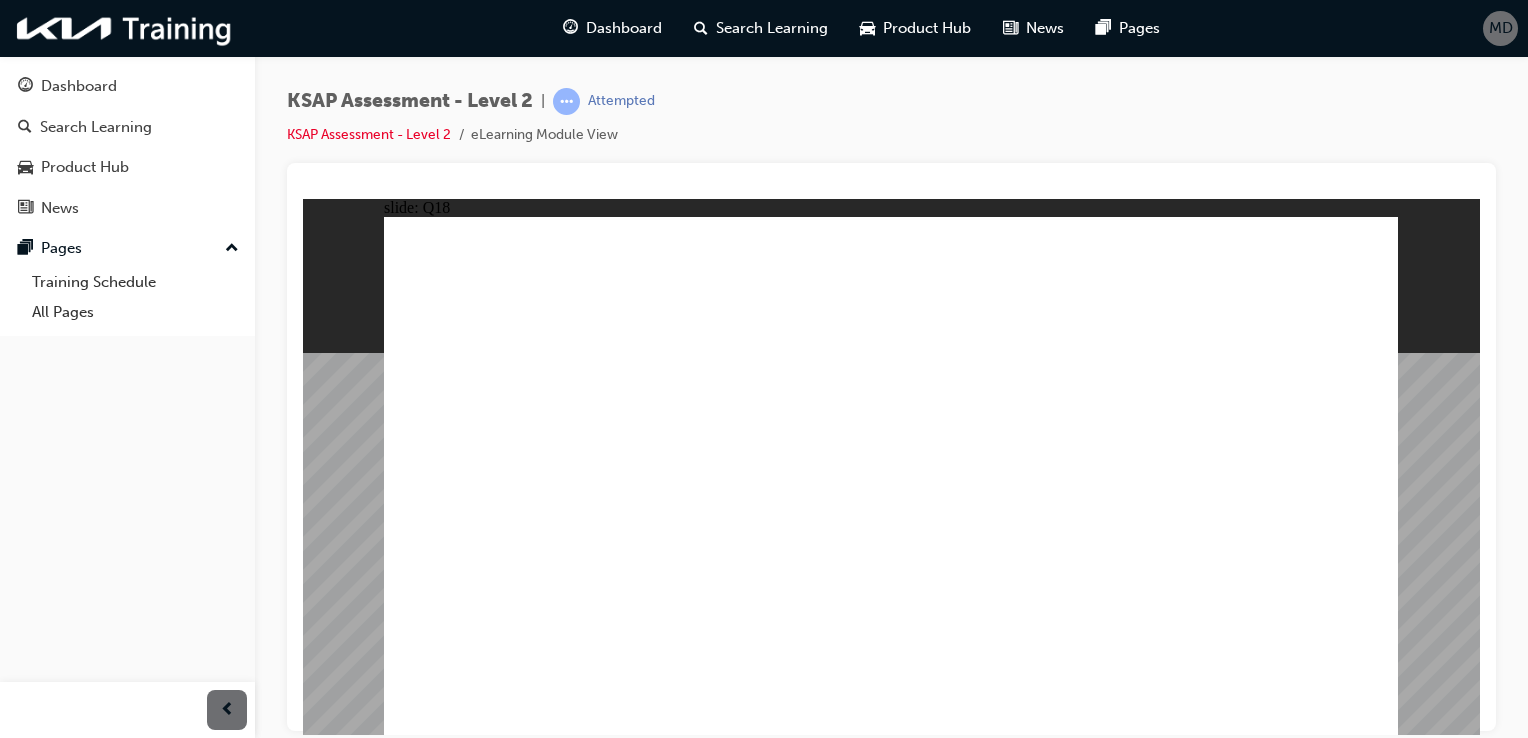 click 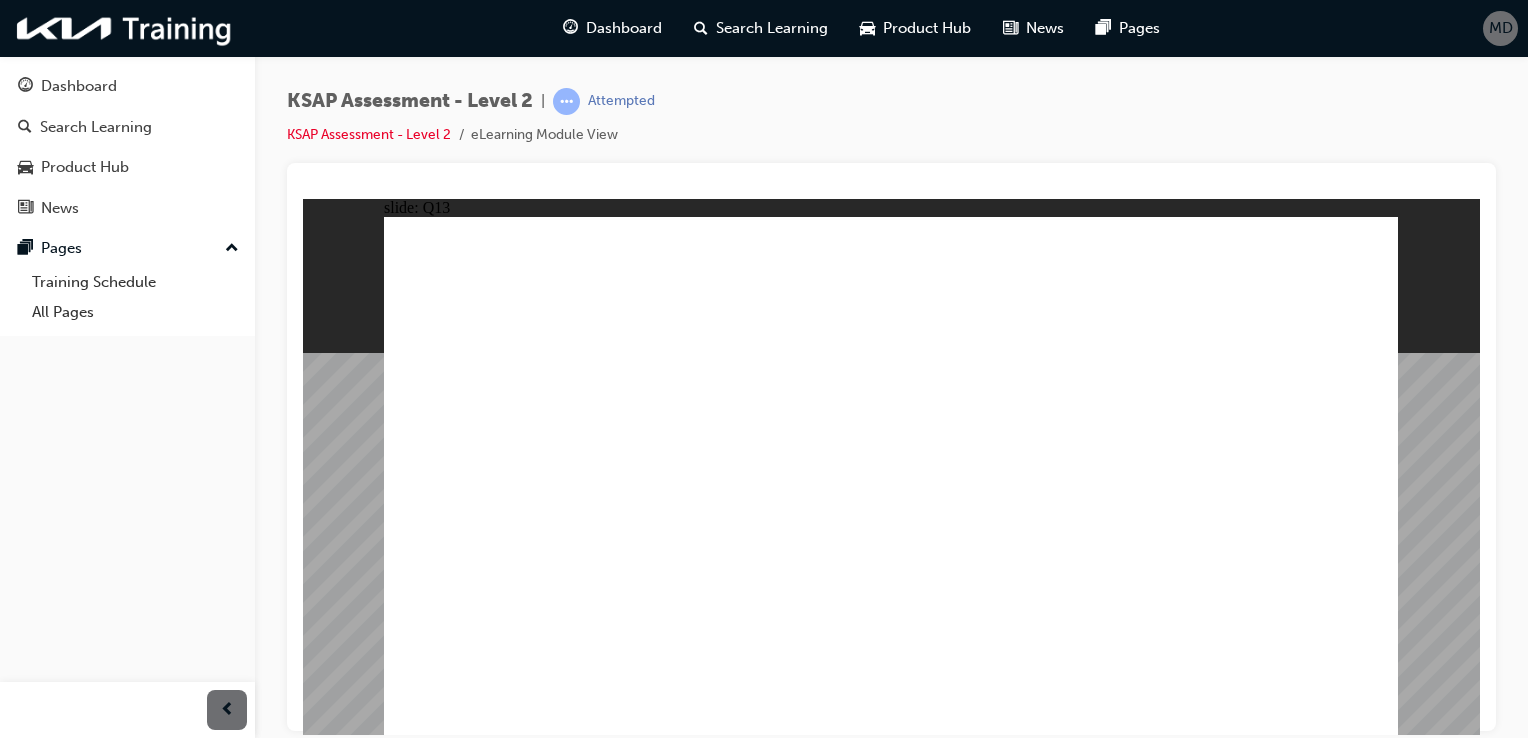 click 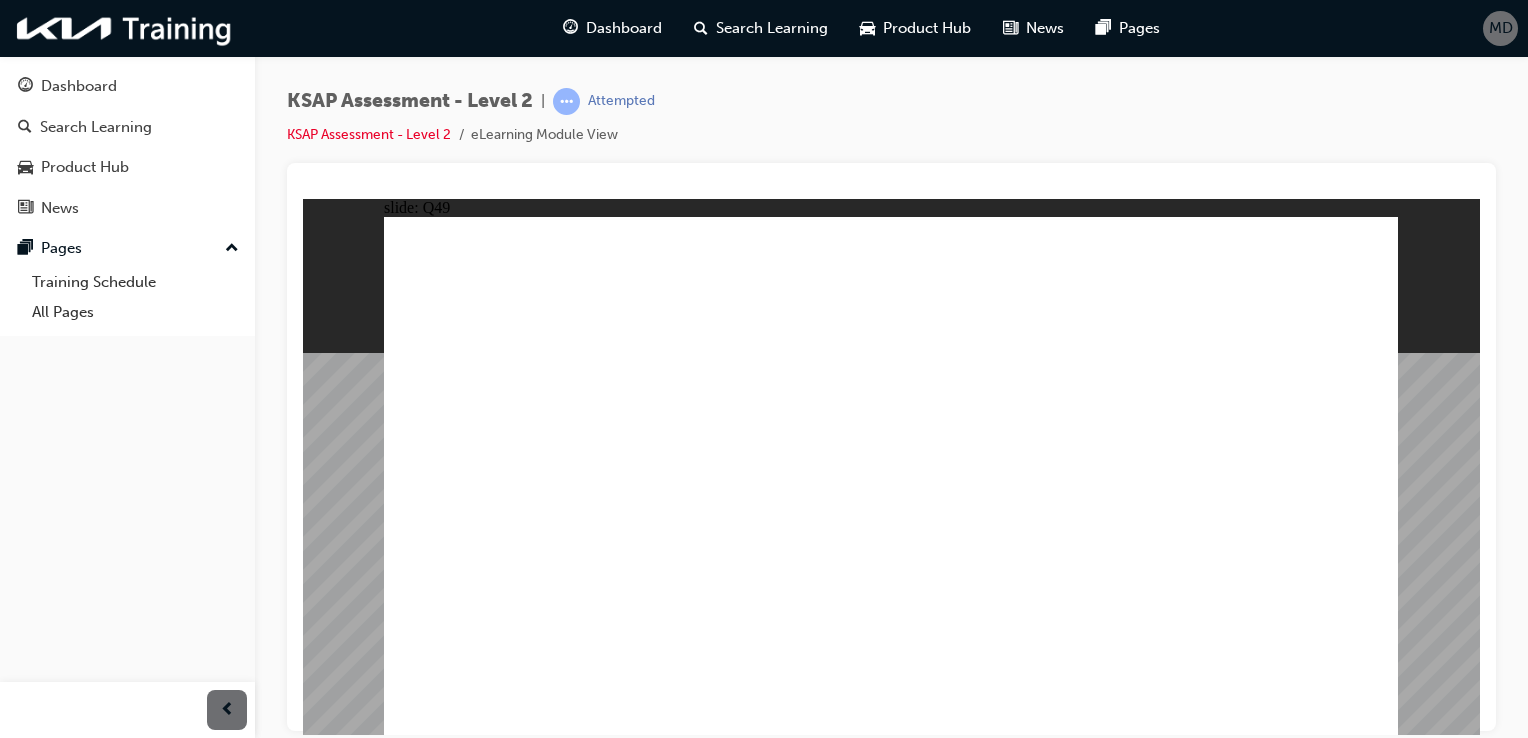 click 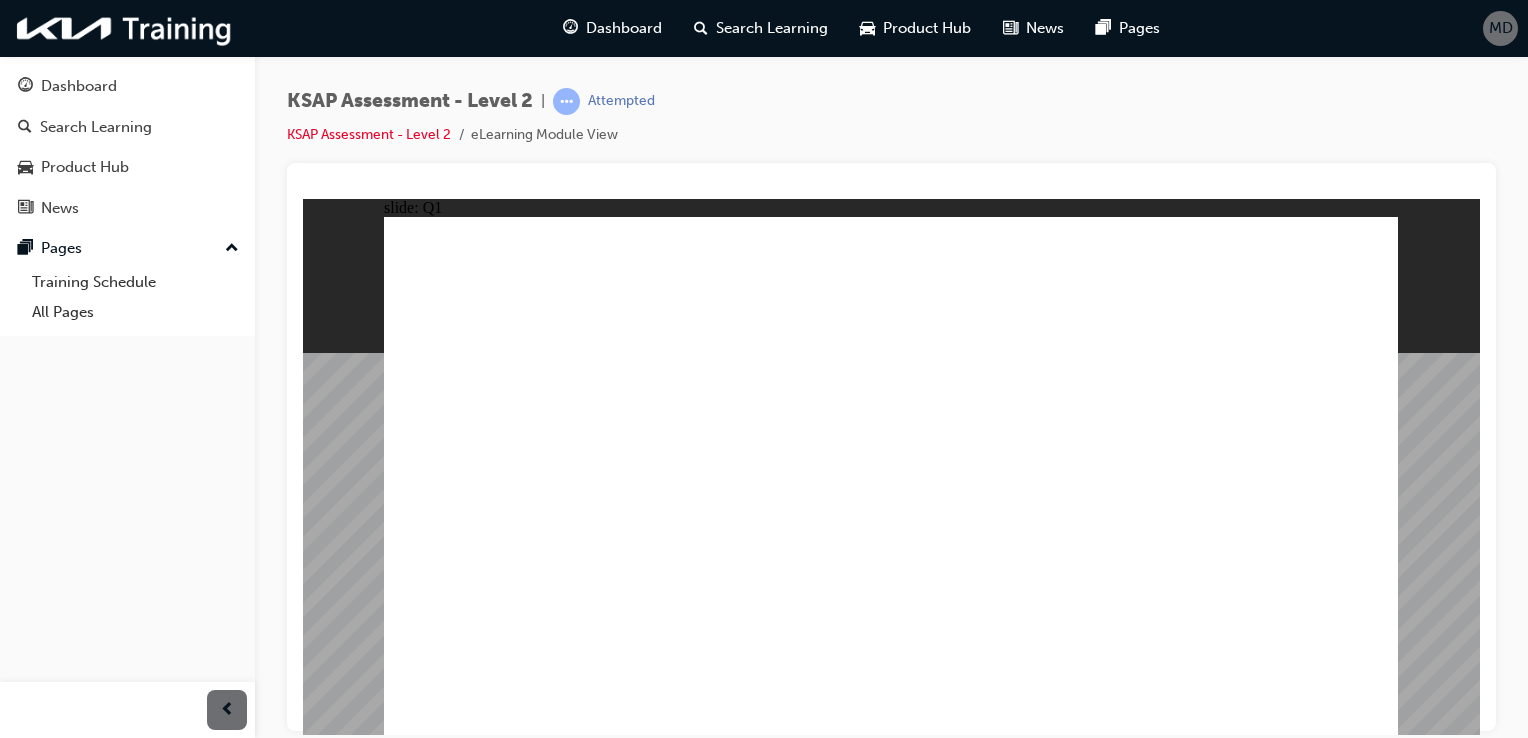 click 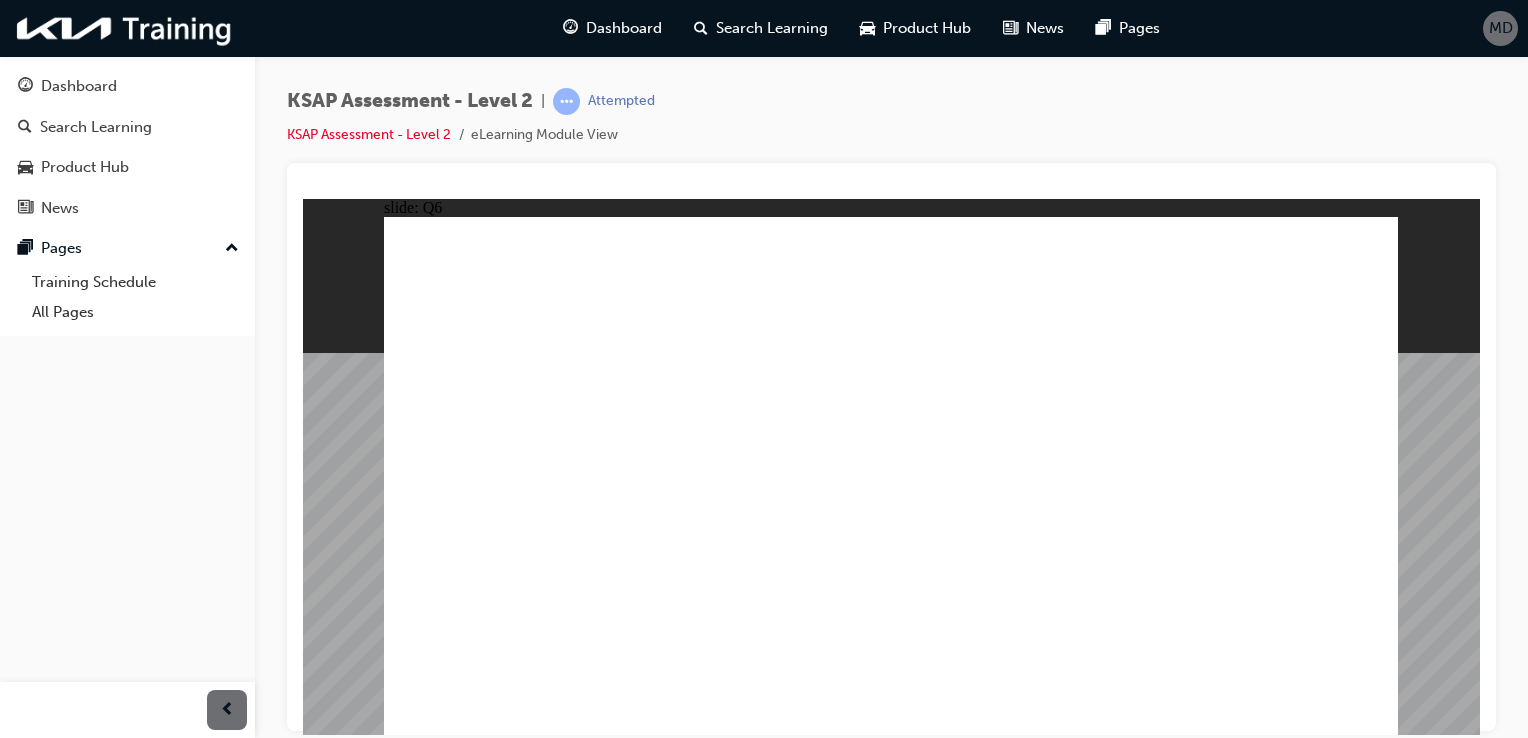 click 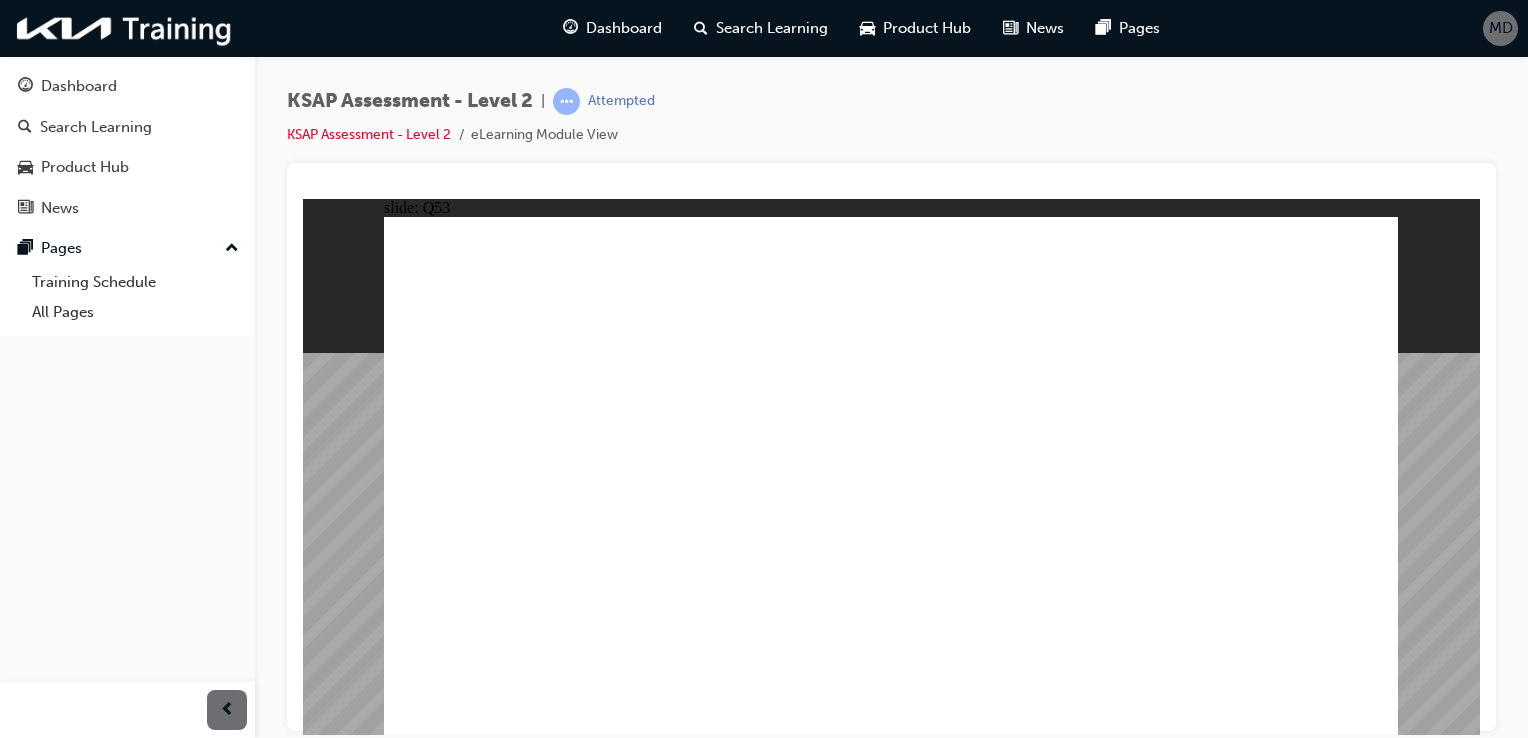 click 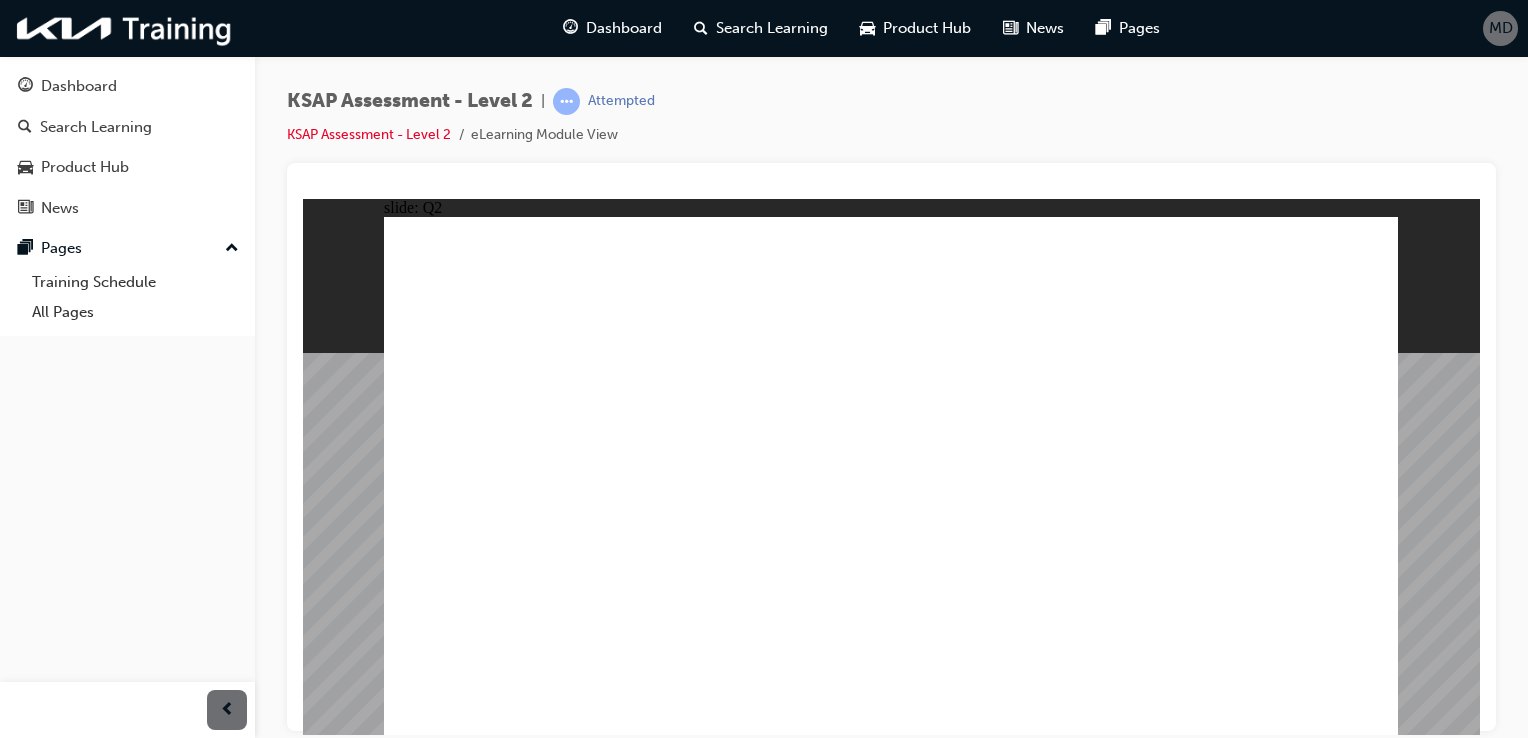 click 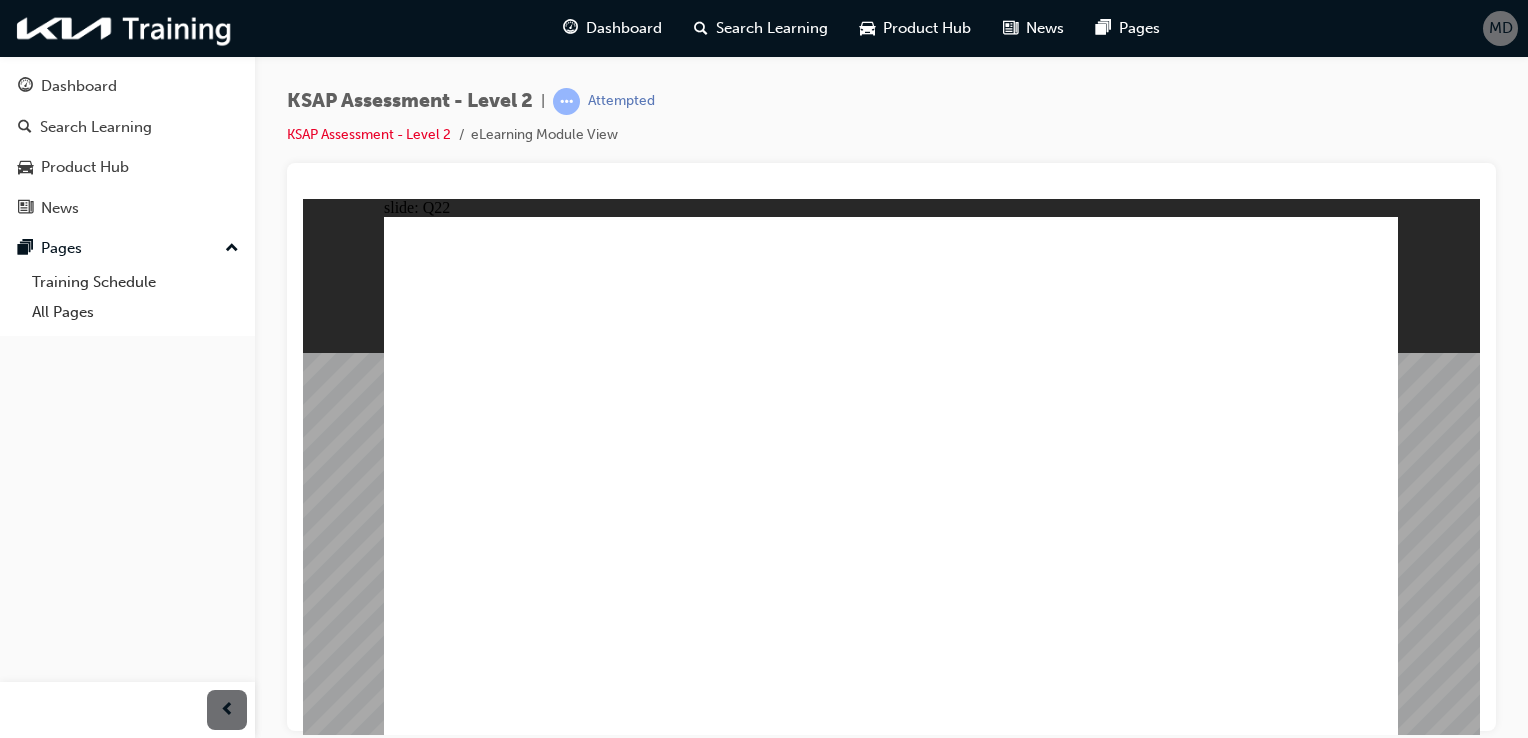click 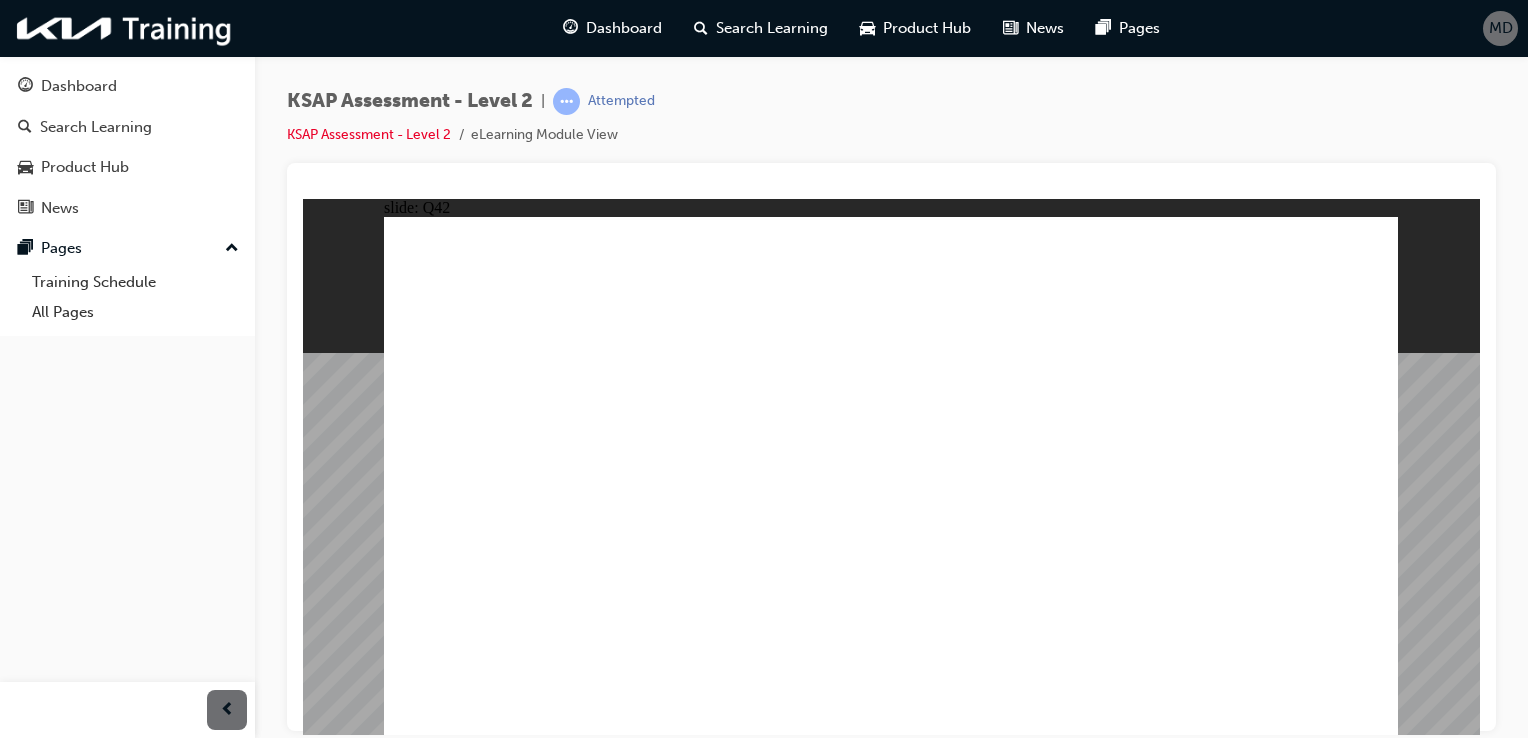 click 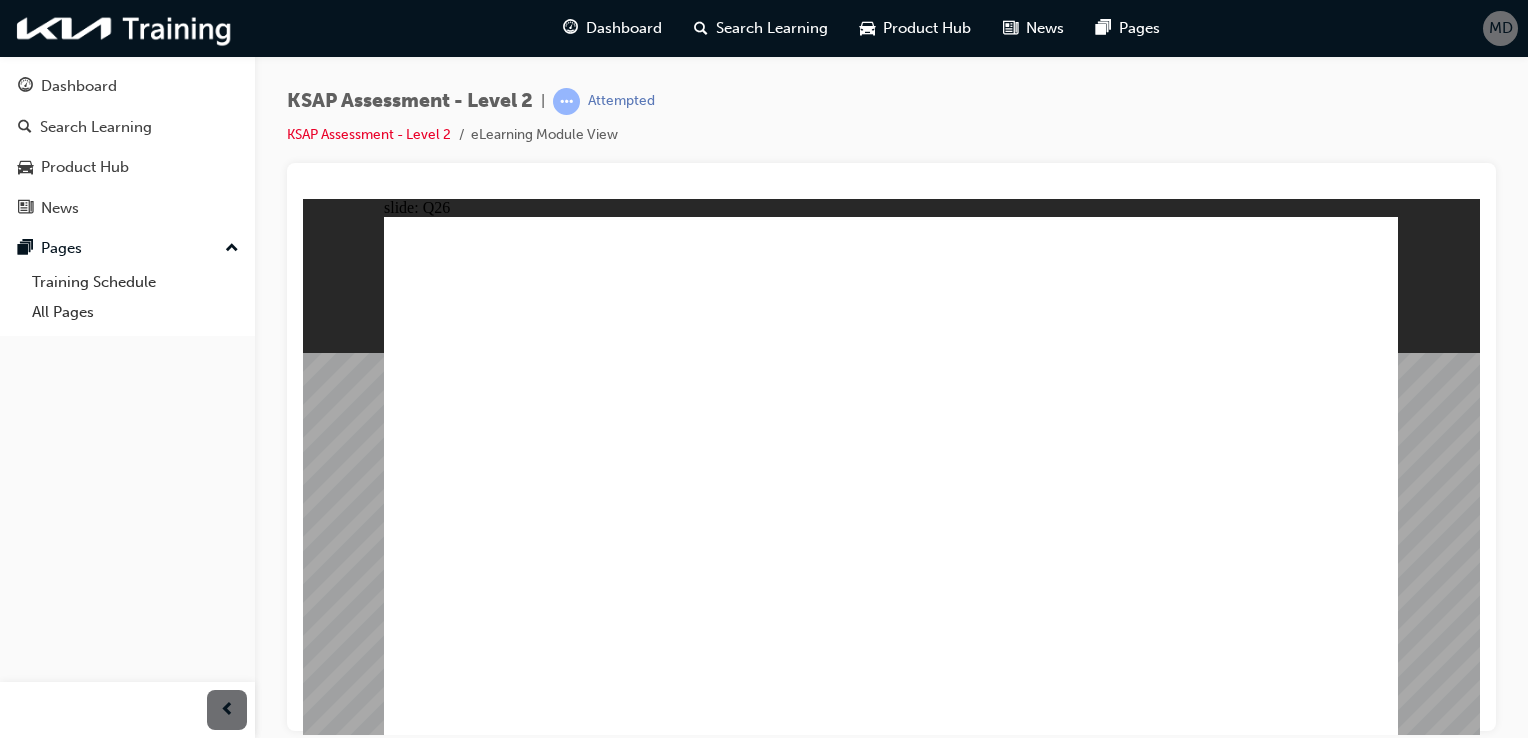click 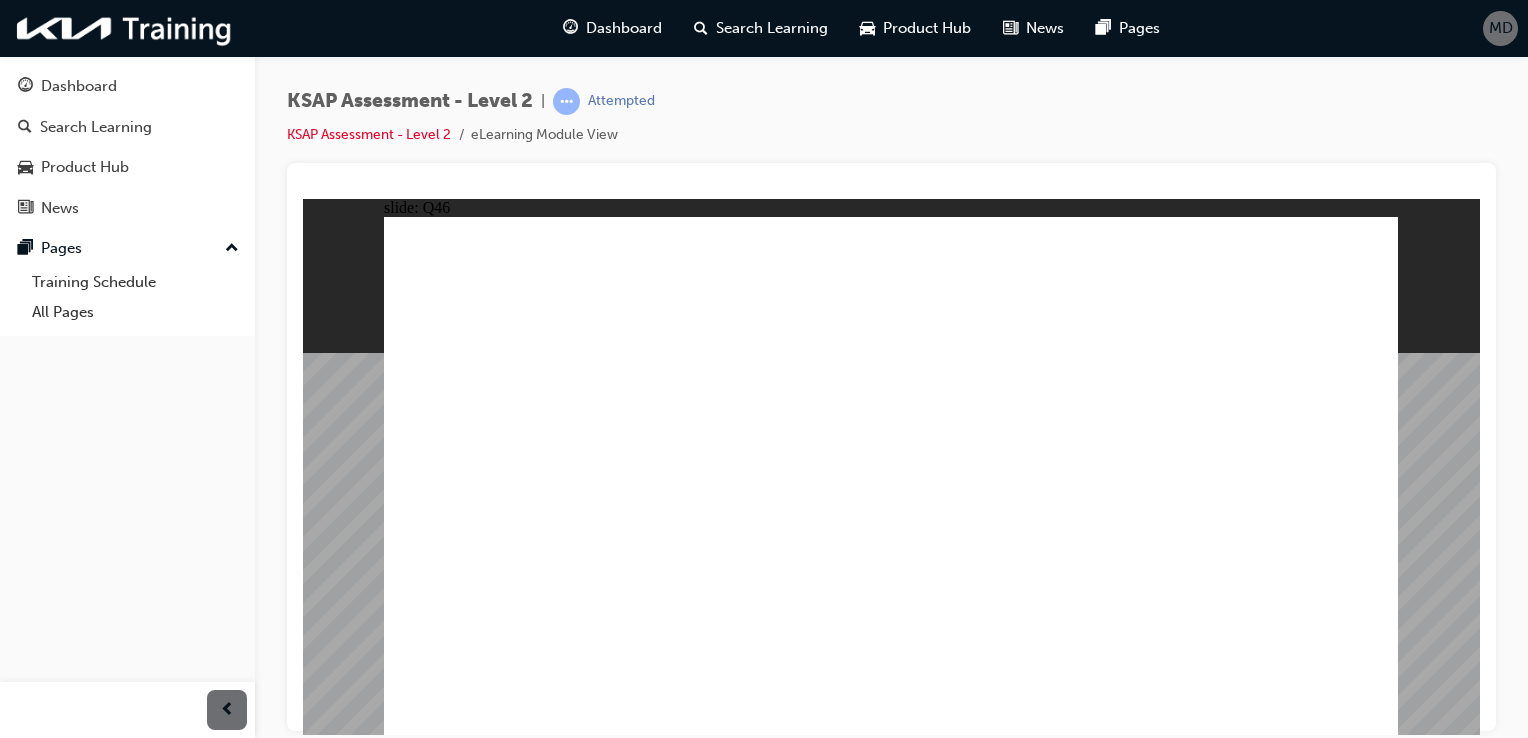 click 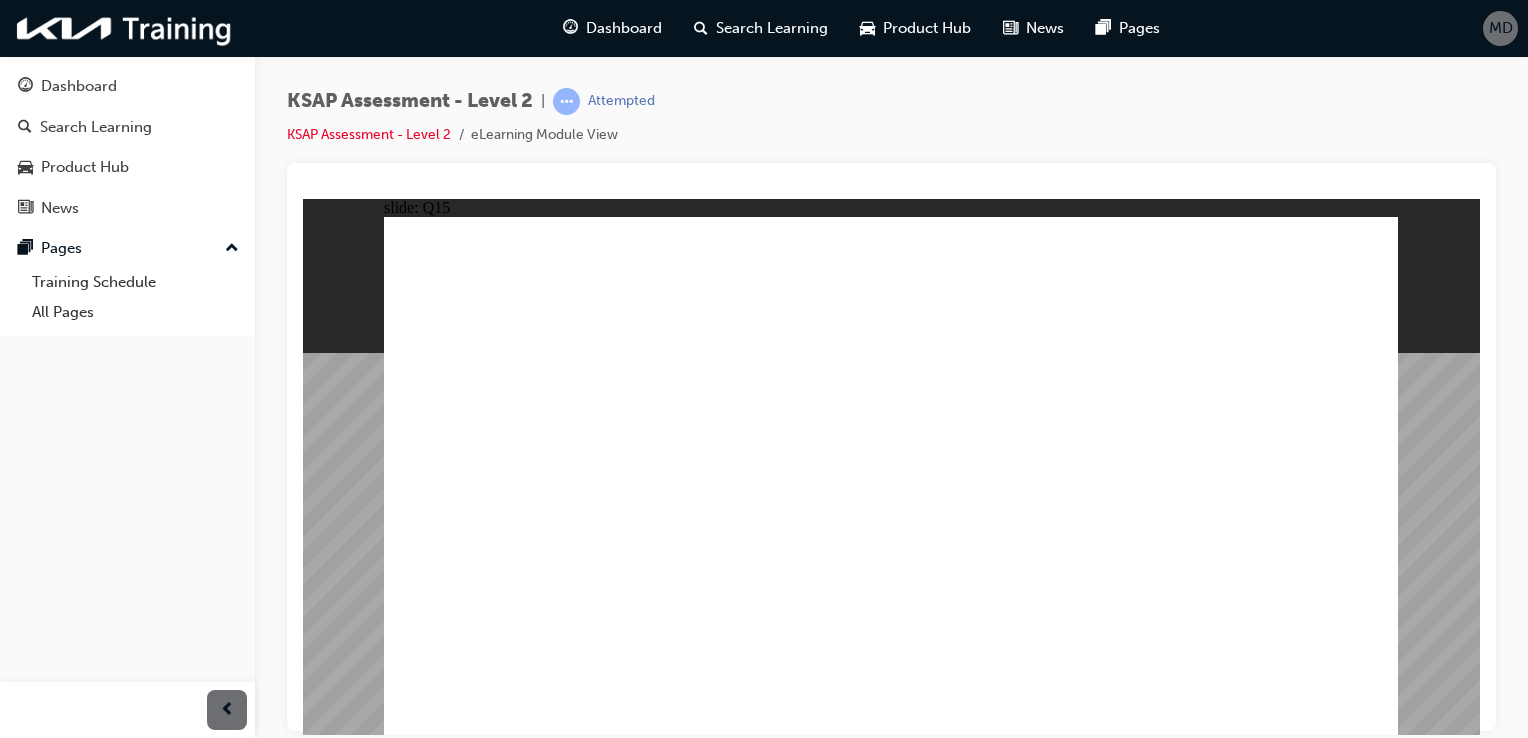 click 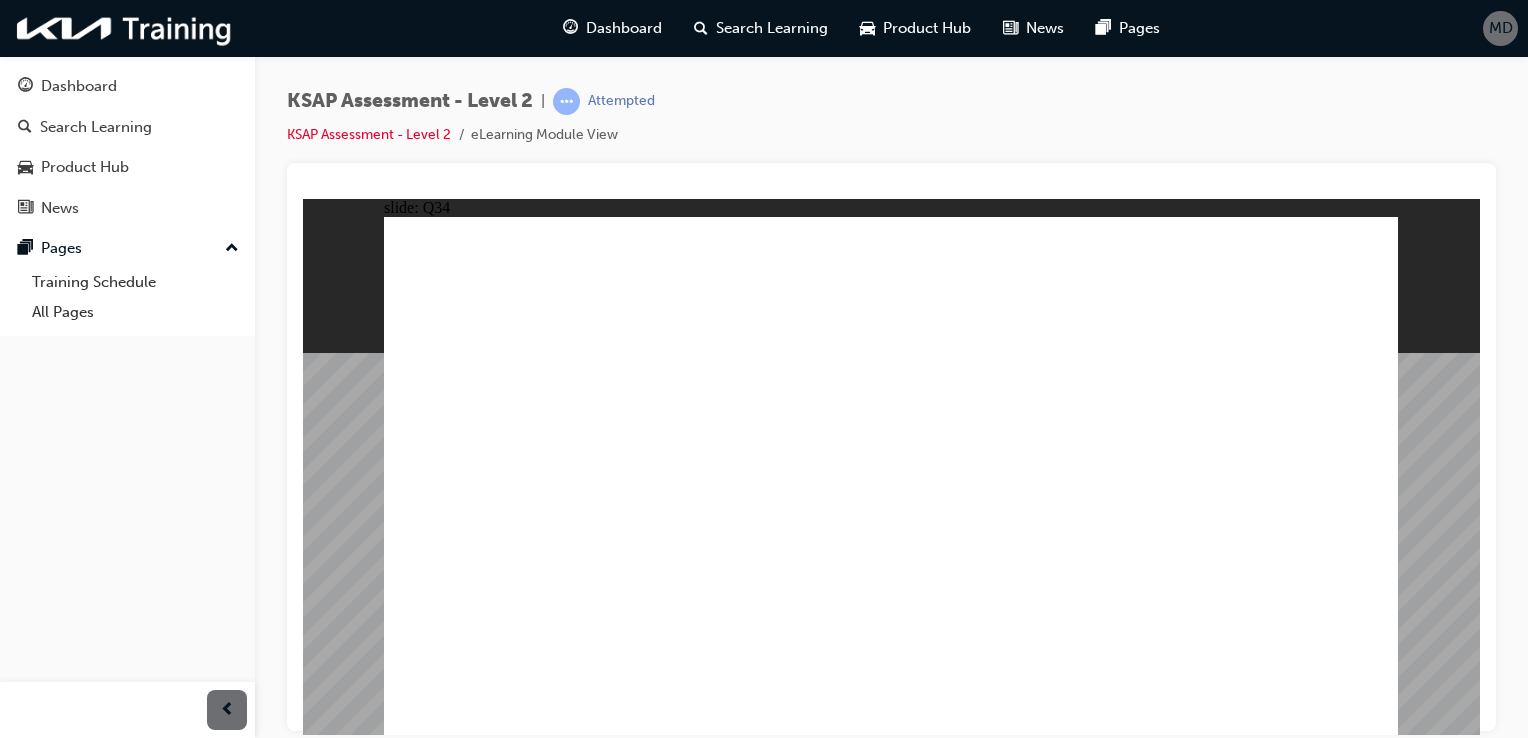 click 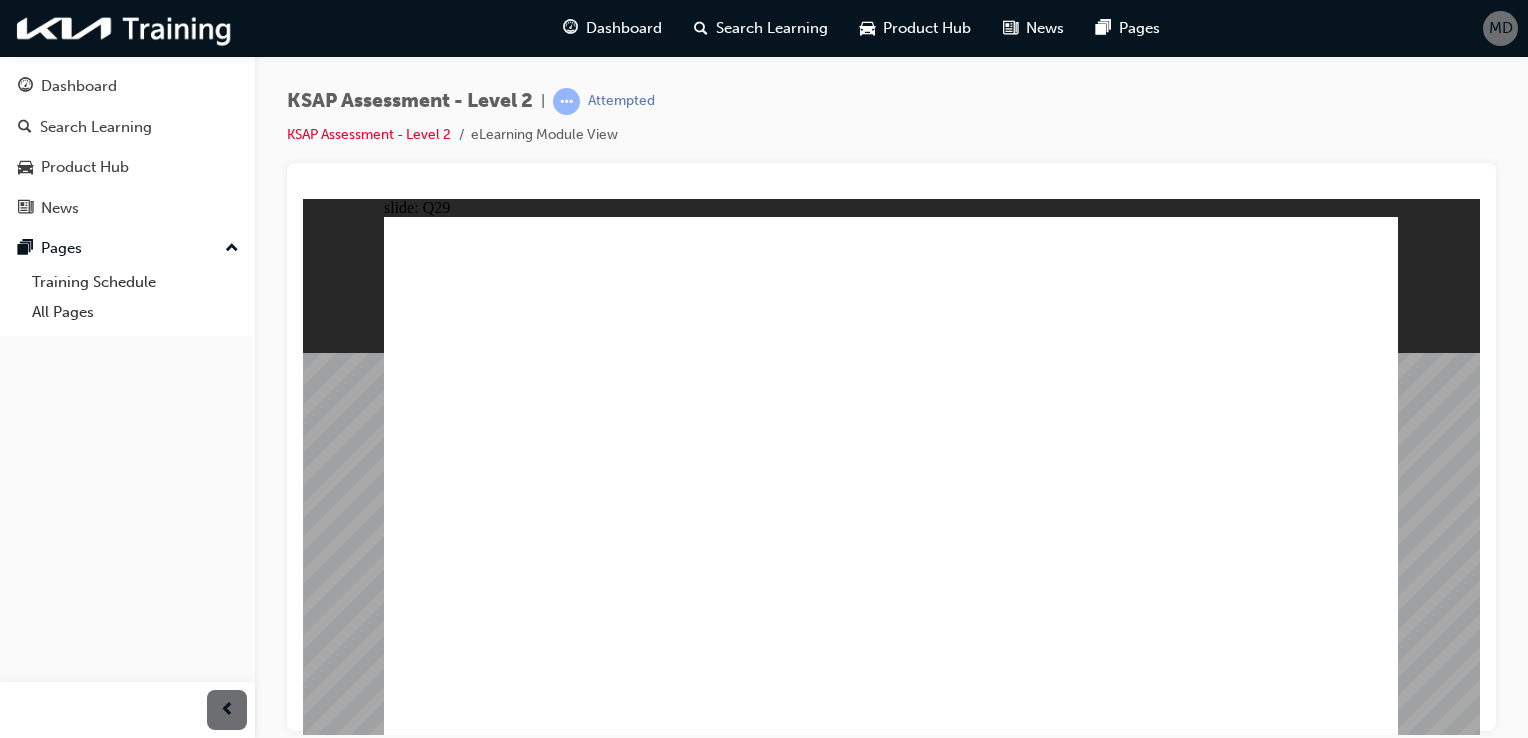 click 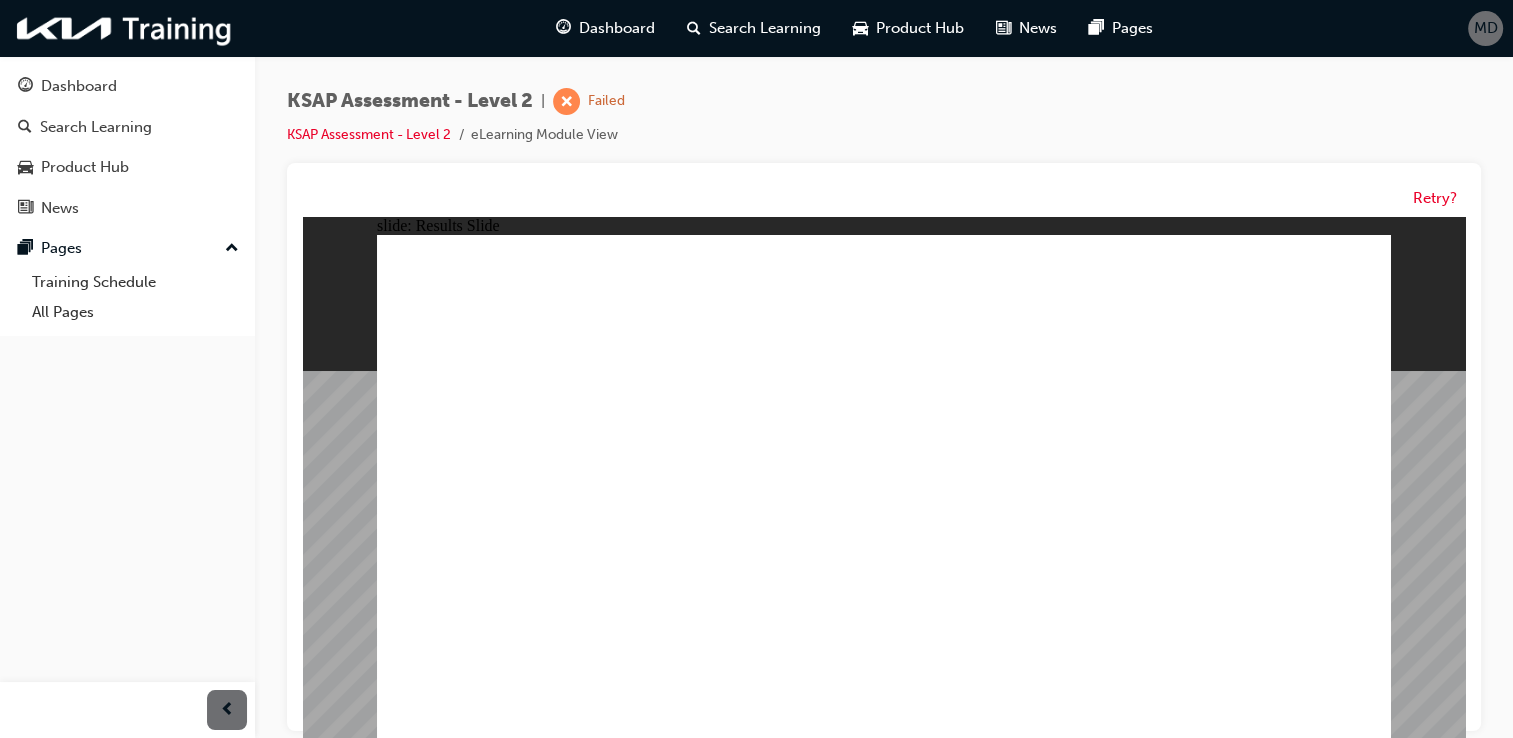 click at bounding box center (884, 1496) 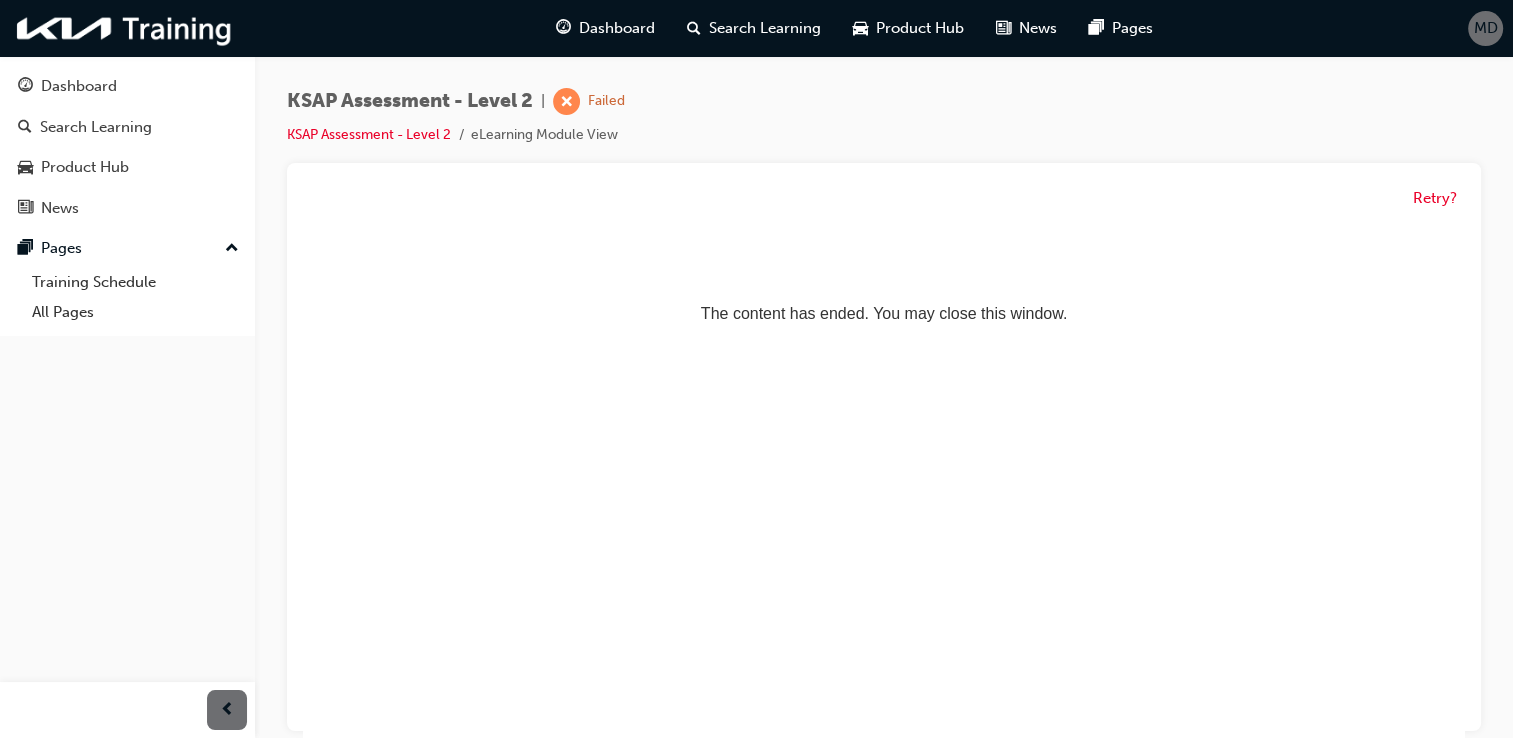 scroll, scrollTop: 0, scrollLeft: 0, axis: both 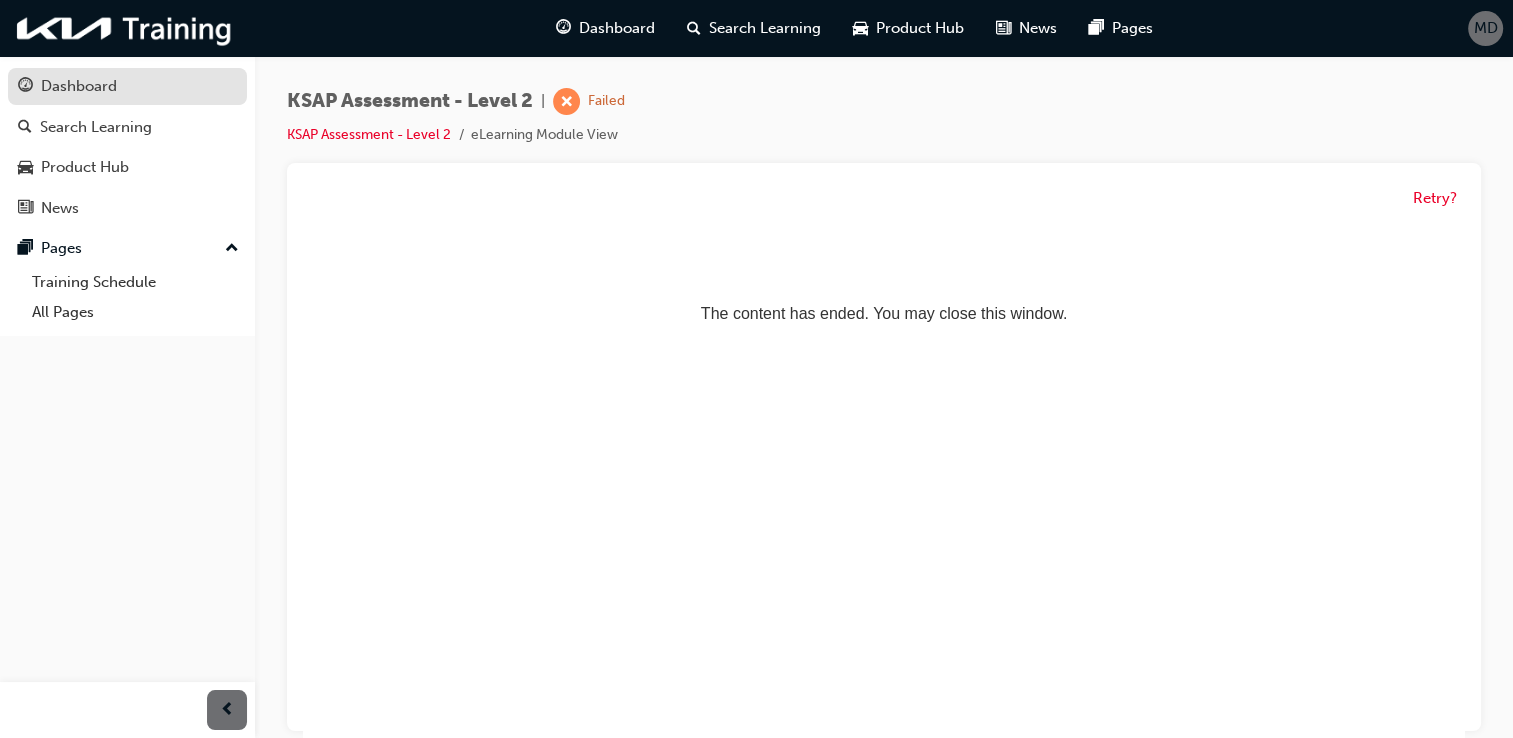 click on "Dashboard" at bounding box center [127, 86] 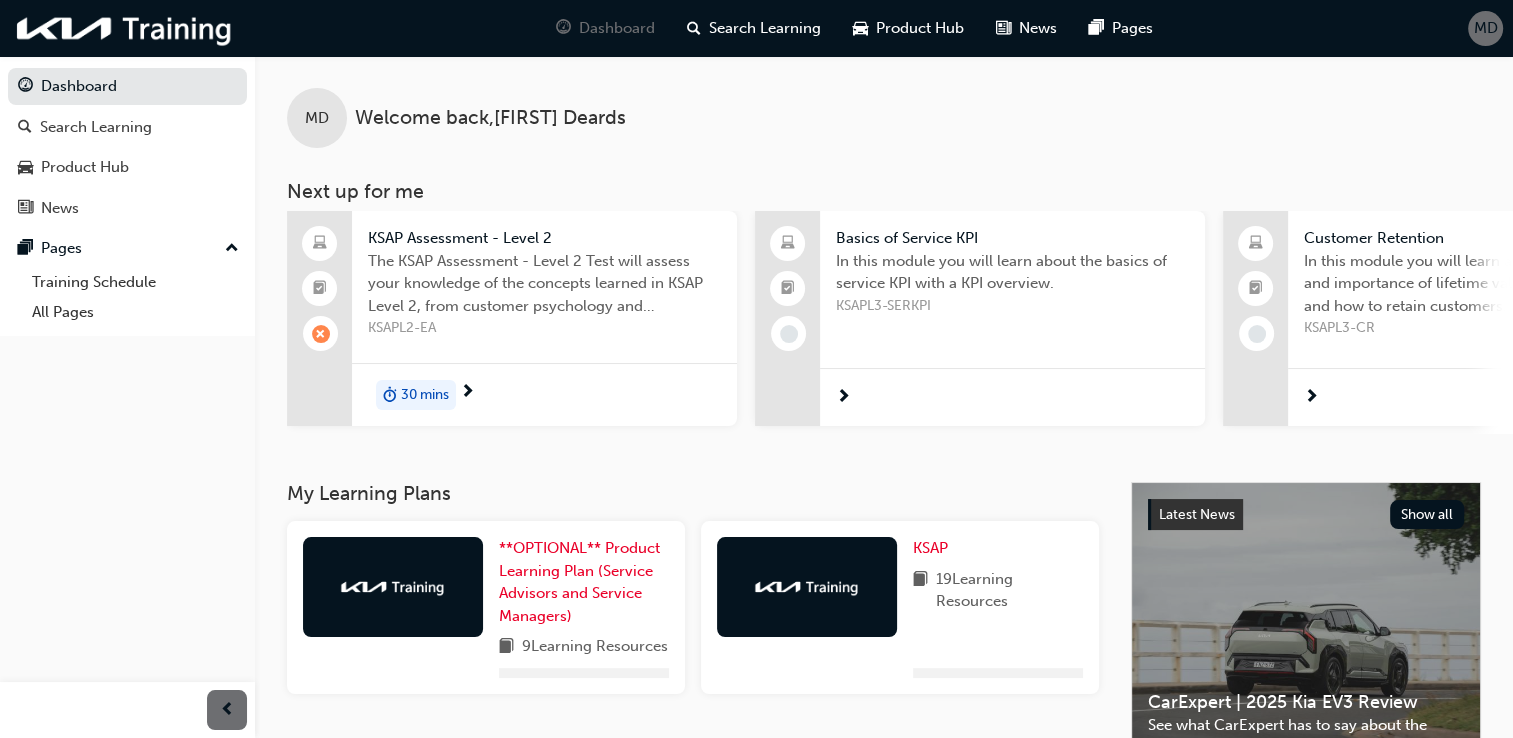 click on "KSAP Assessment - Level 2" at bounding box center [544, 238] 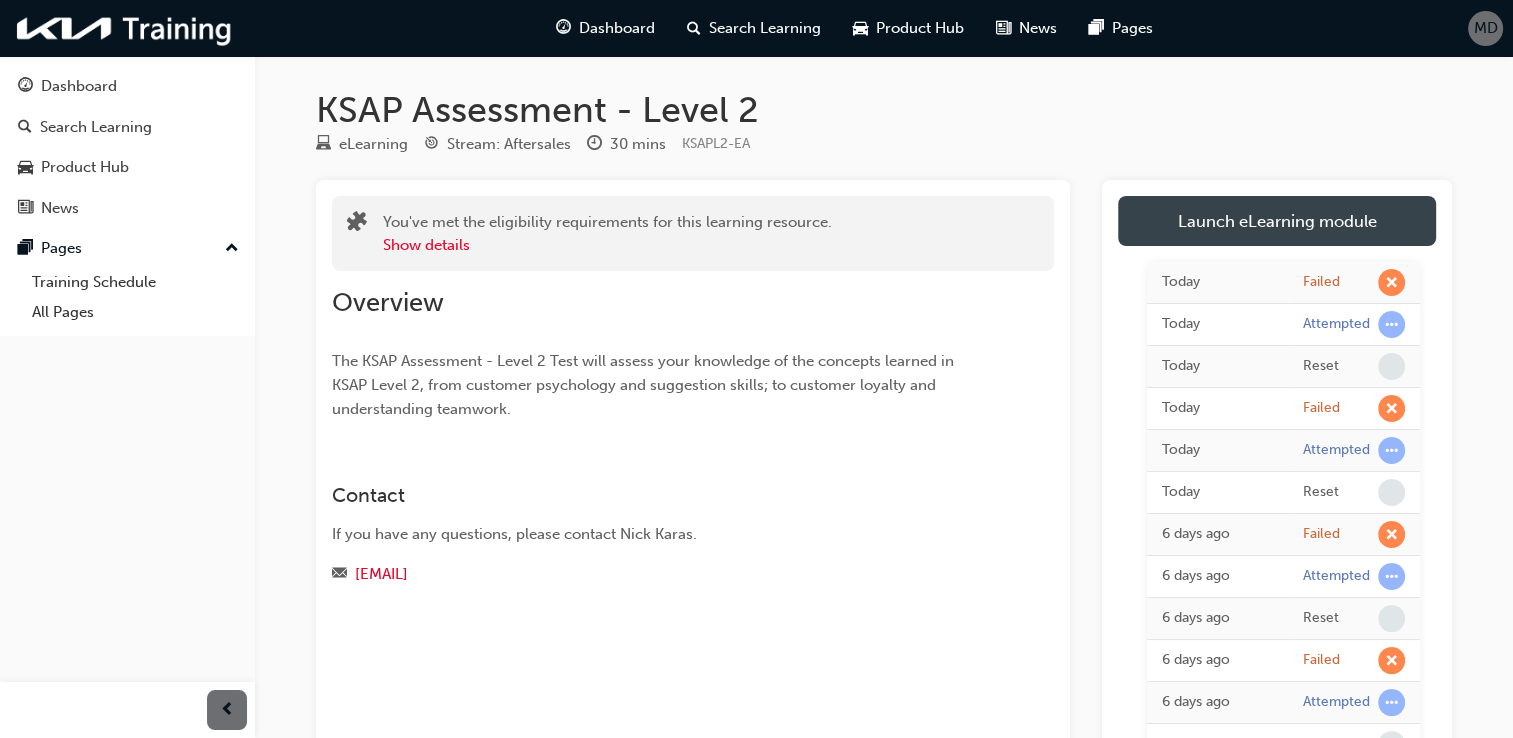 click on "Launch eLearning module" at bounding box center [1277, 221] 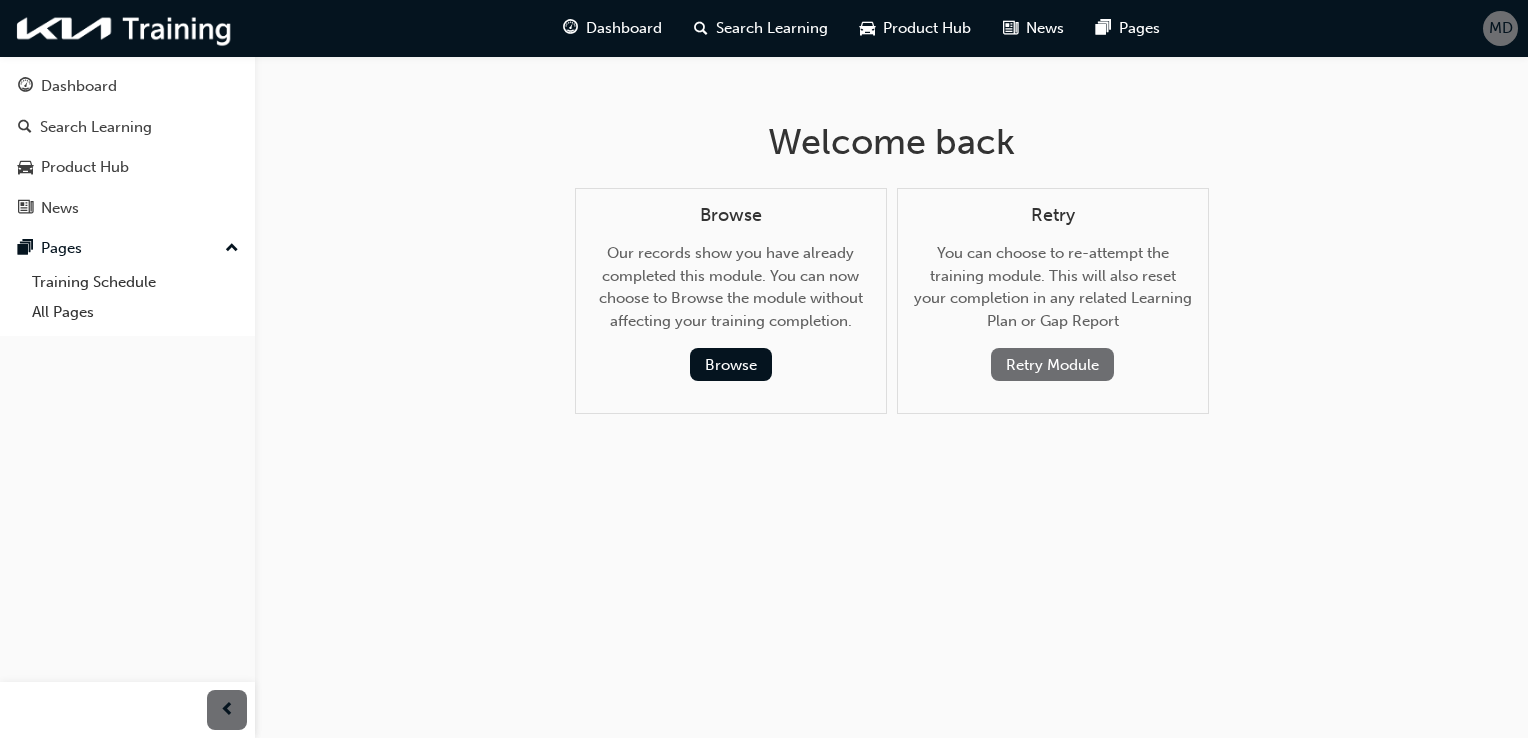 click on "Retry Module" at bounding box center (1052, 364) 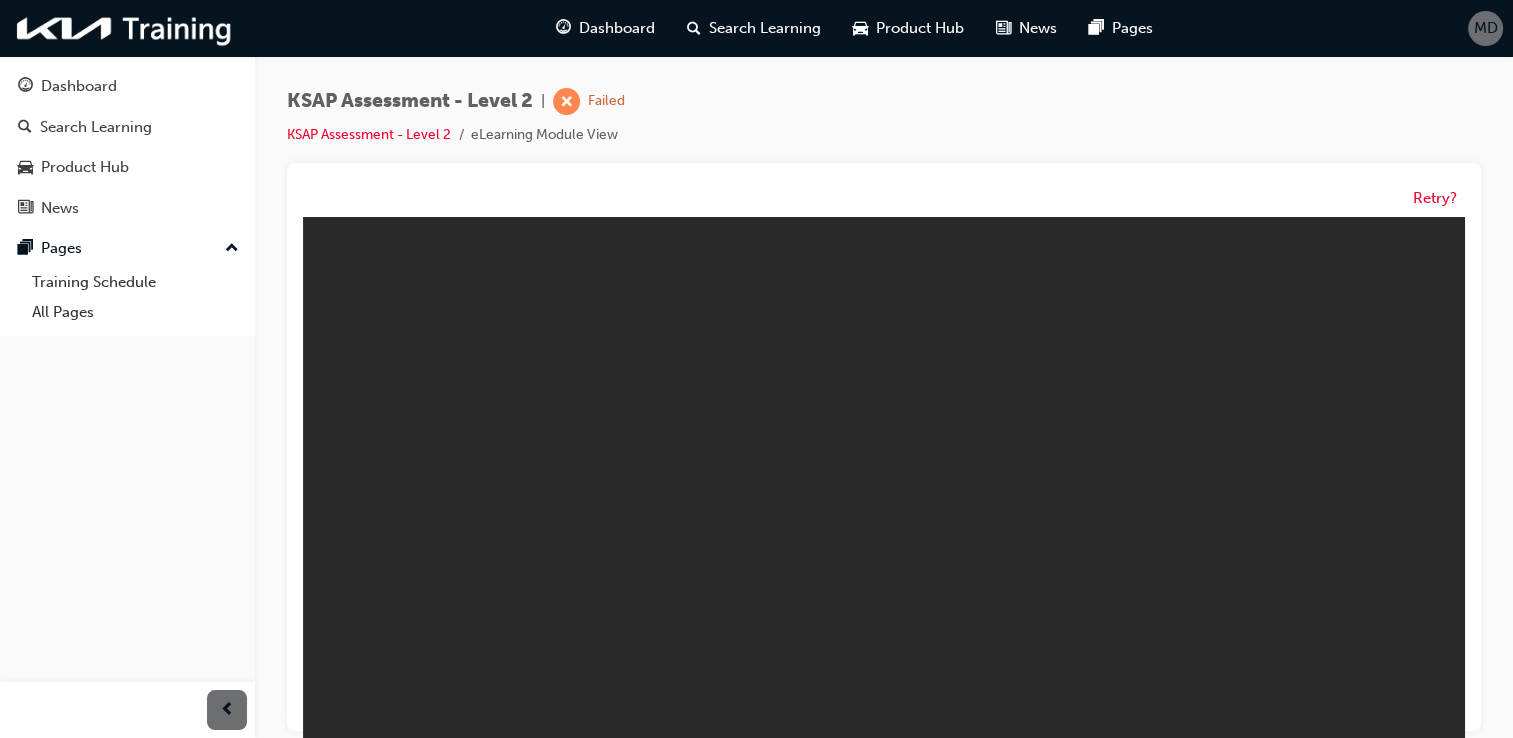scroll, scrollTop: 0, scrollLeft: 0, axis: both 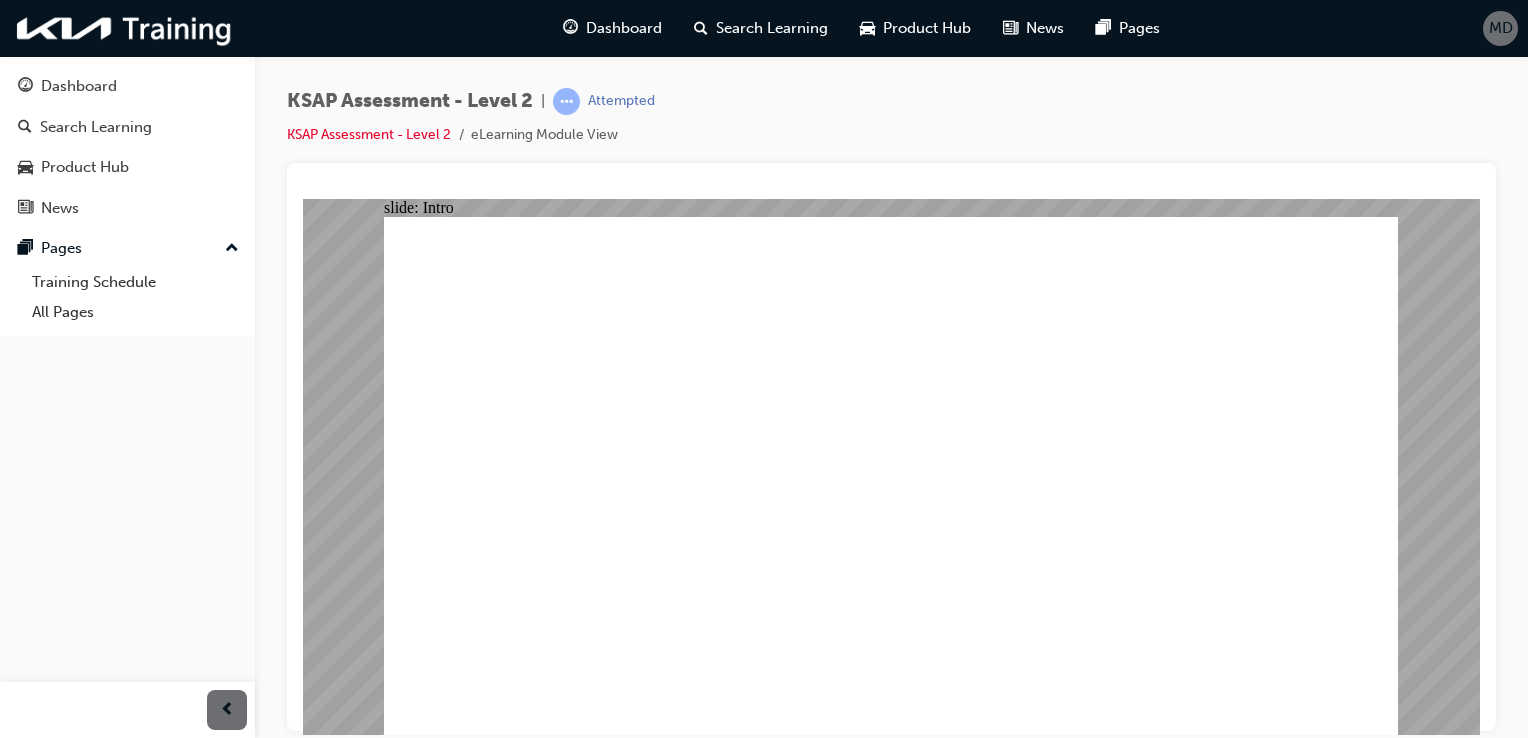 click 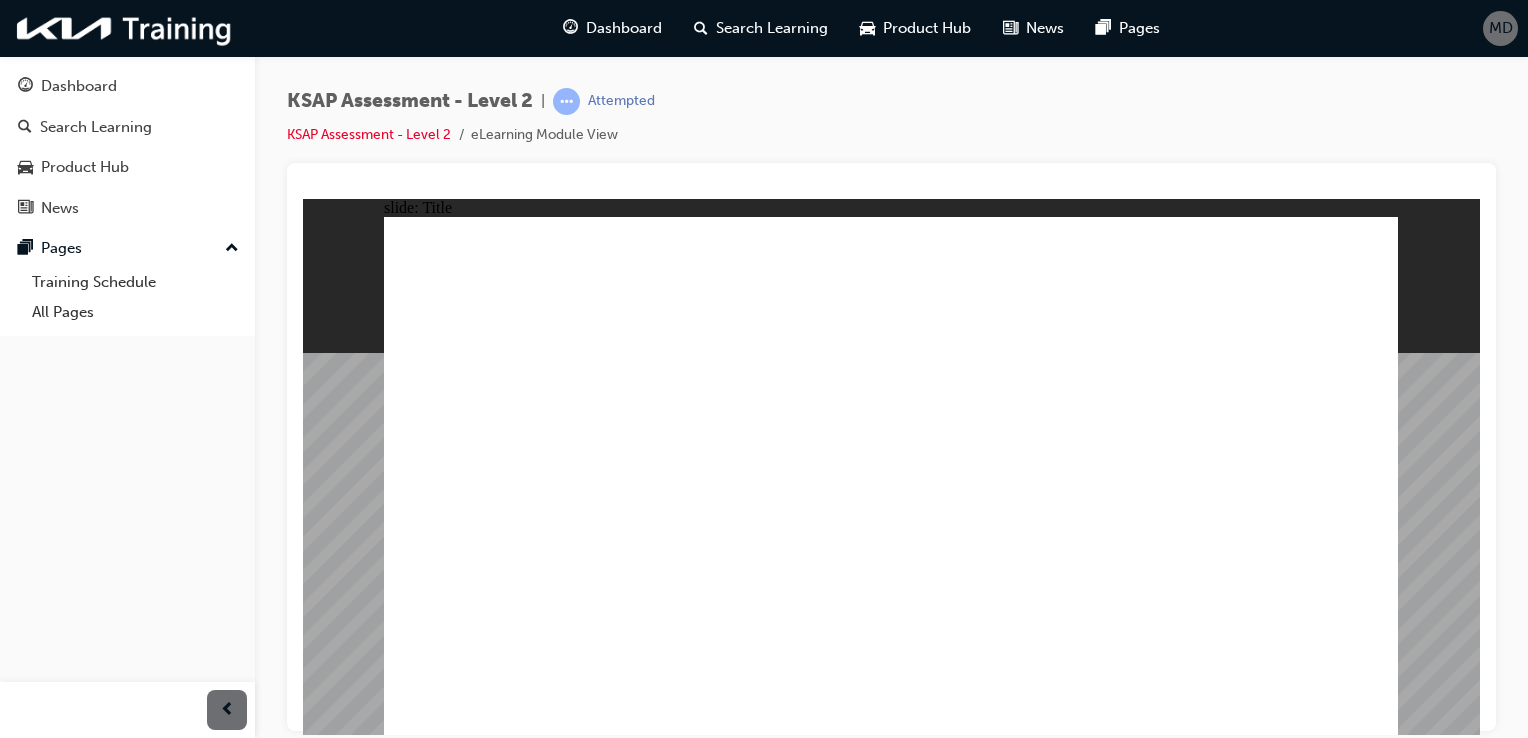 click 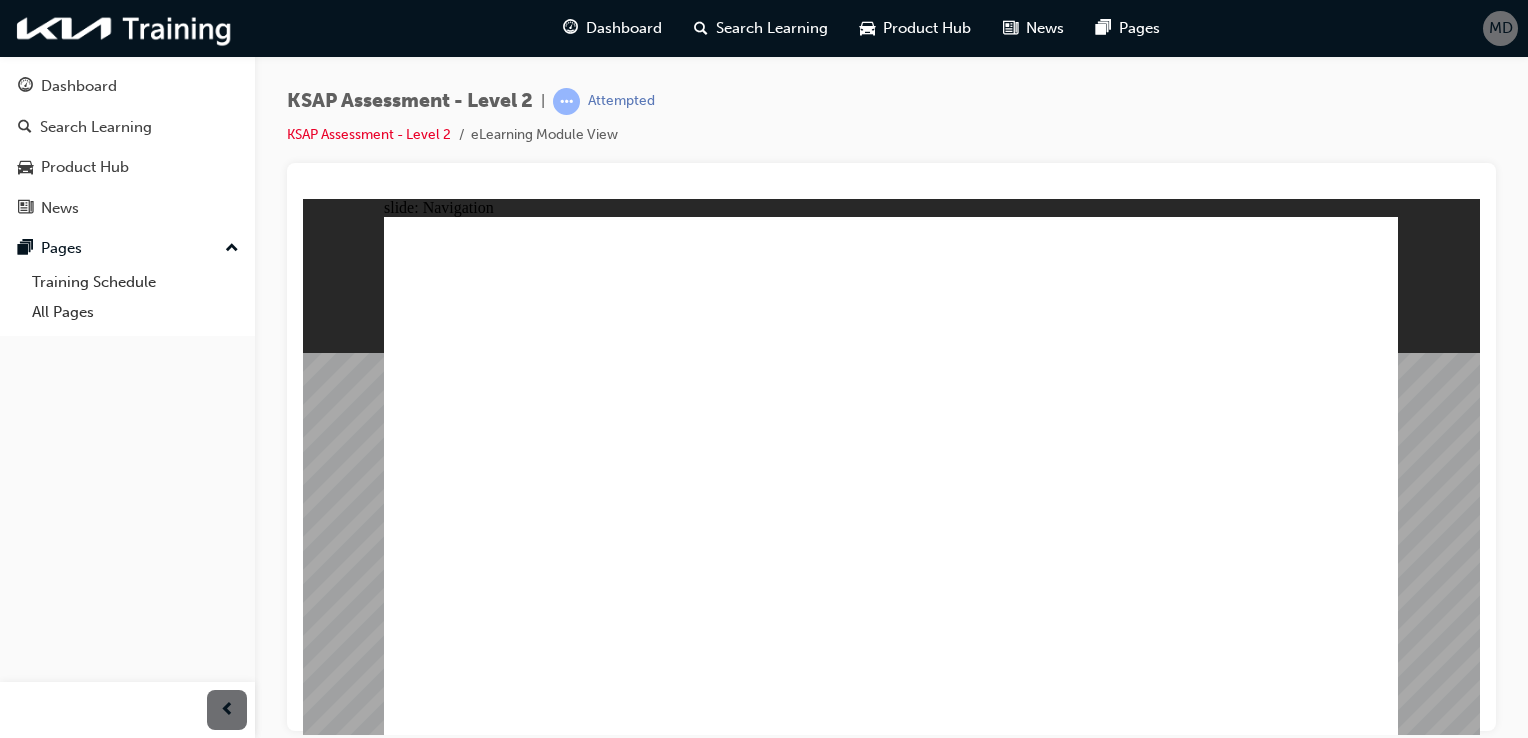 click 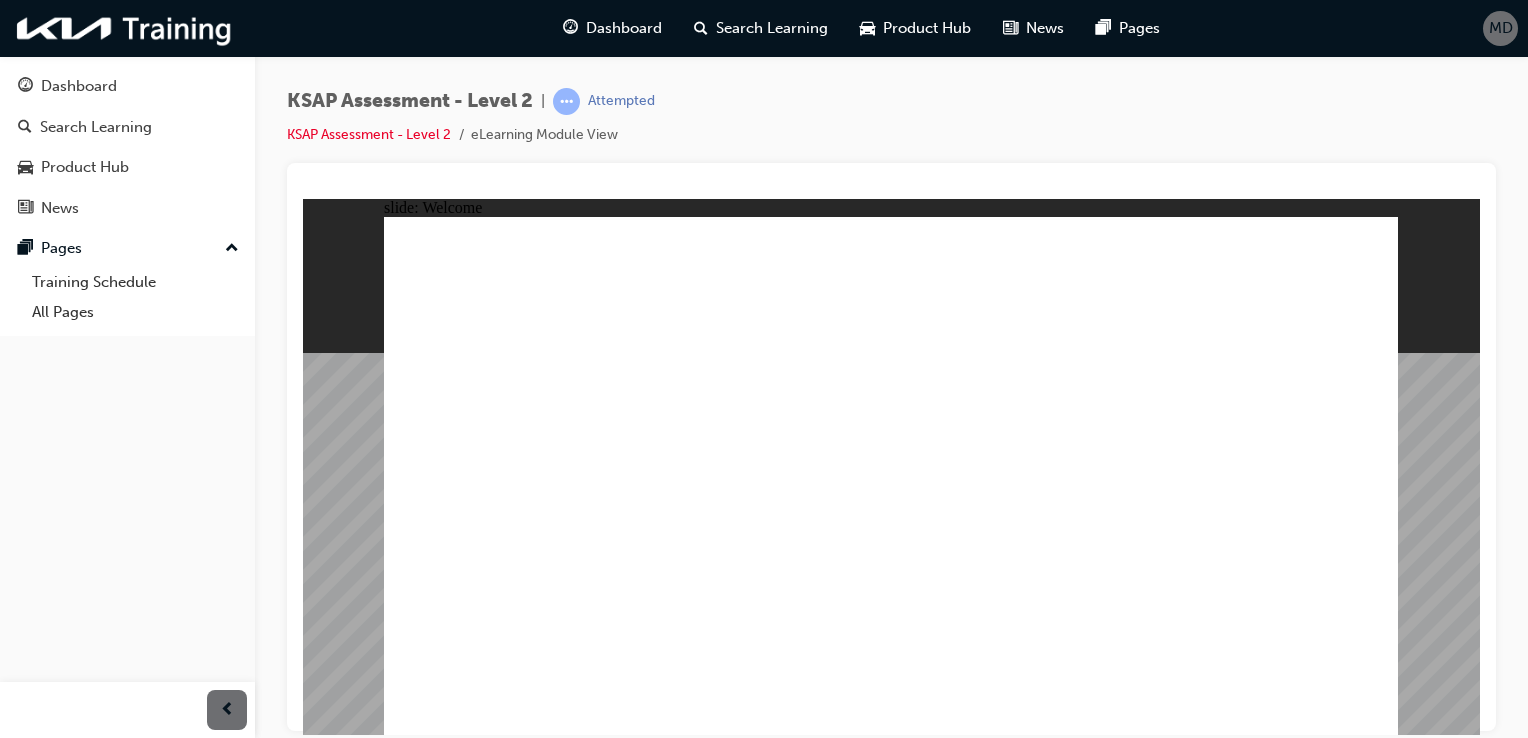 click 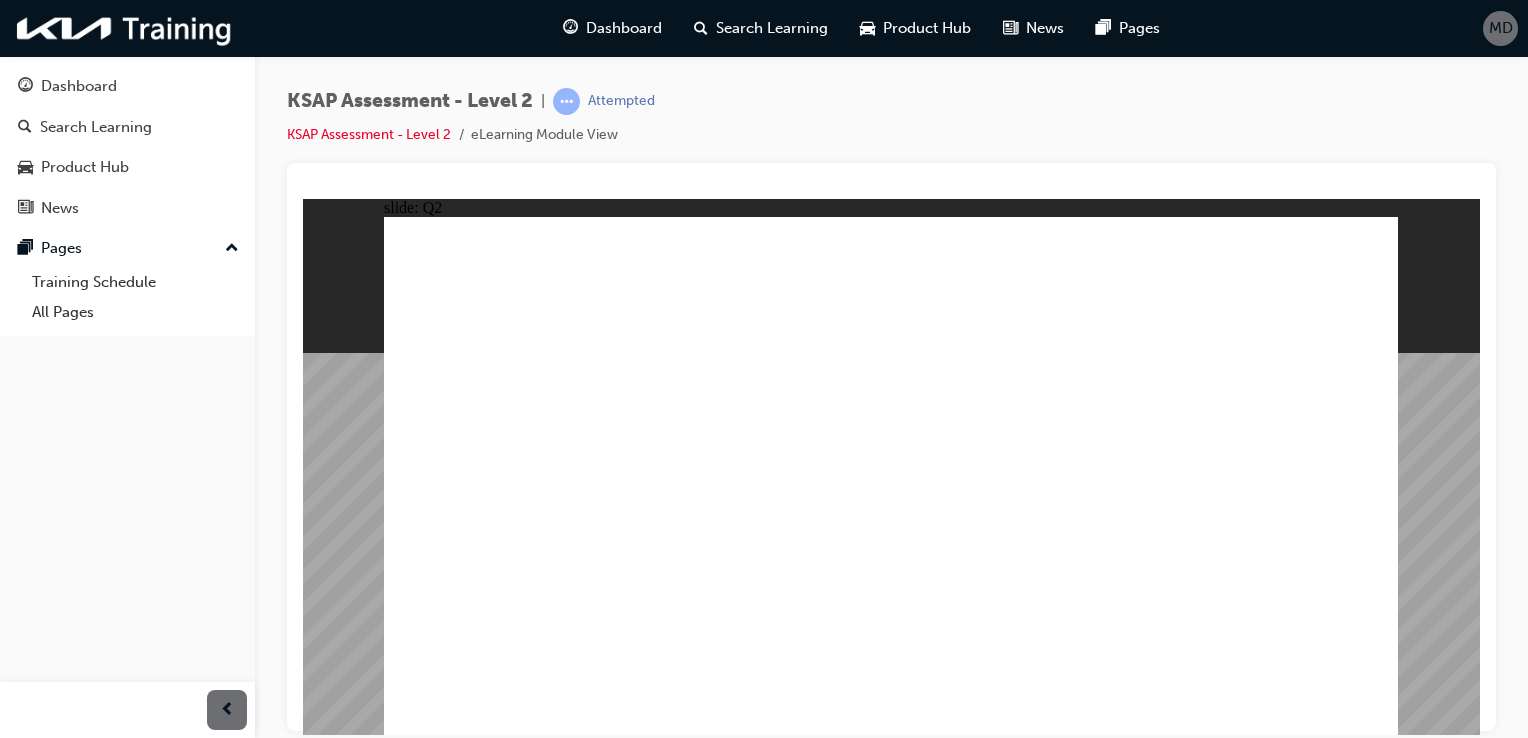 click 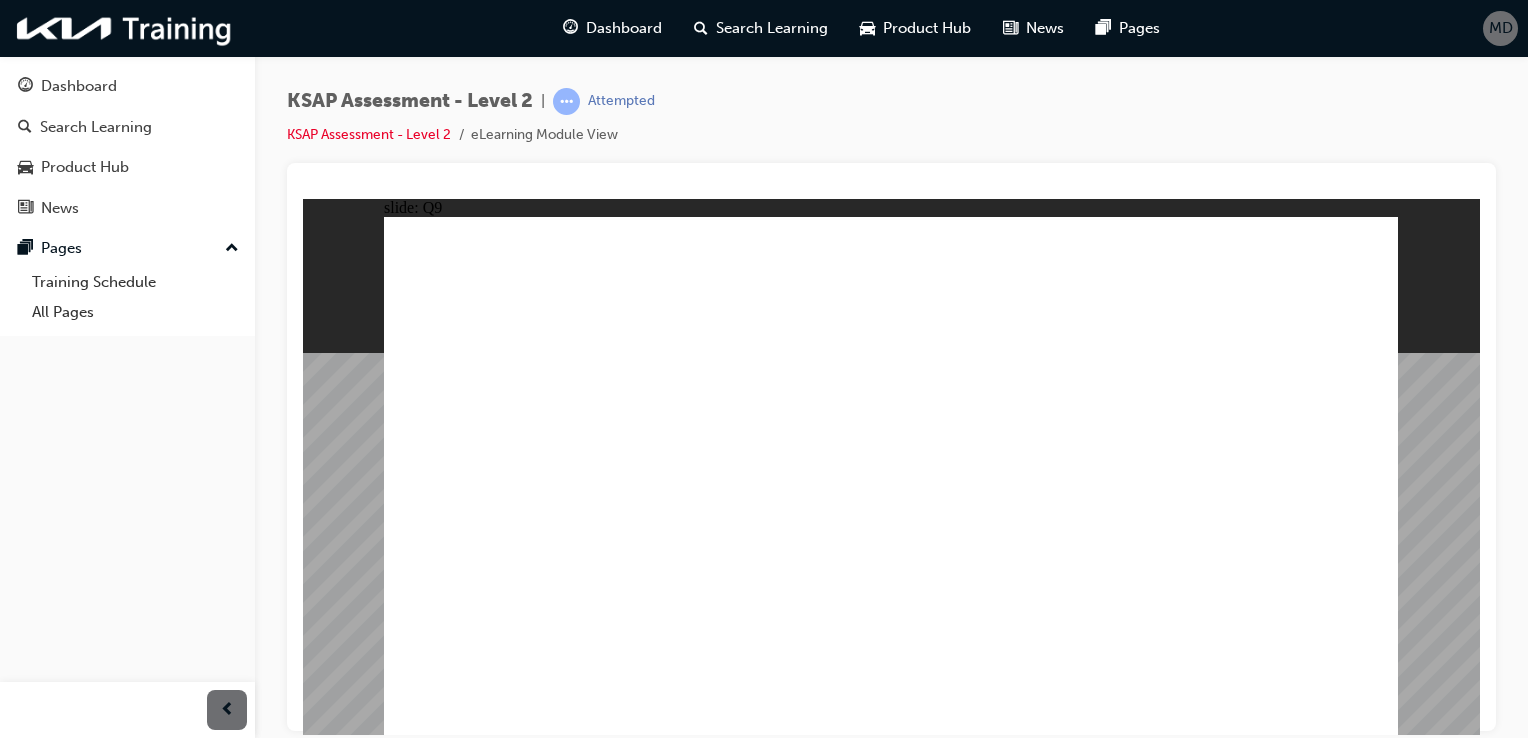 click 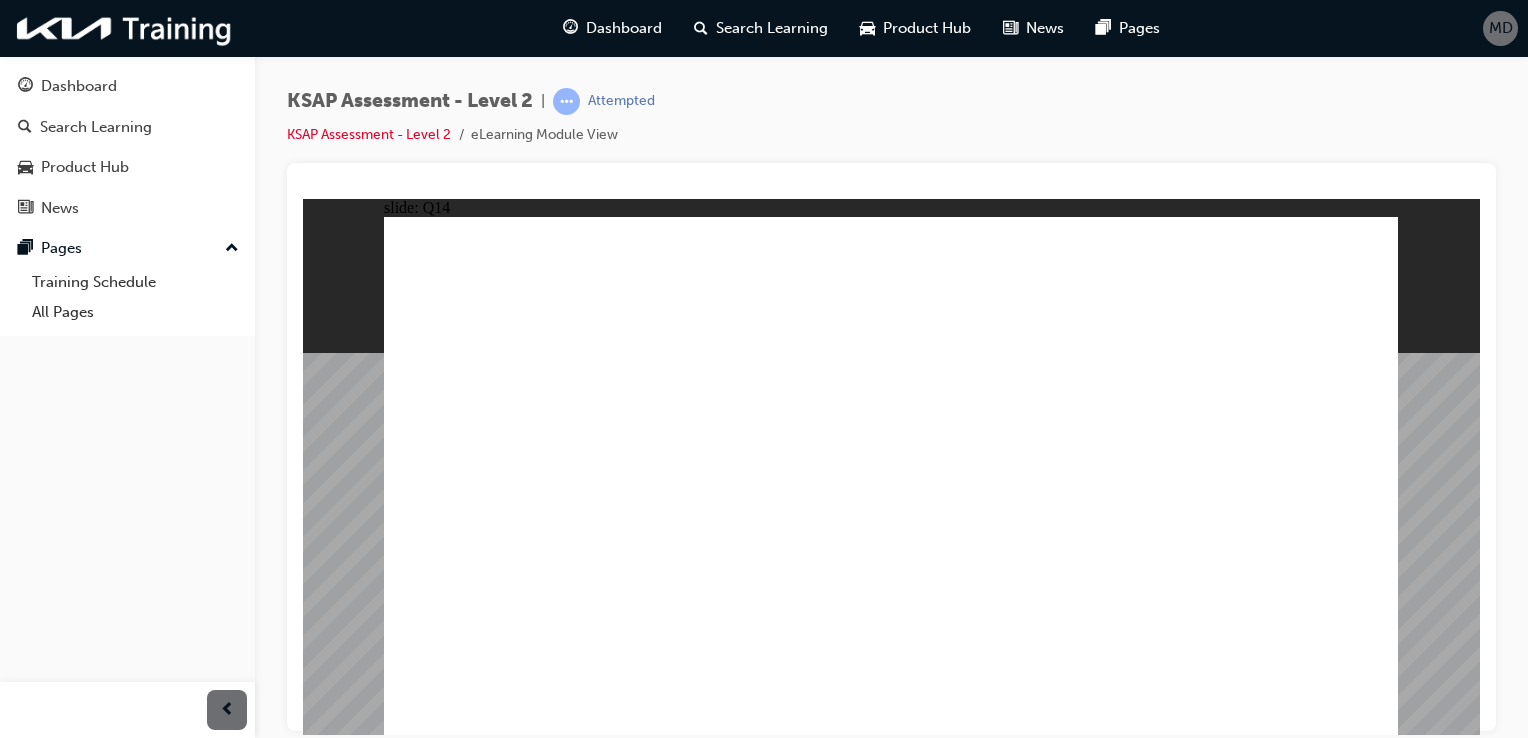click 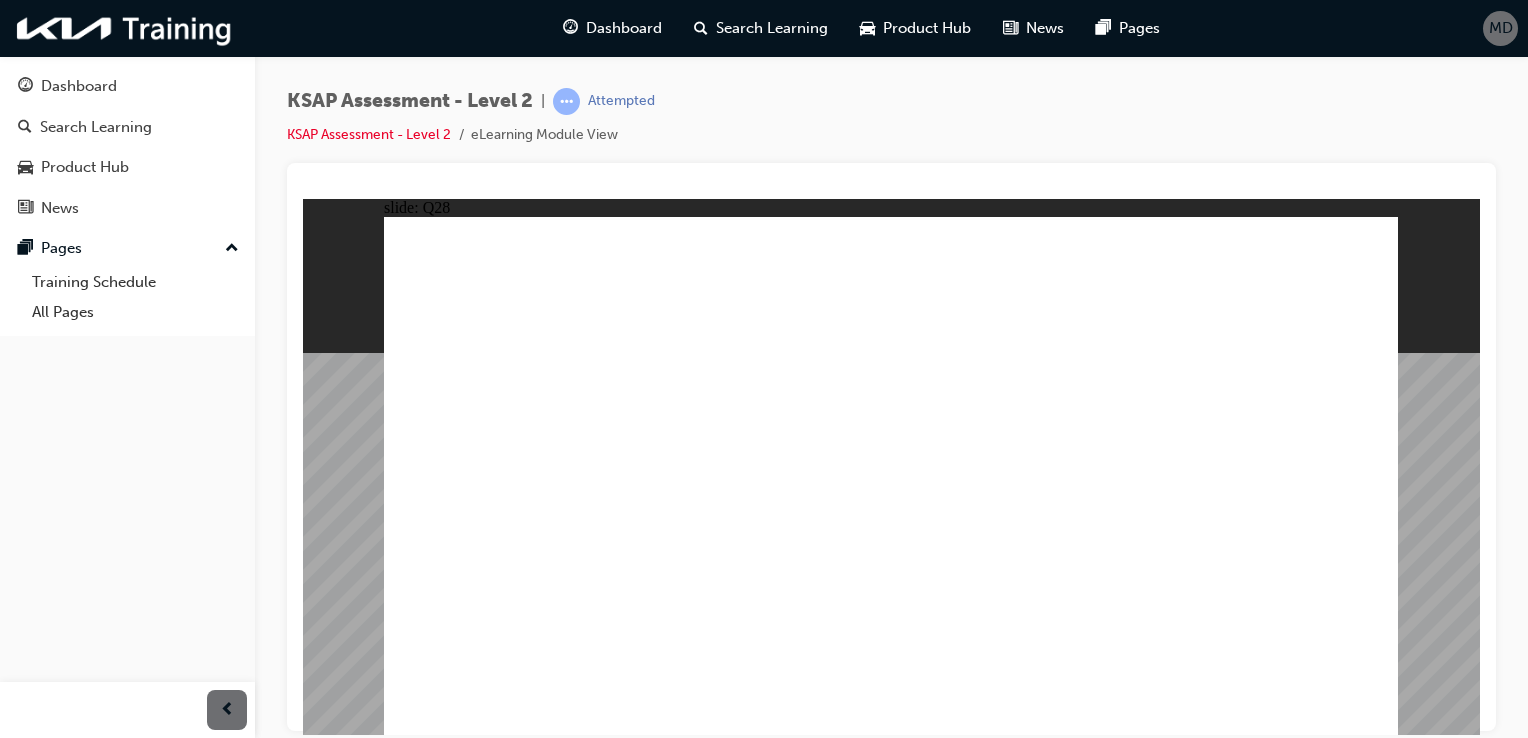 click 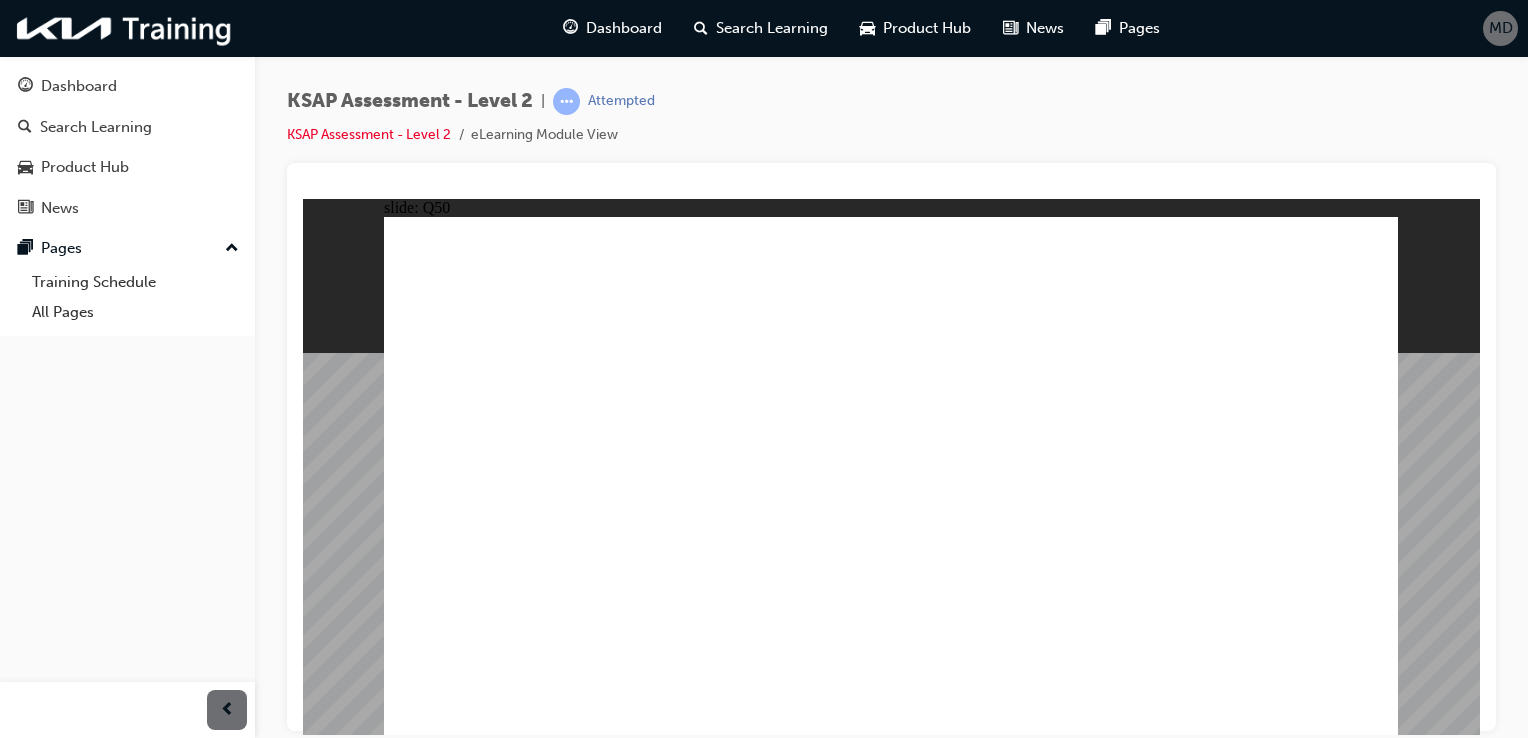 click 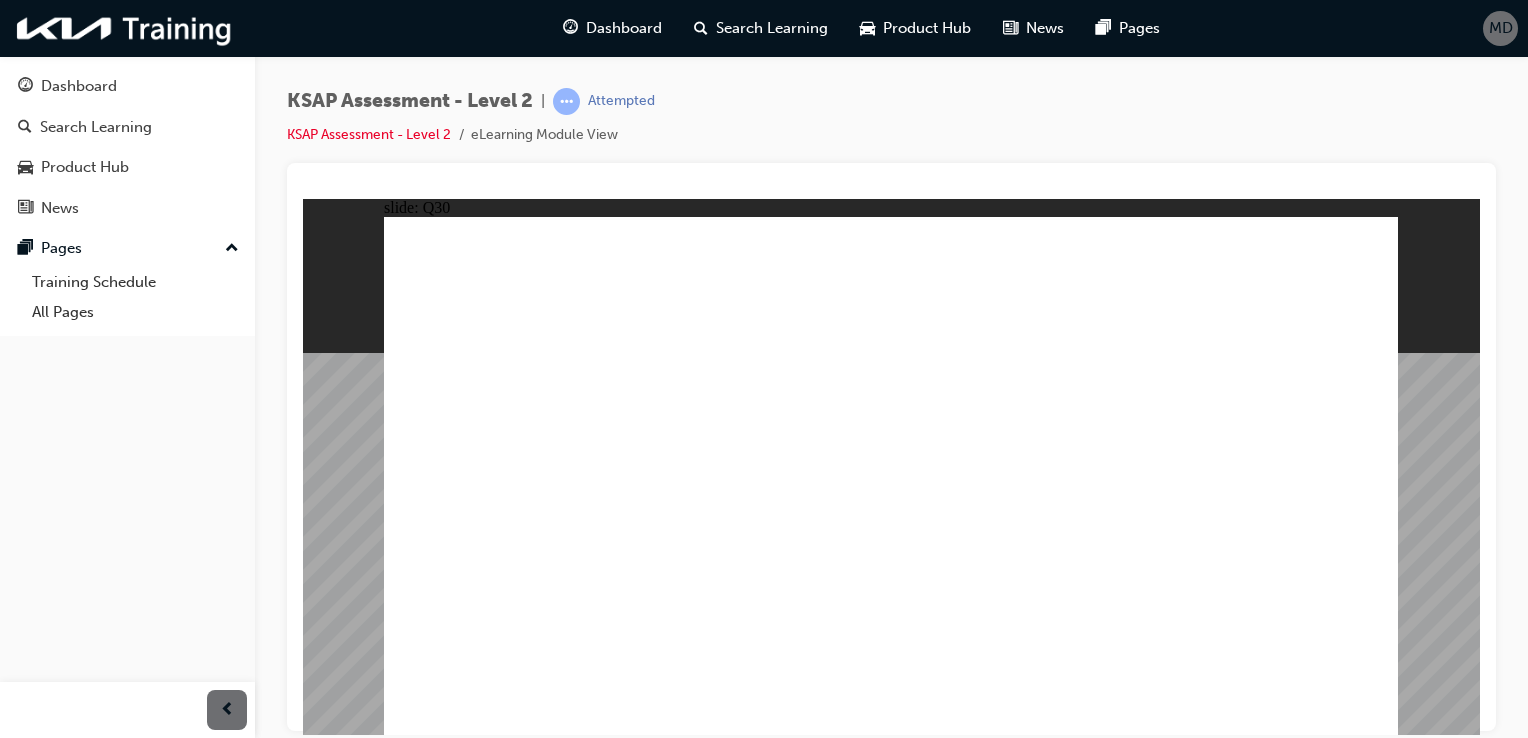 click 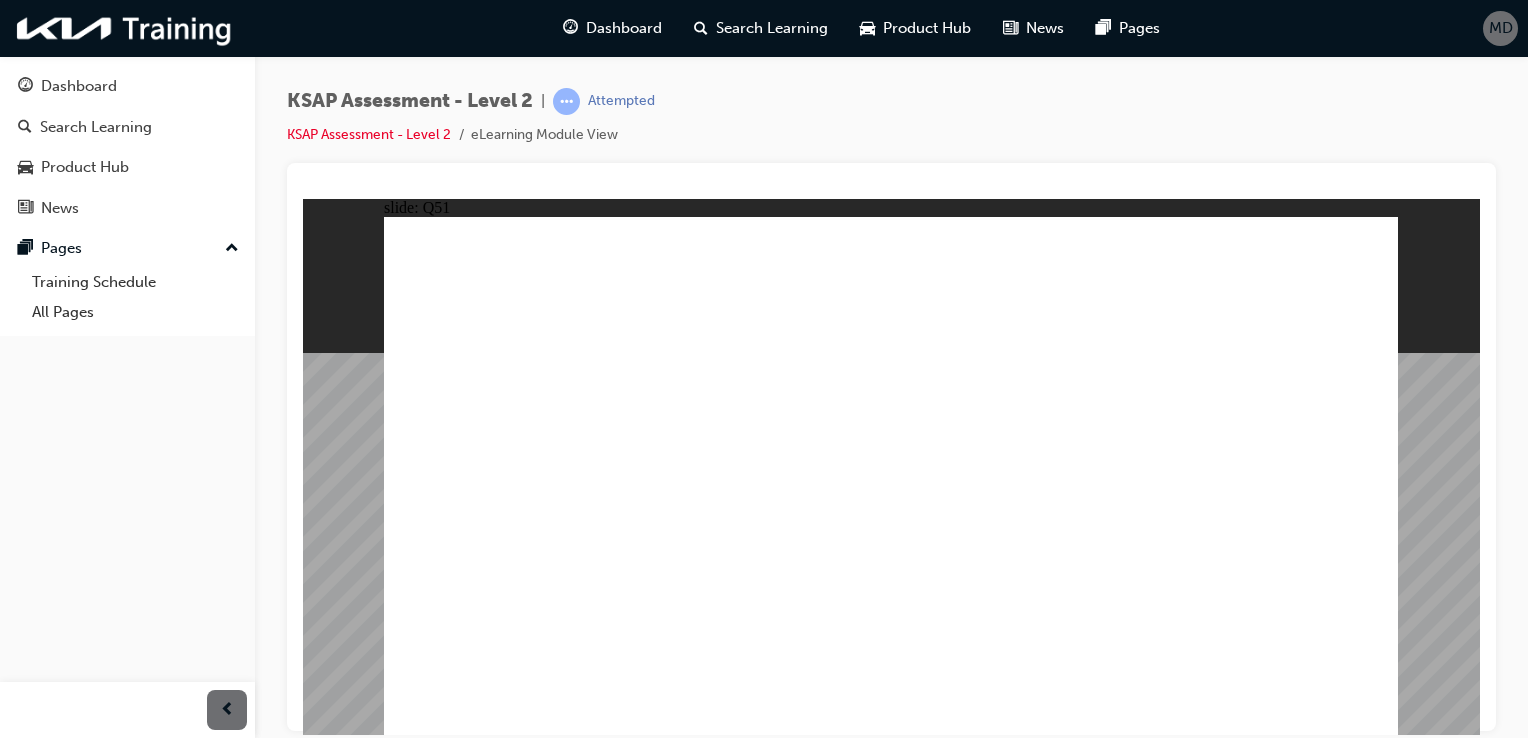 click 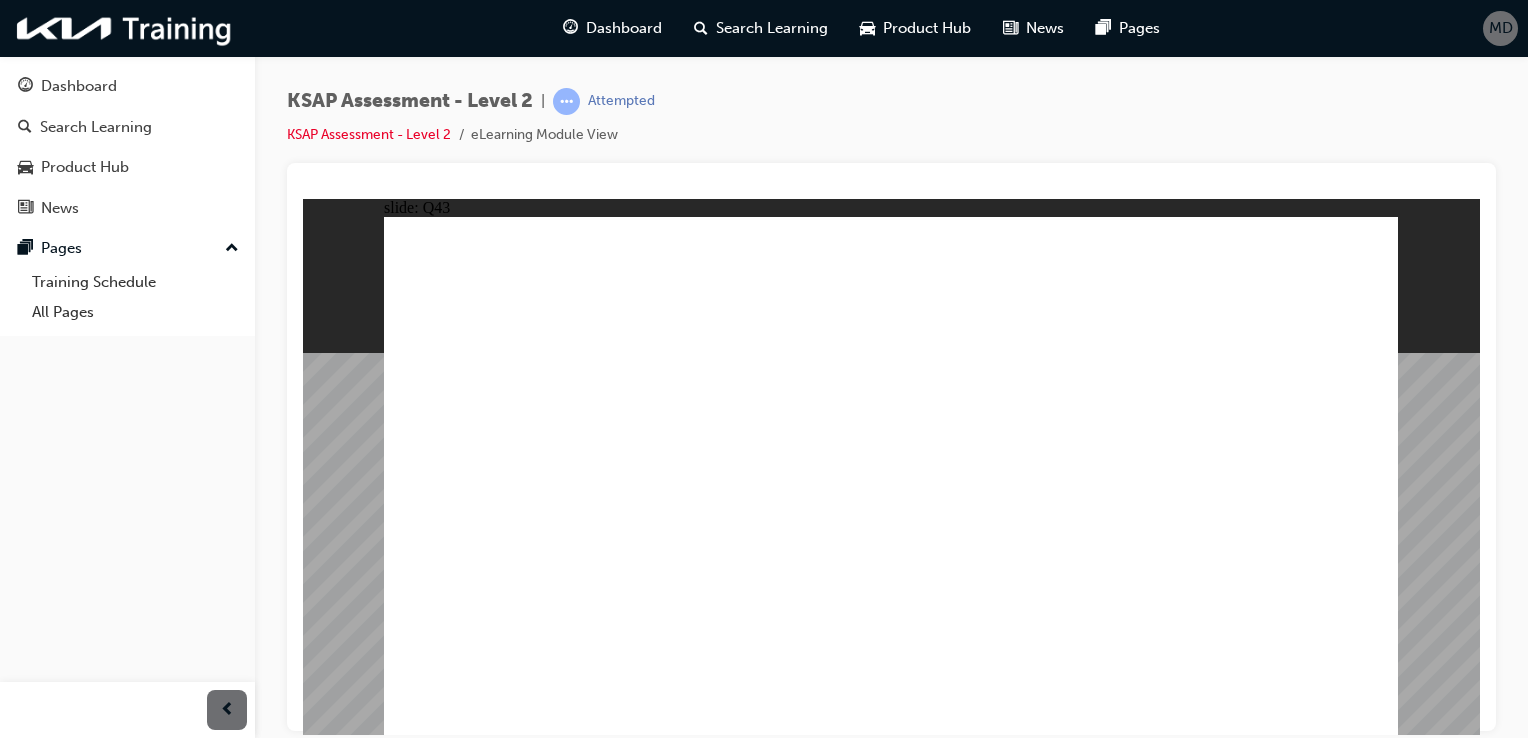 click 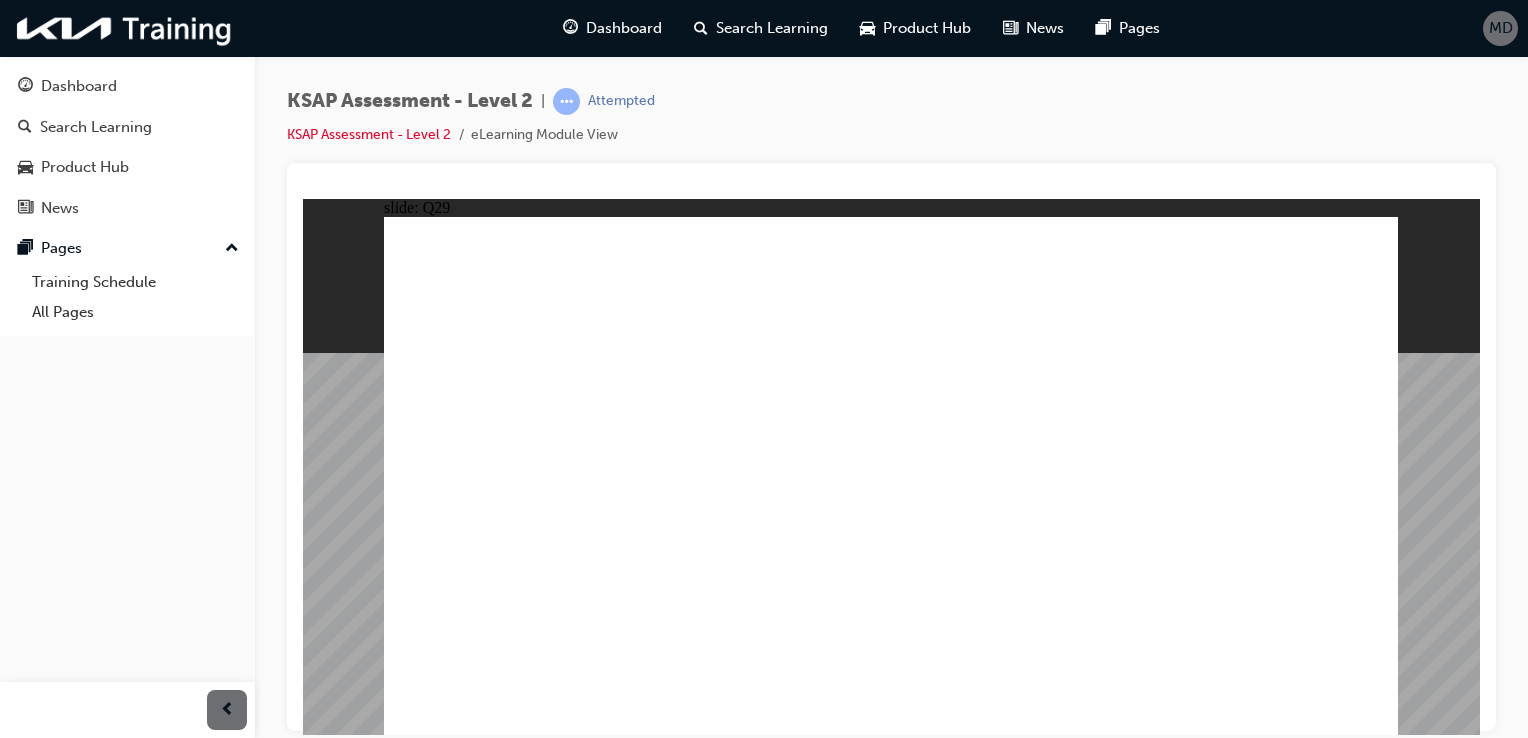 click 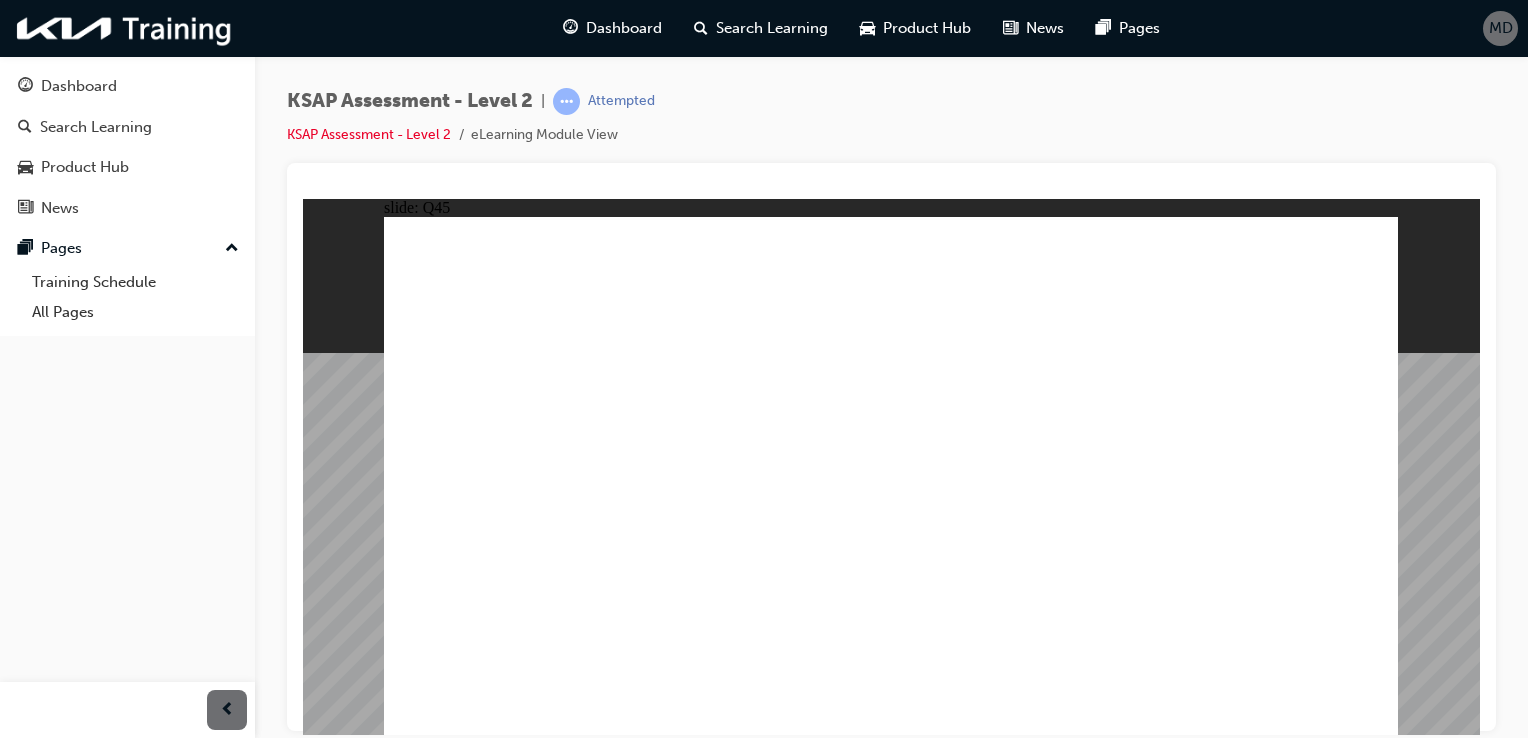 click 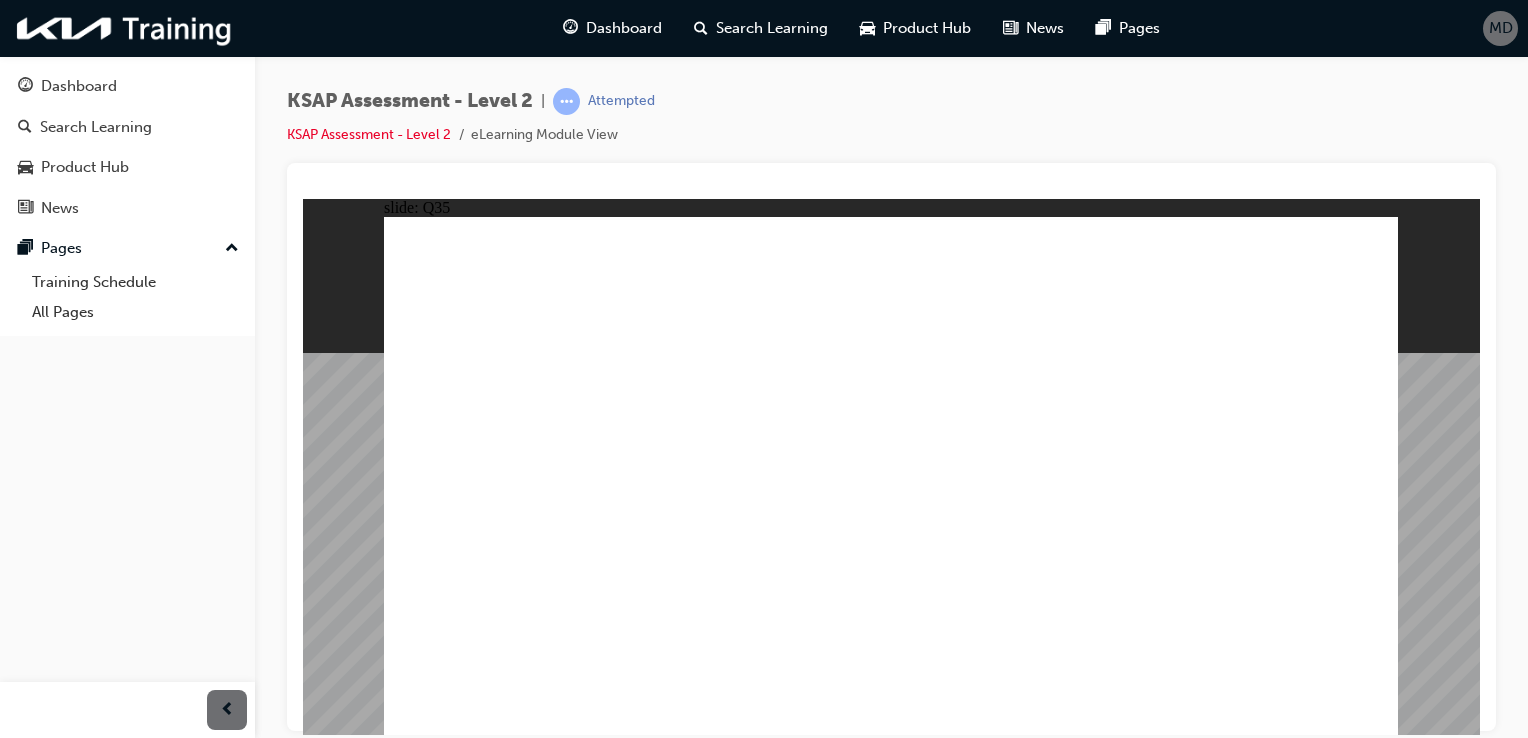 click 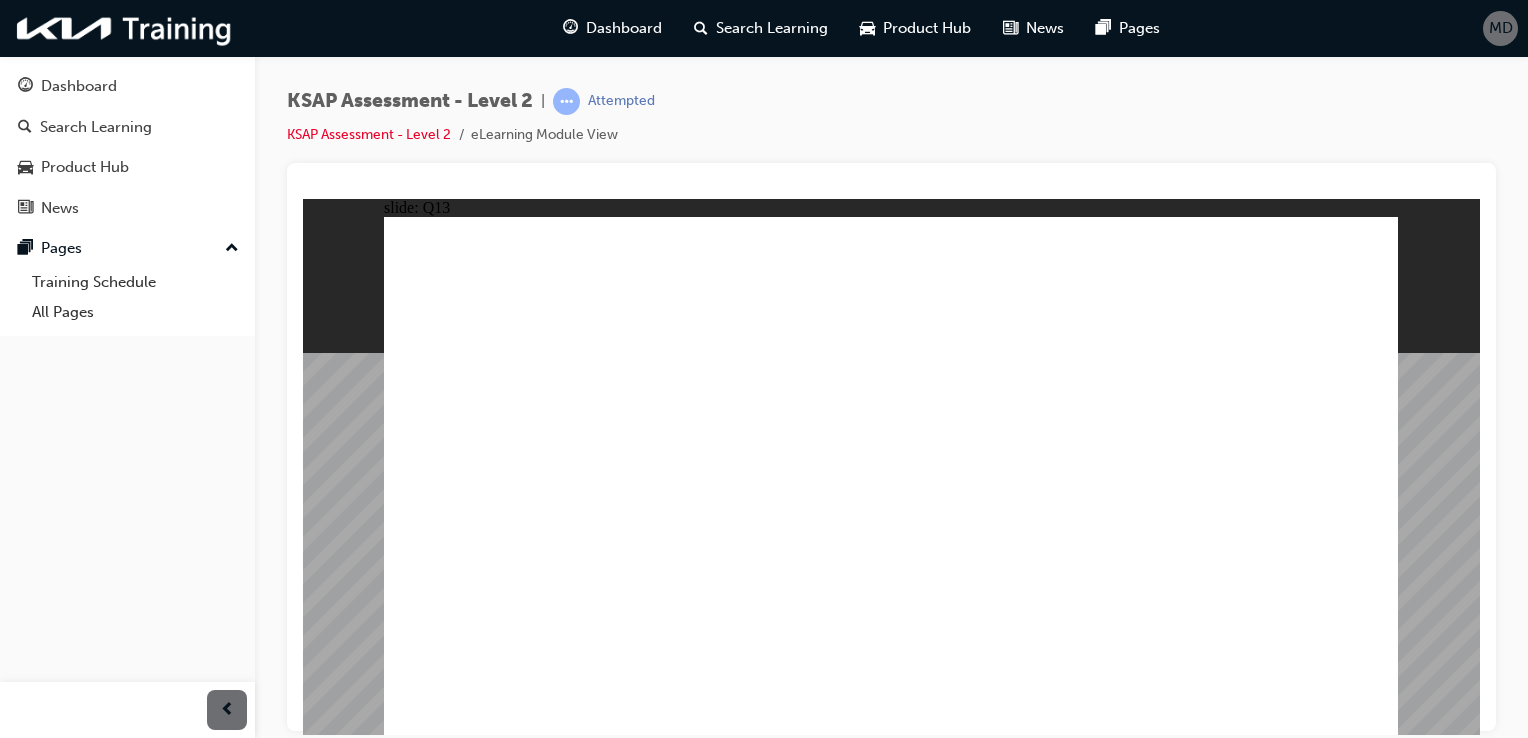 click 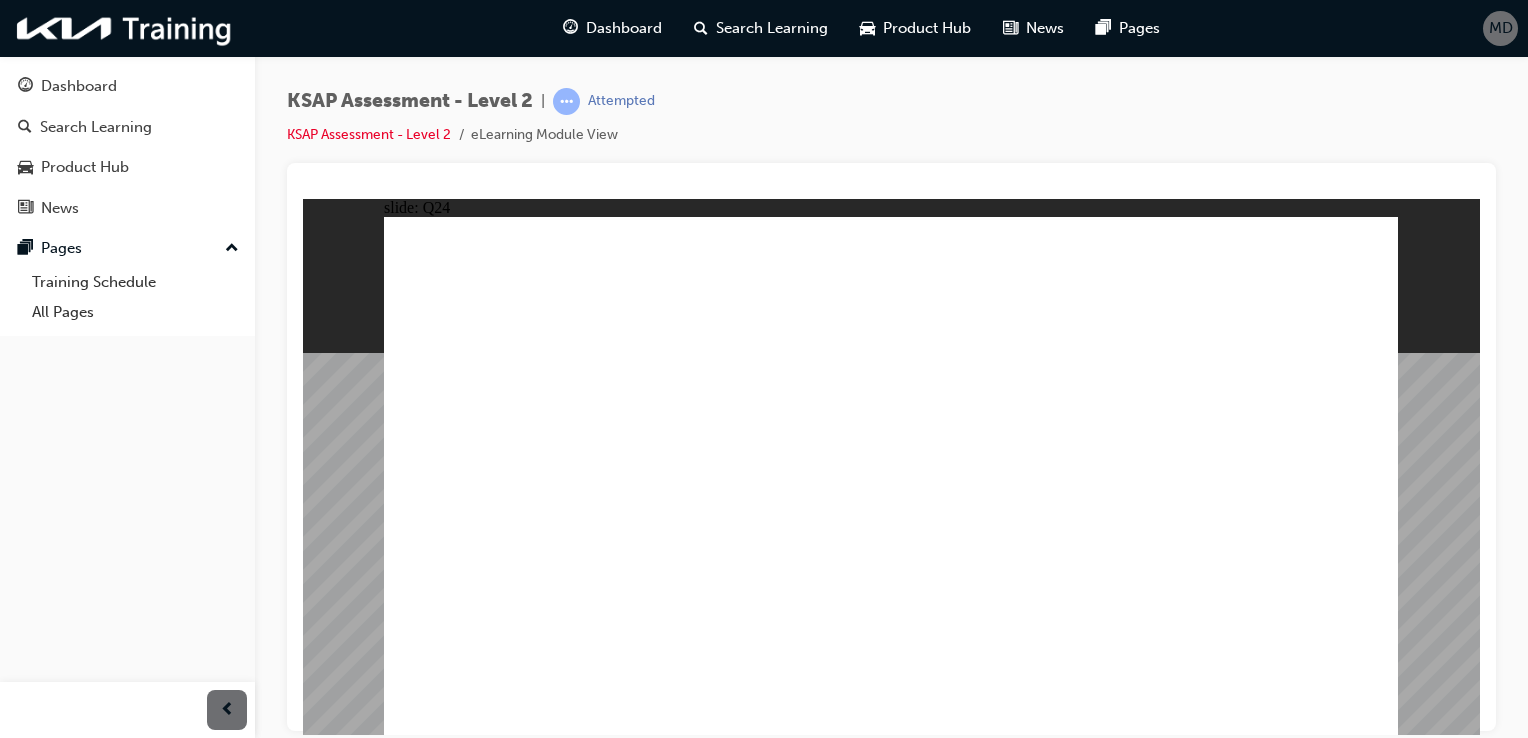 click 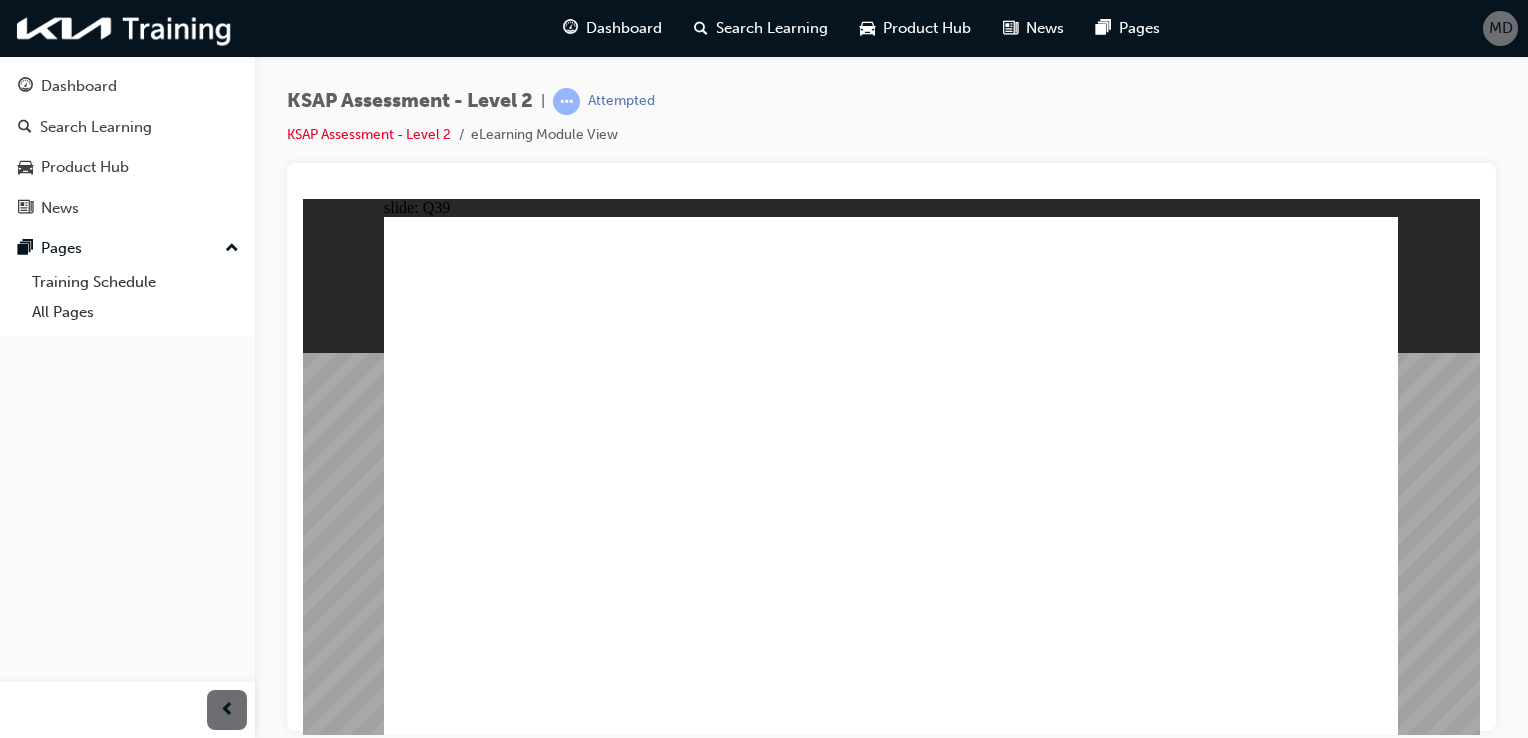 click 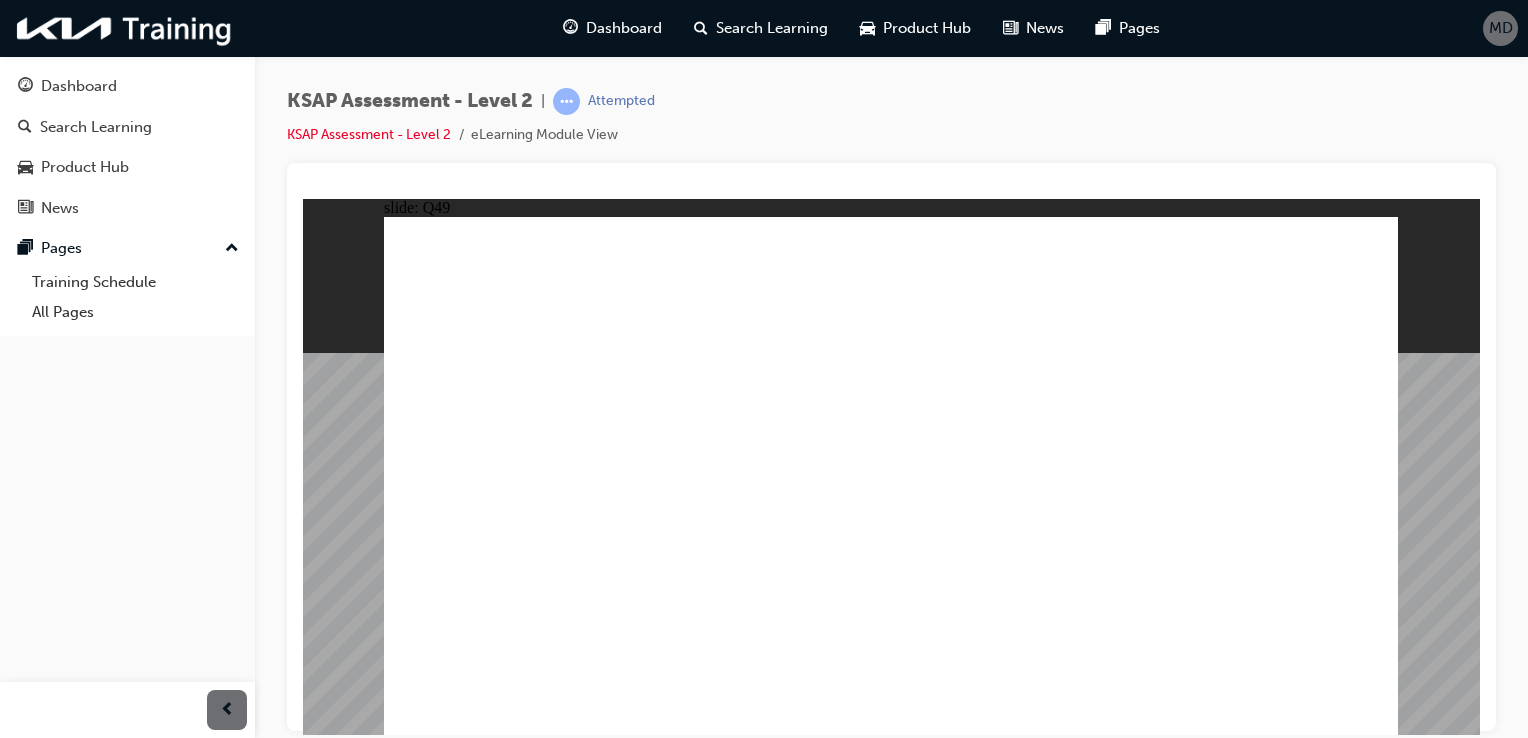 click 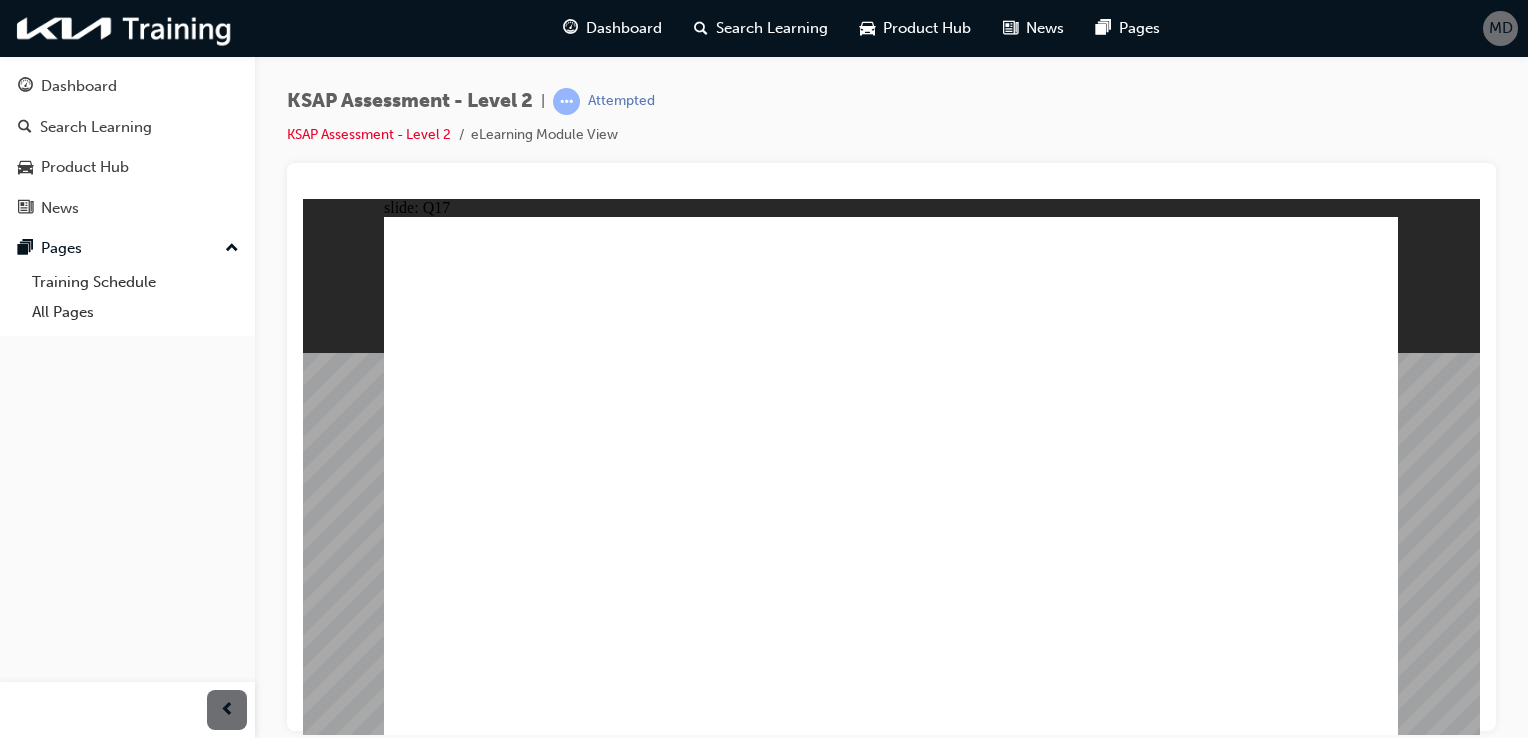 click 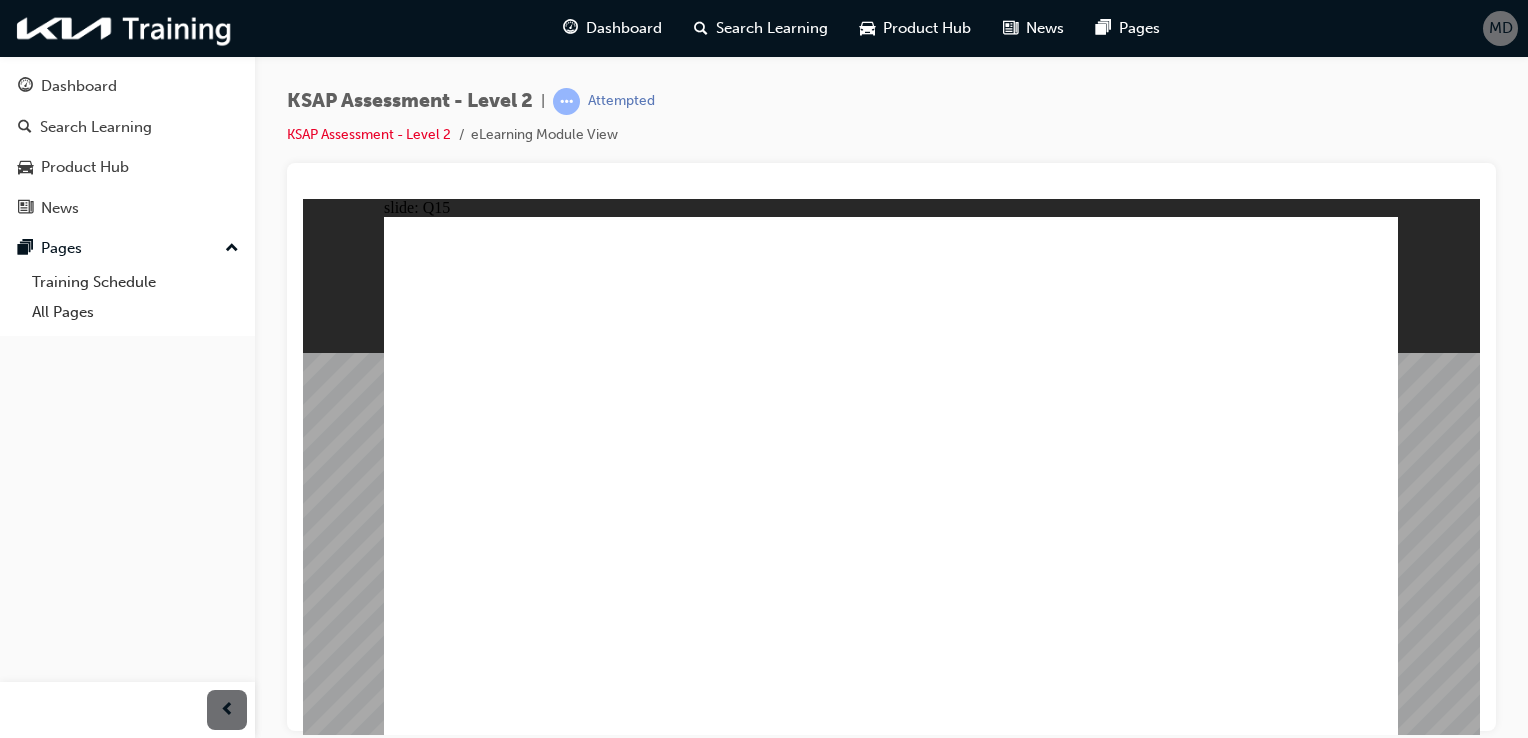 click 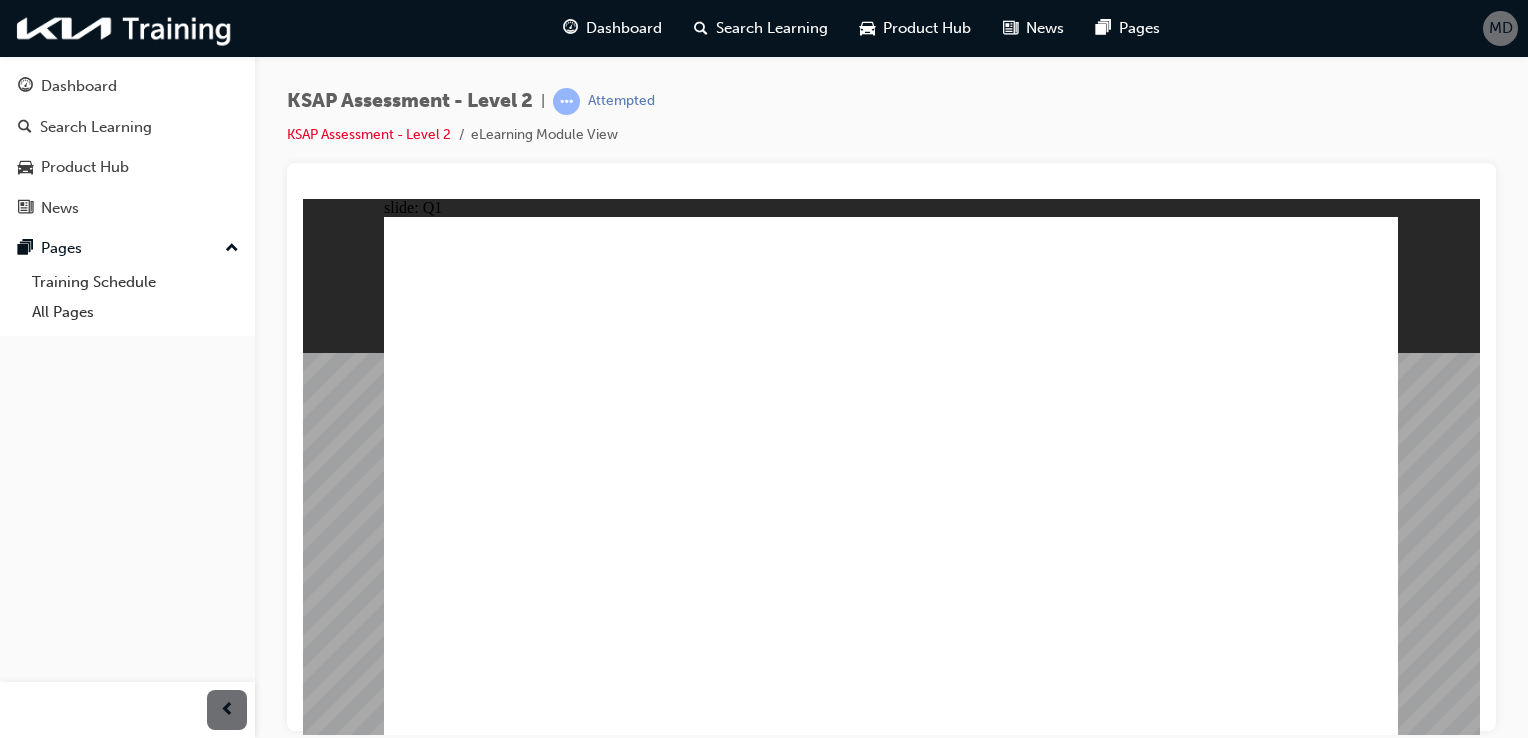 click 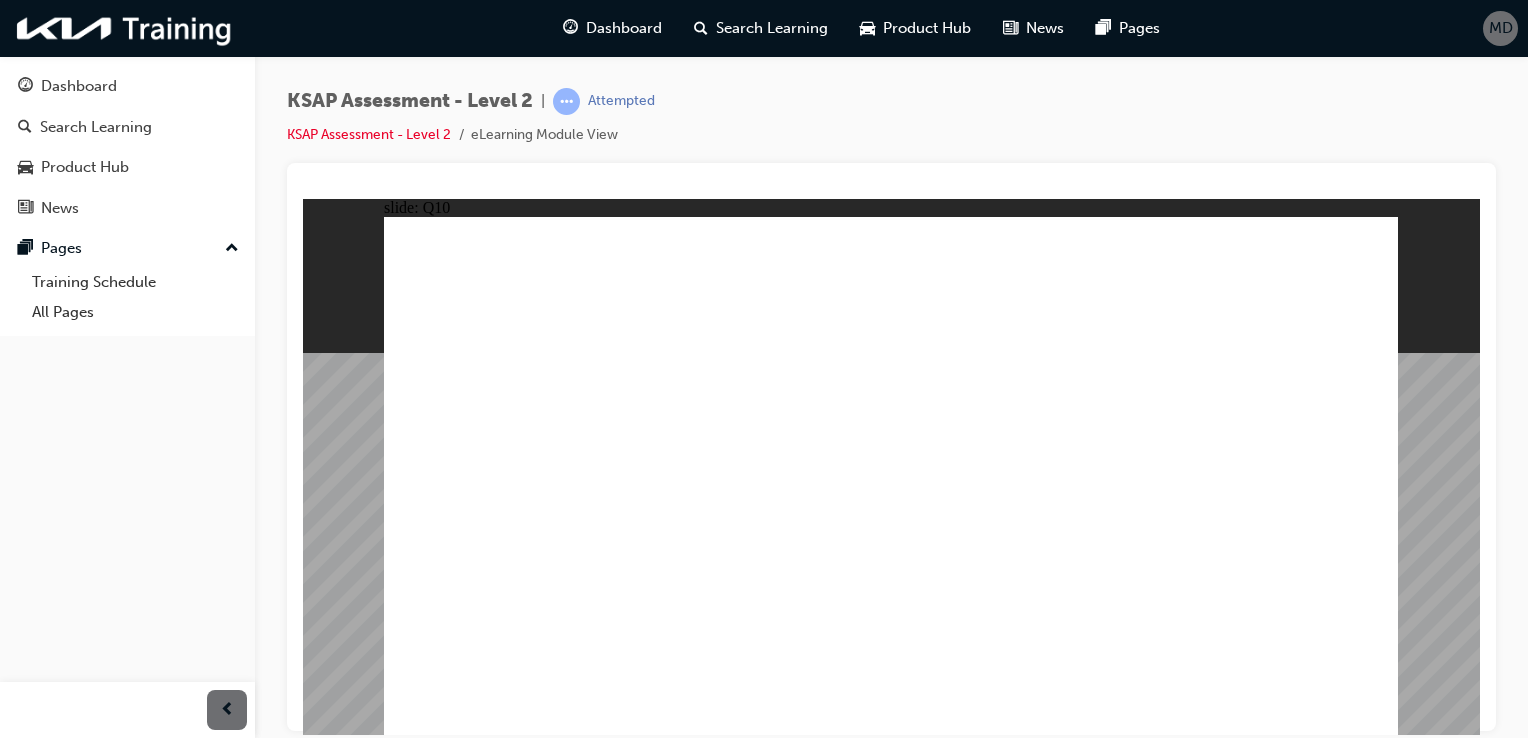 click 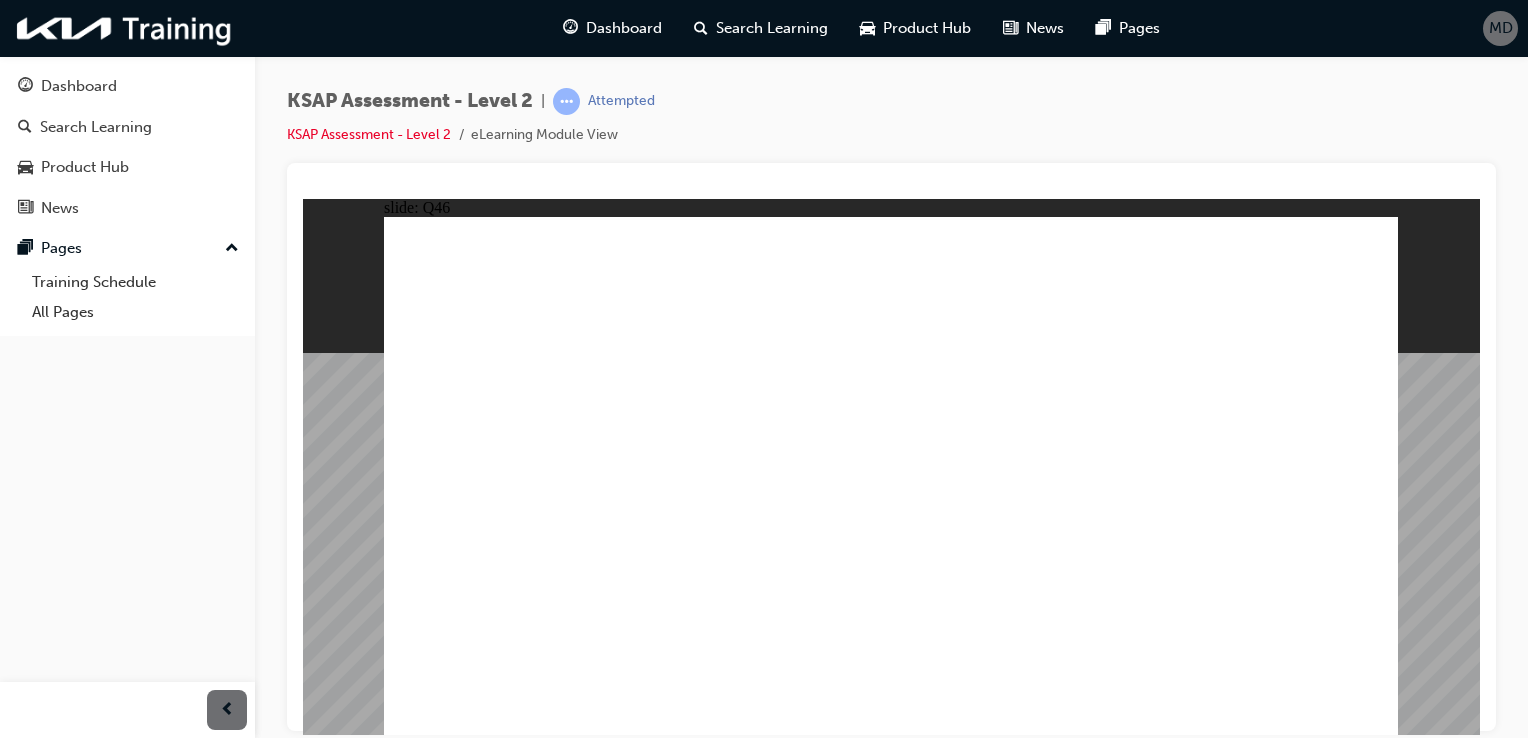 click 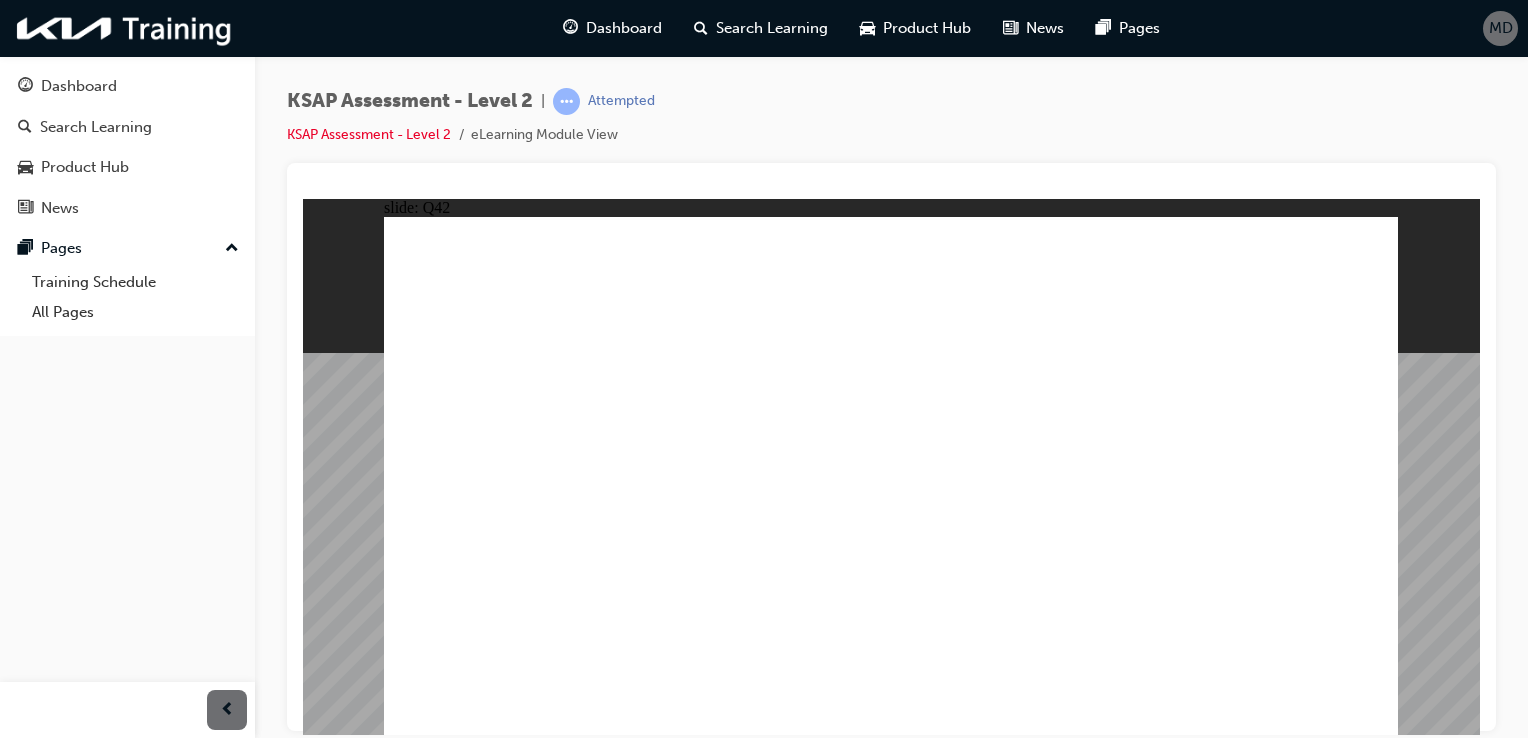 click 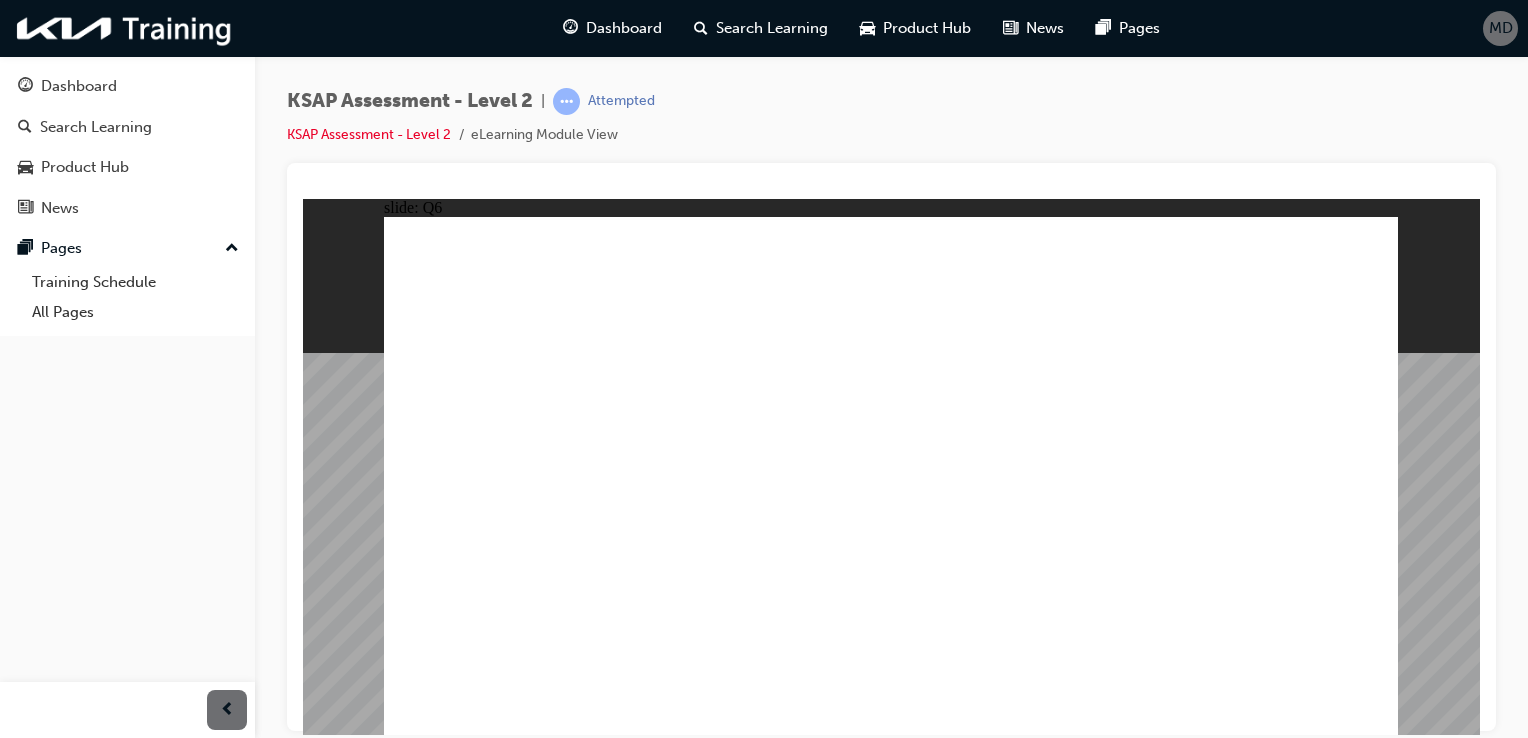 click 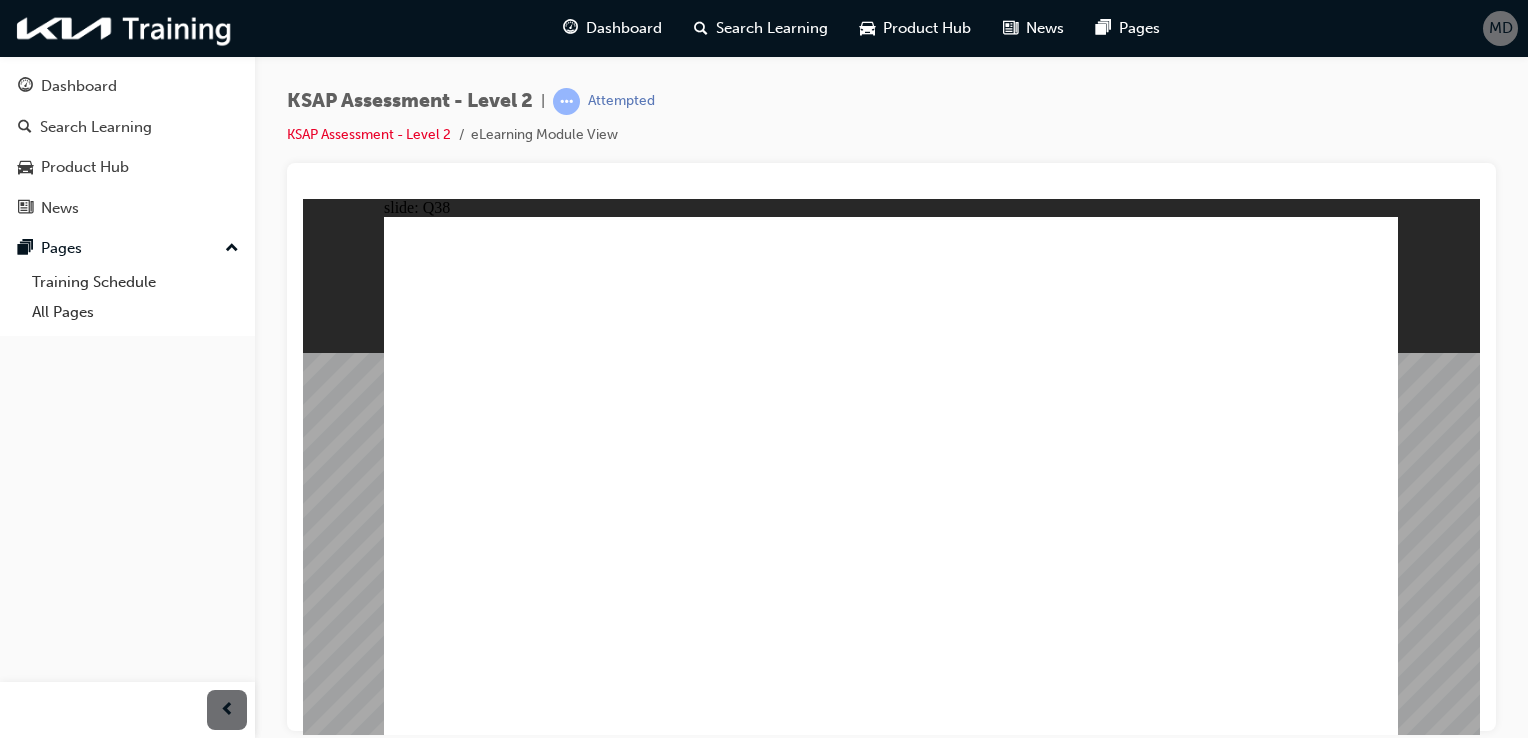click 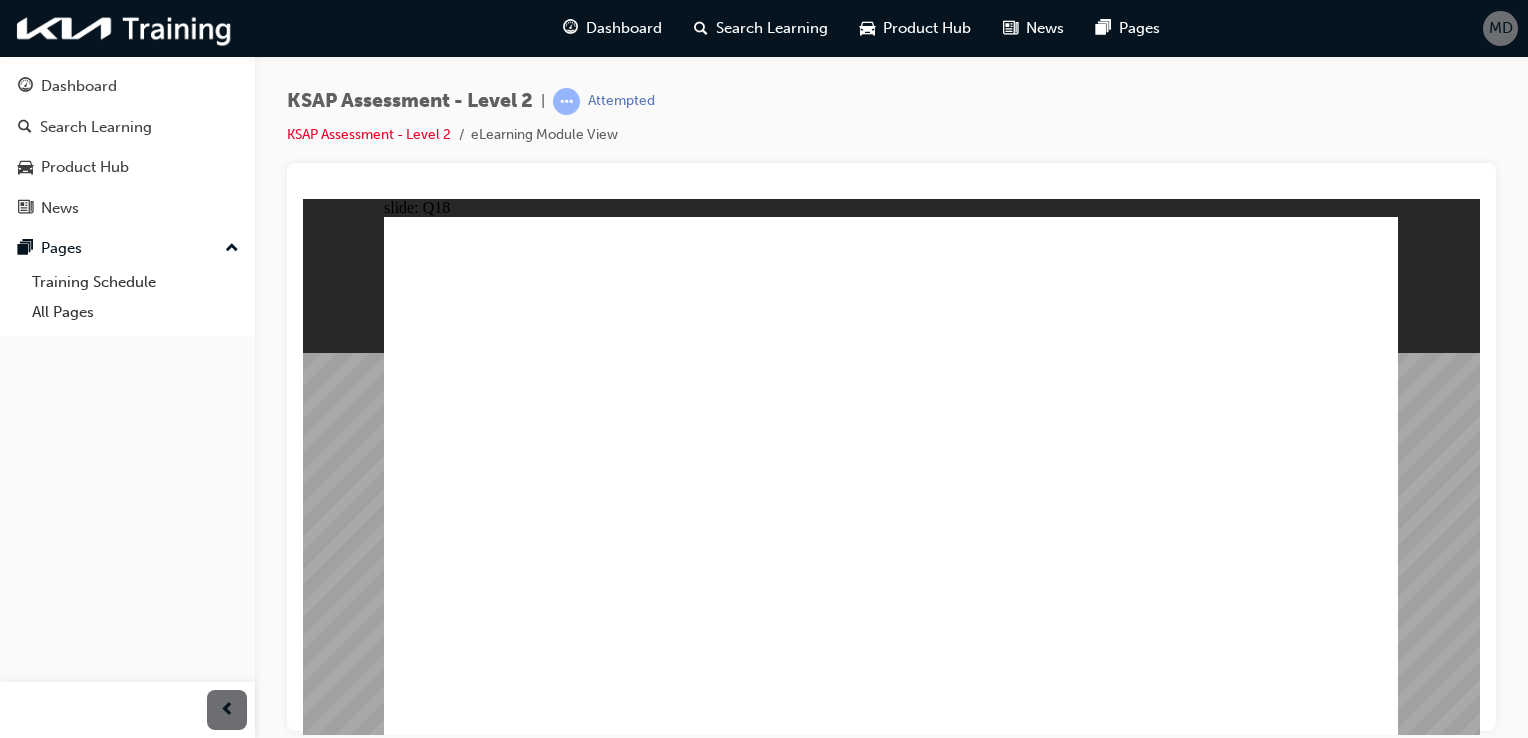 click 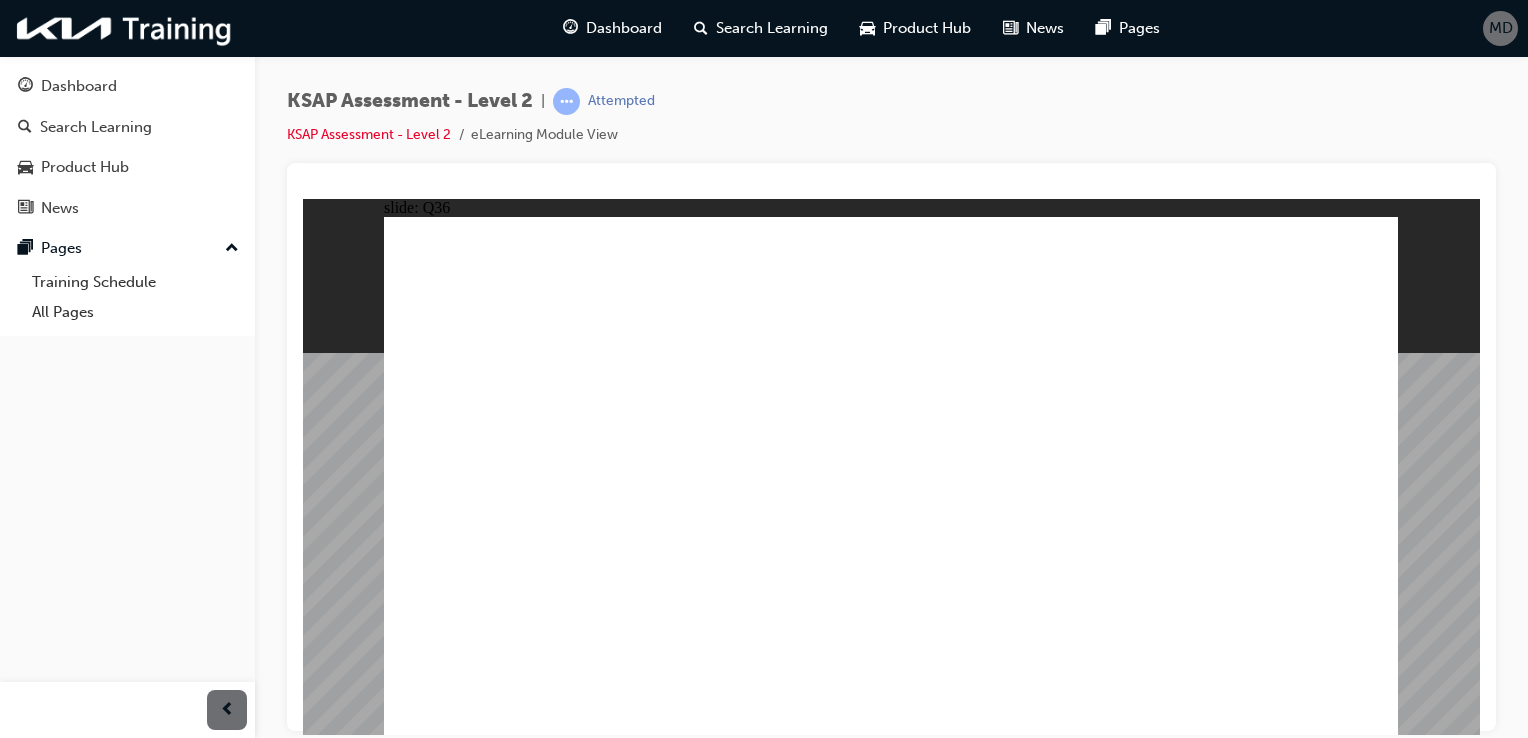 click 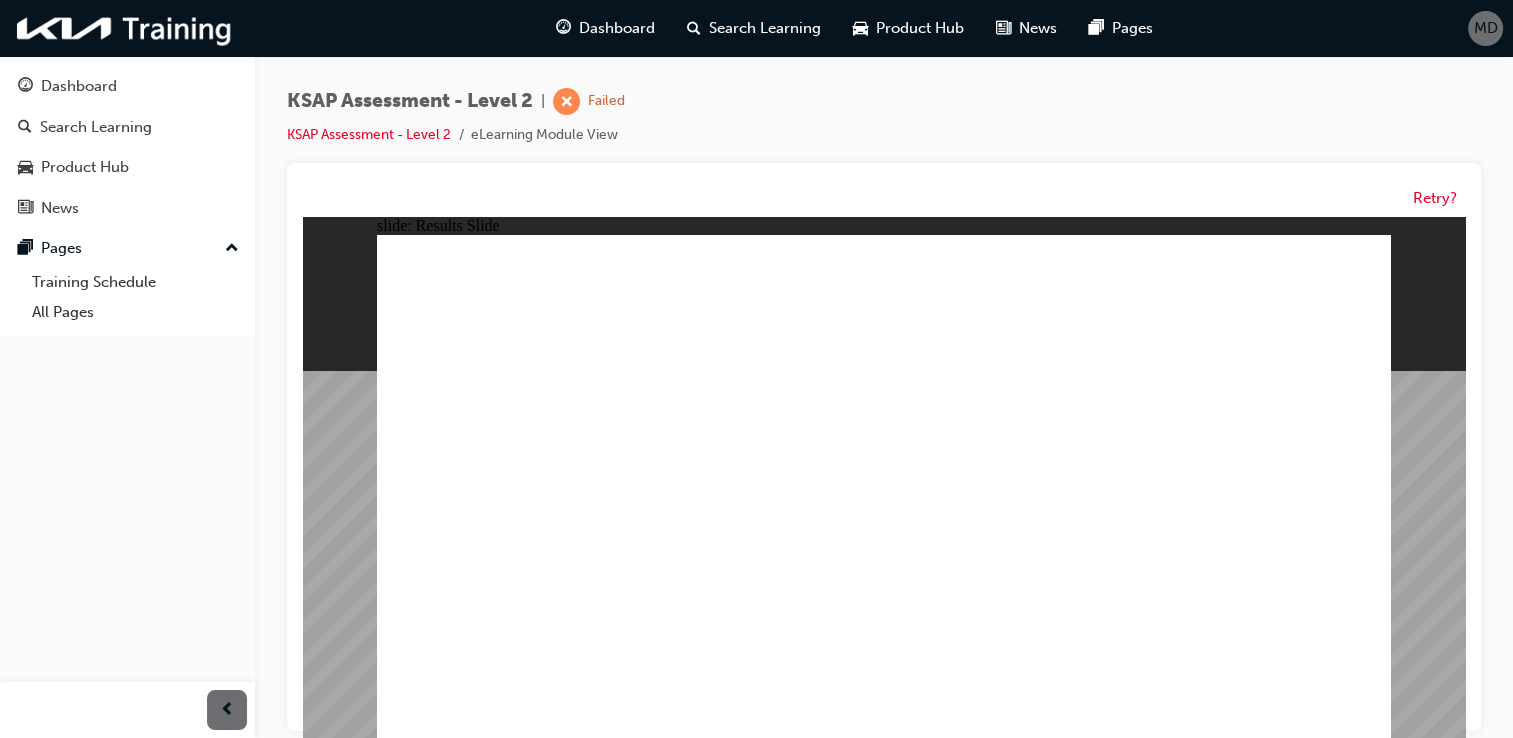 click 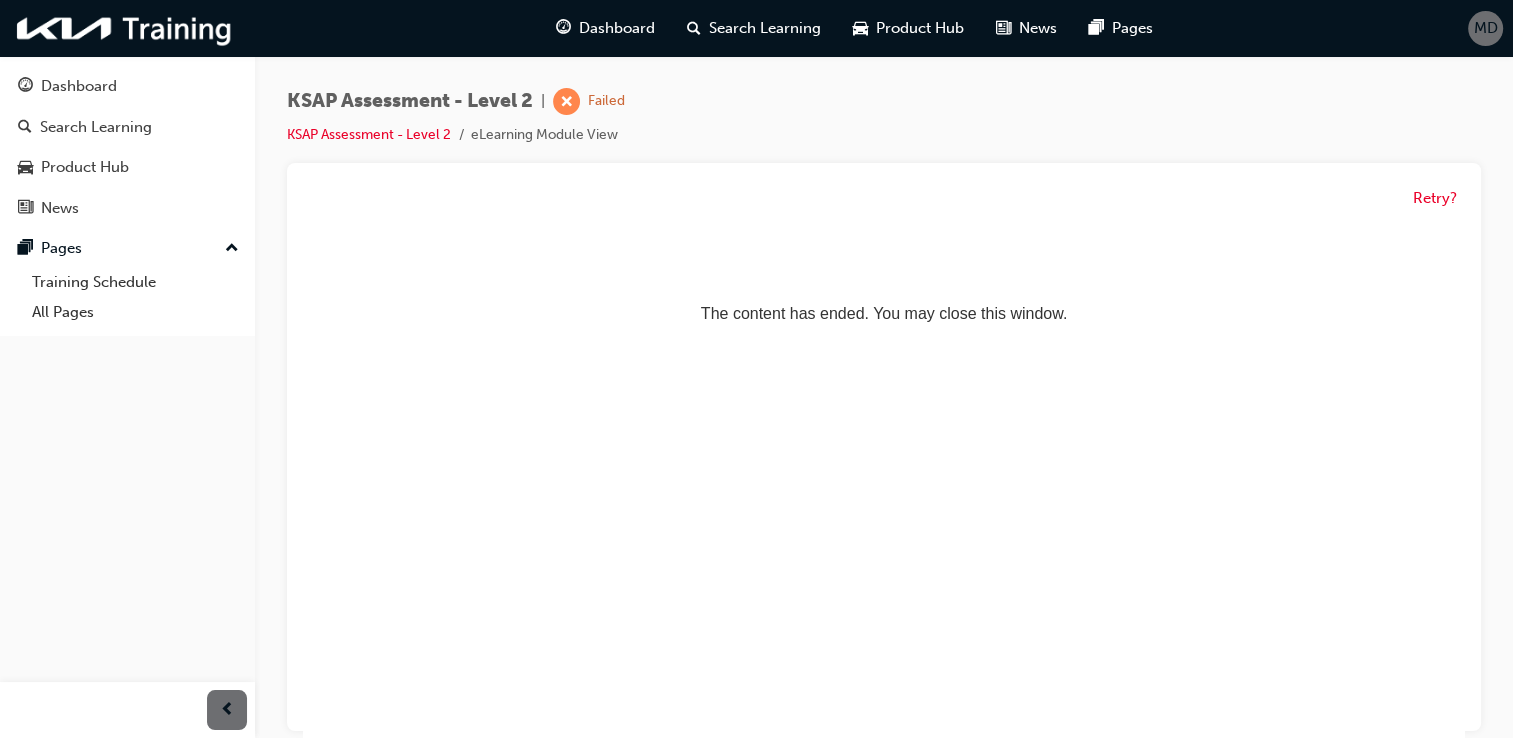 scroll, scrollTop: 0, scrollLeft: 0, axis: both 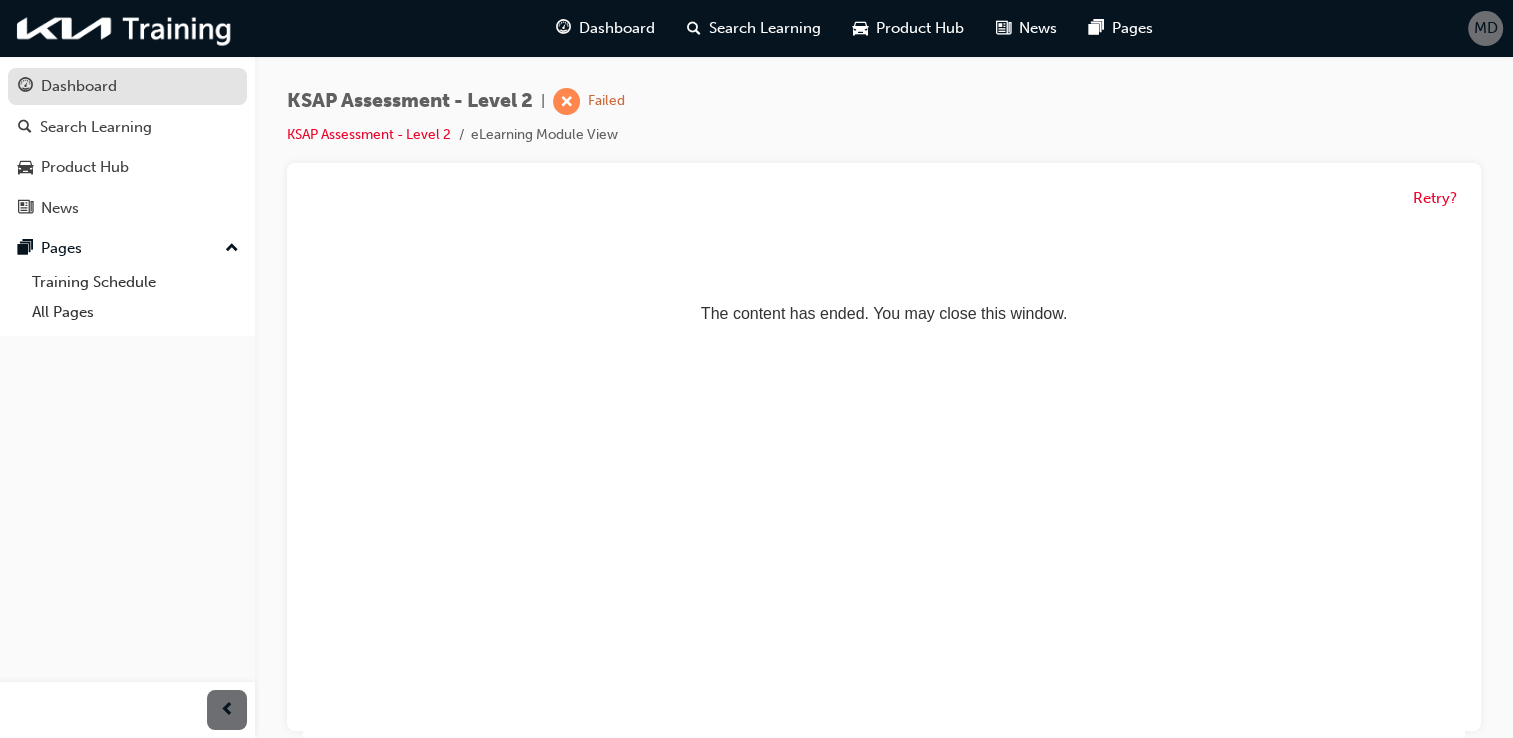 click on "Dashboard" at bounding box center (79, 86) 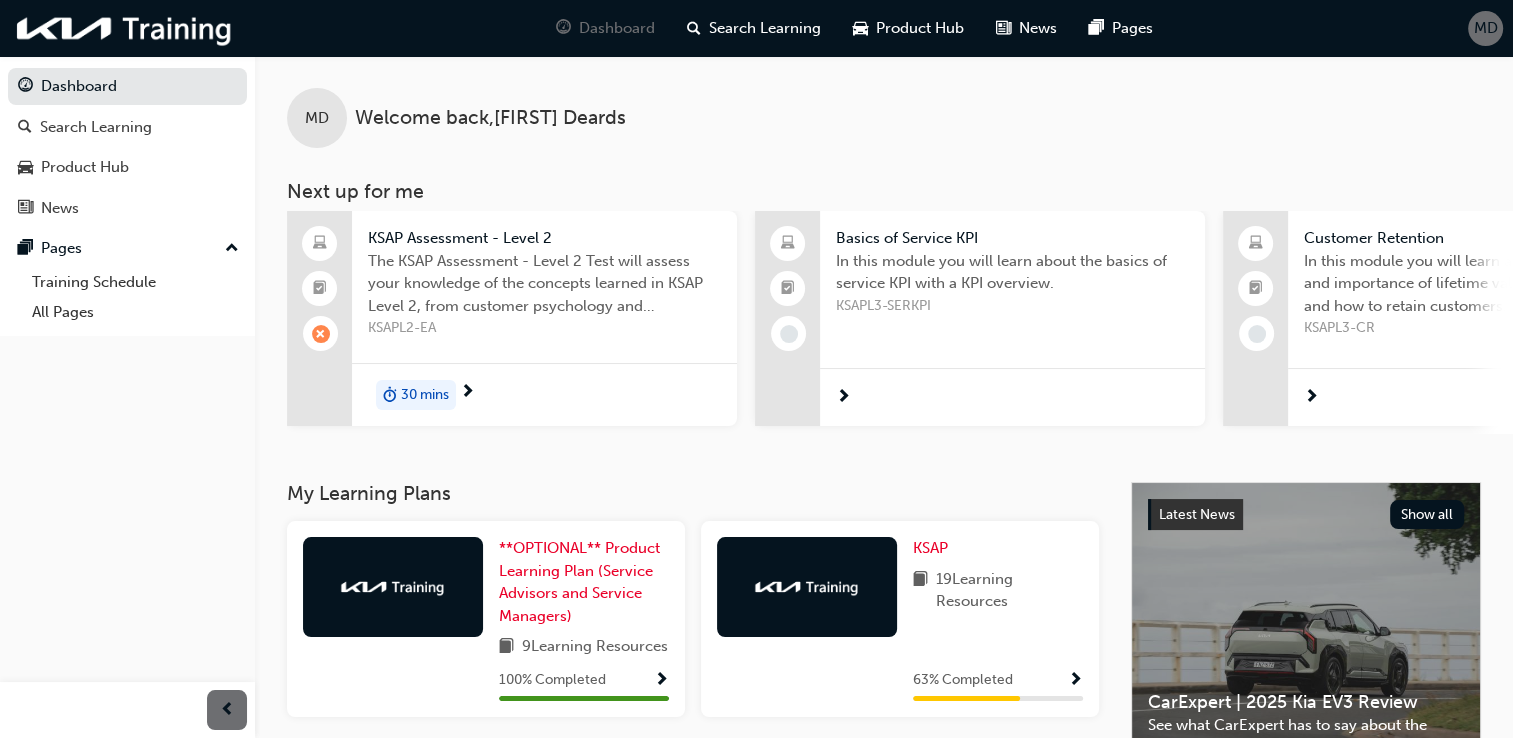 click on "KSAPL2-EA" at bounding box center (544, 328) 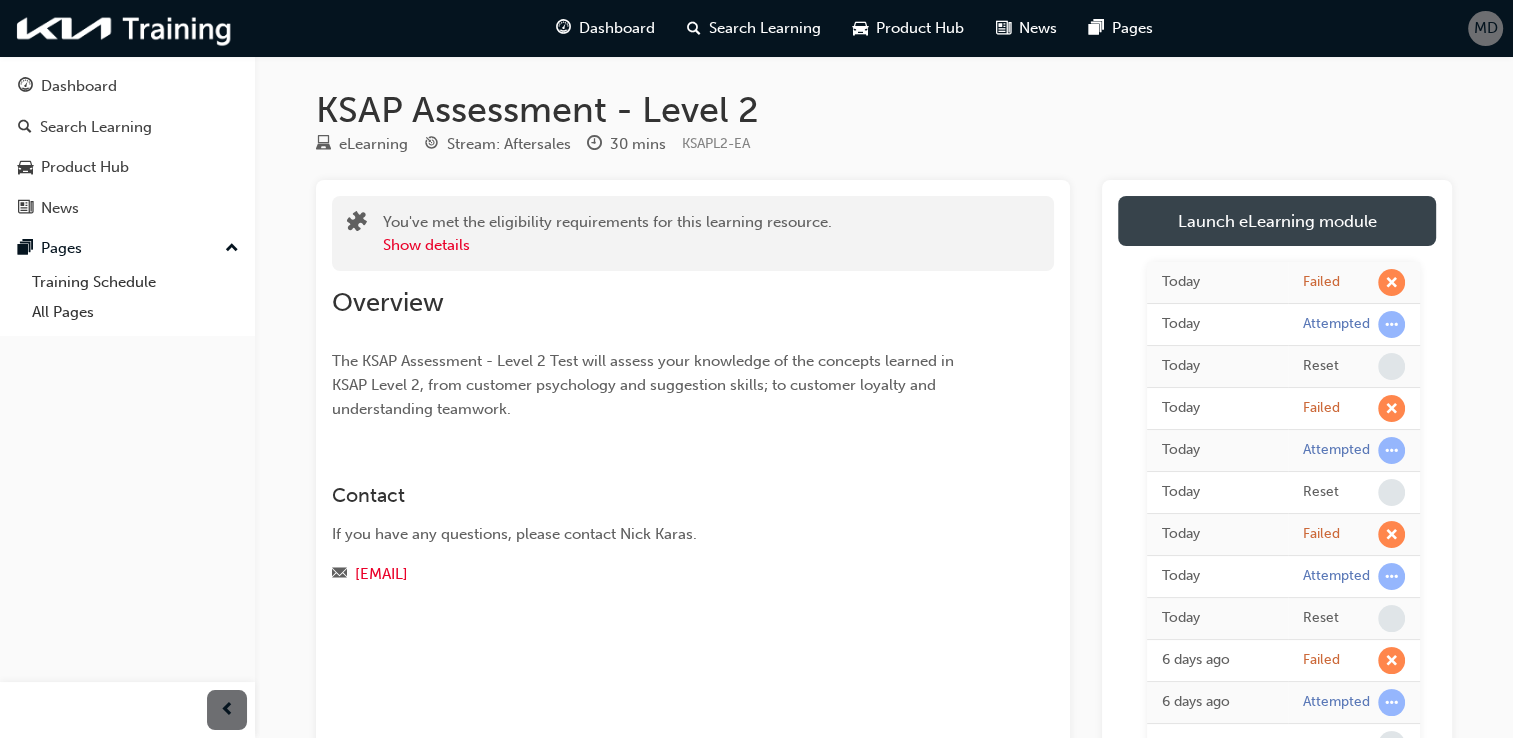 click on "Launch eLearning module" at bounding box center [1277, 221] 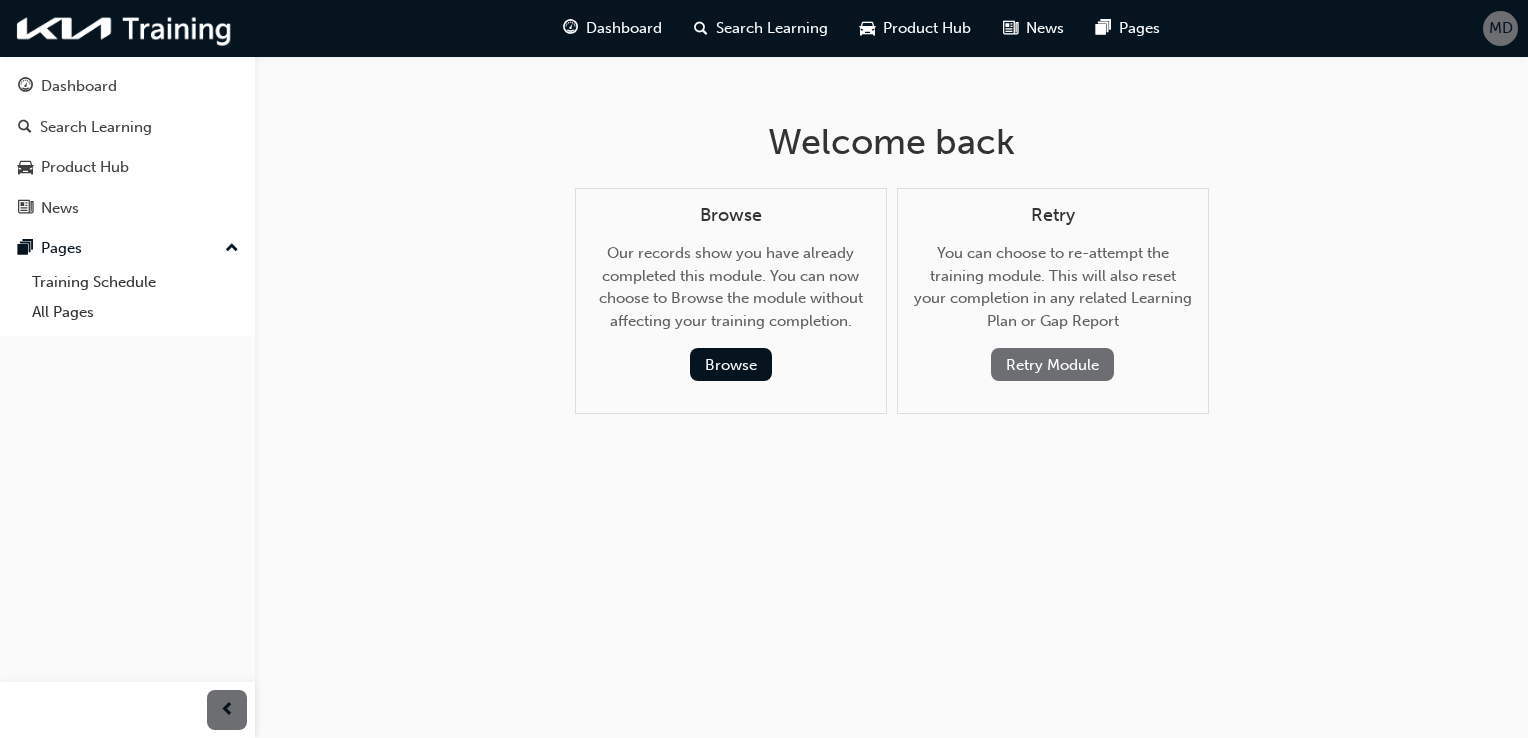 click on "Retry Module" at bounding box center [1052, 364] 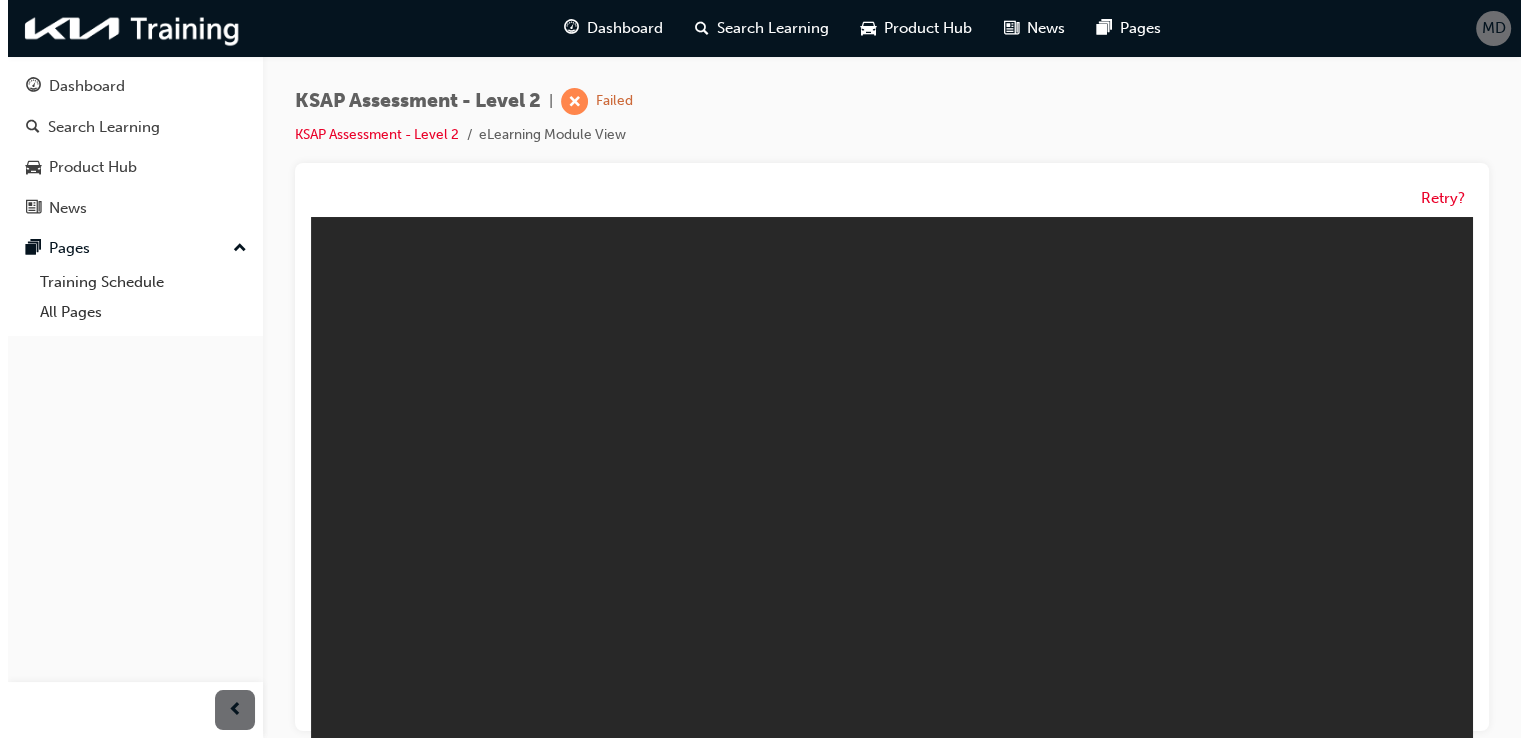 scroll, scrollTop: 0, scrollLeft: 0, axis: both 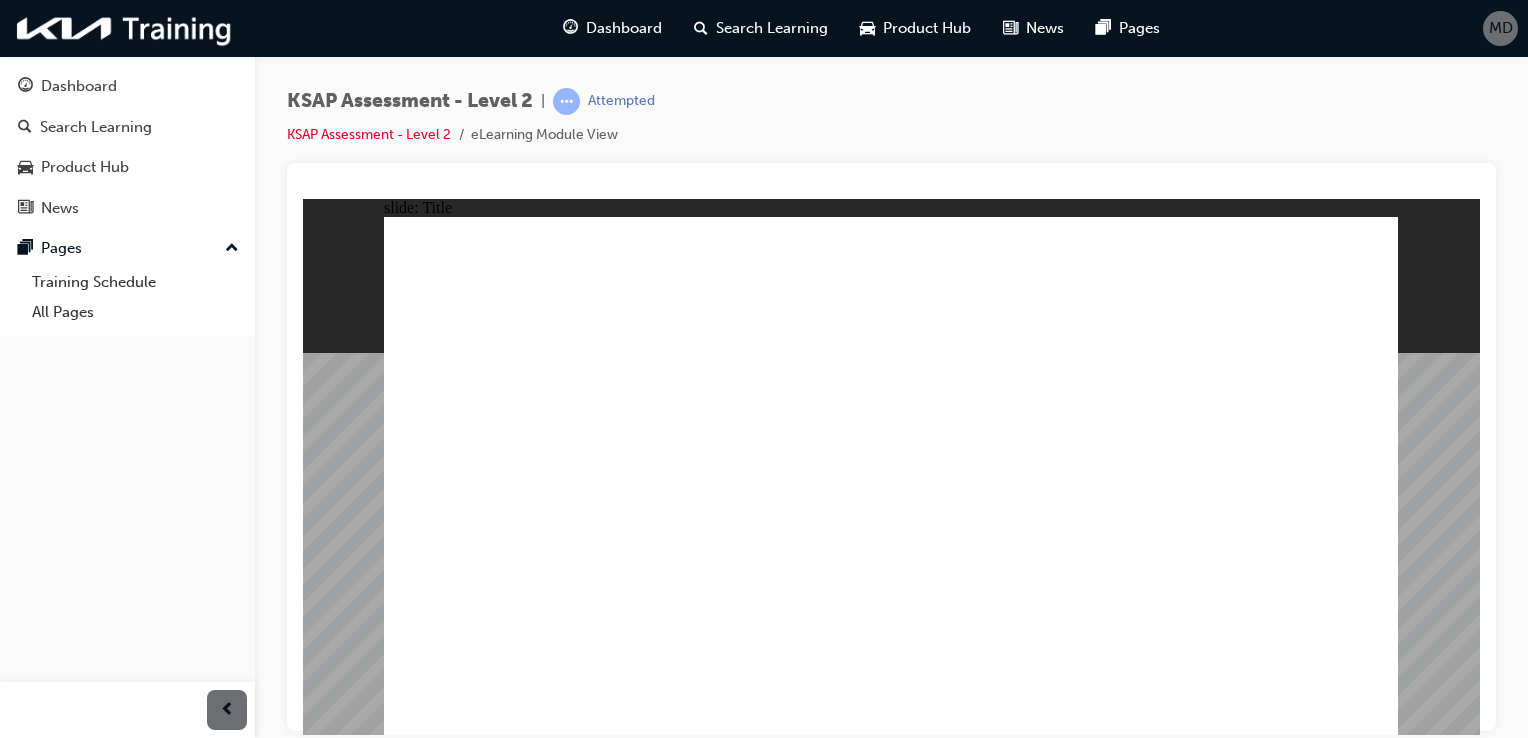 click 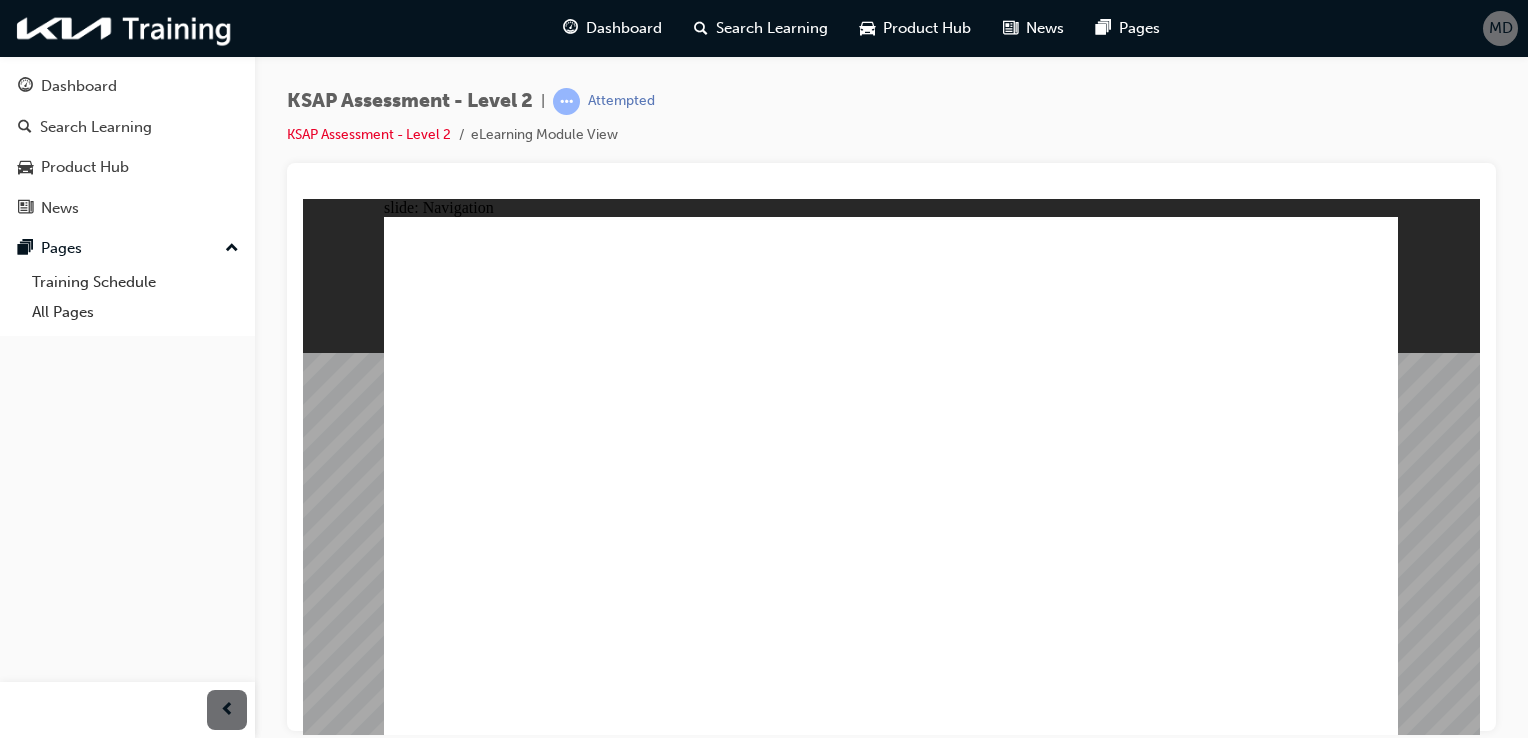 click 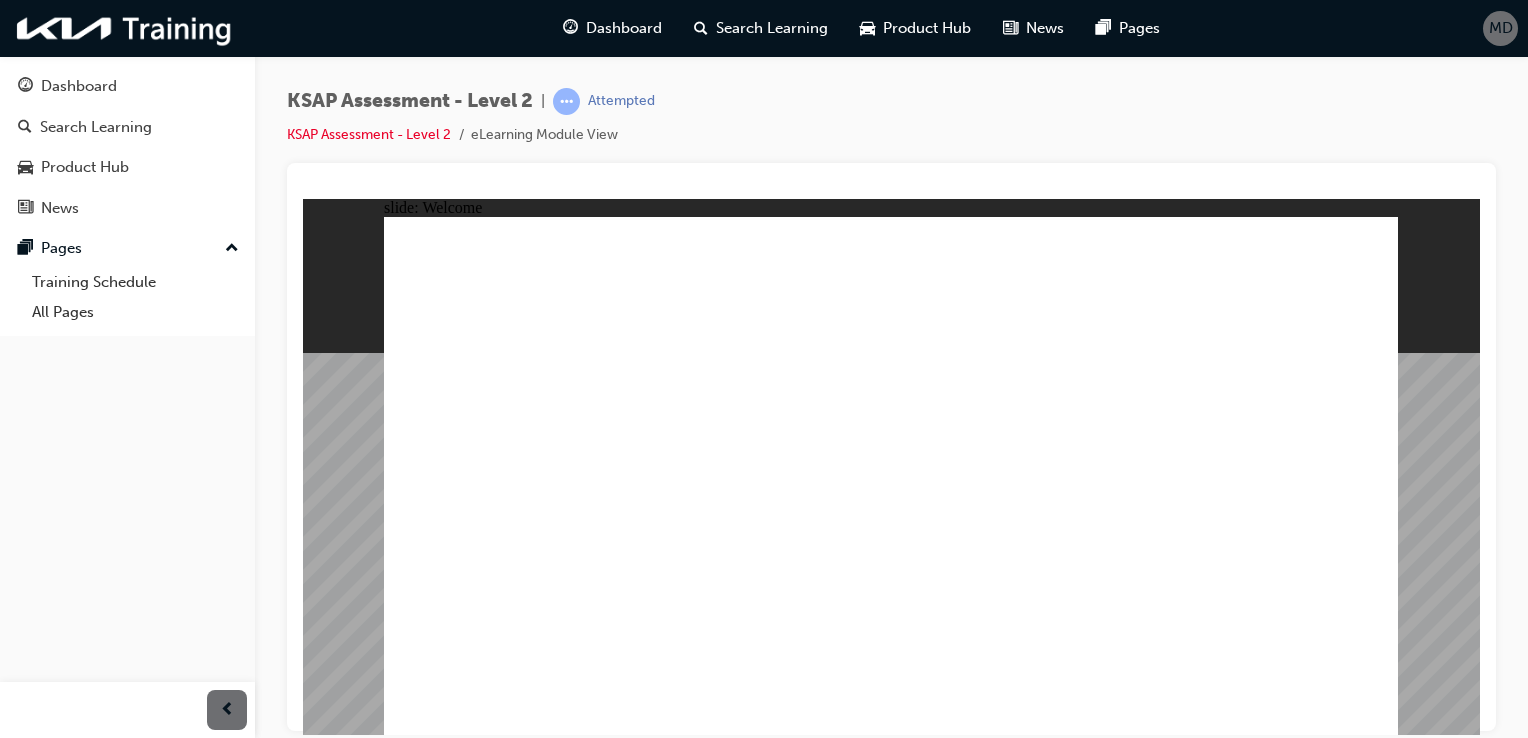 click 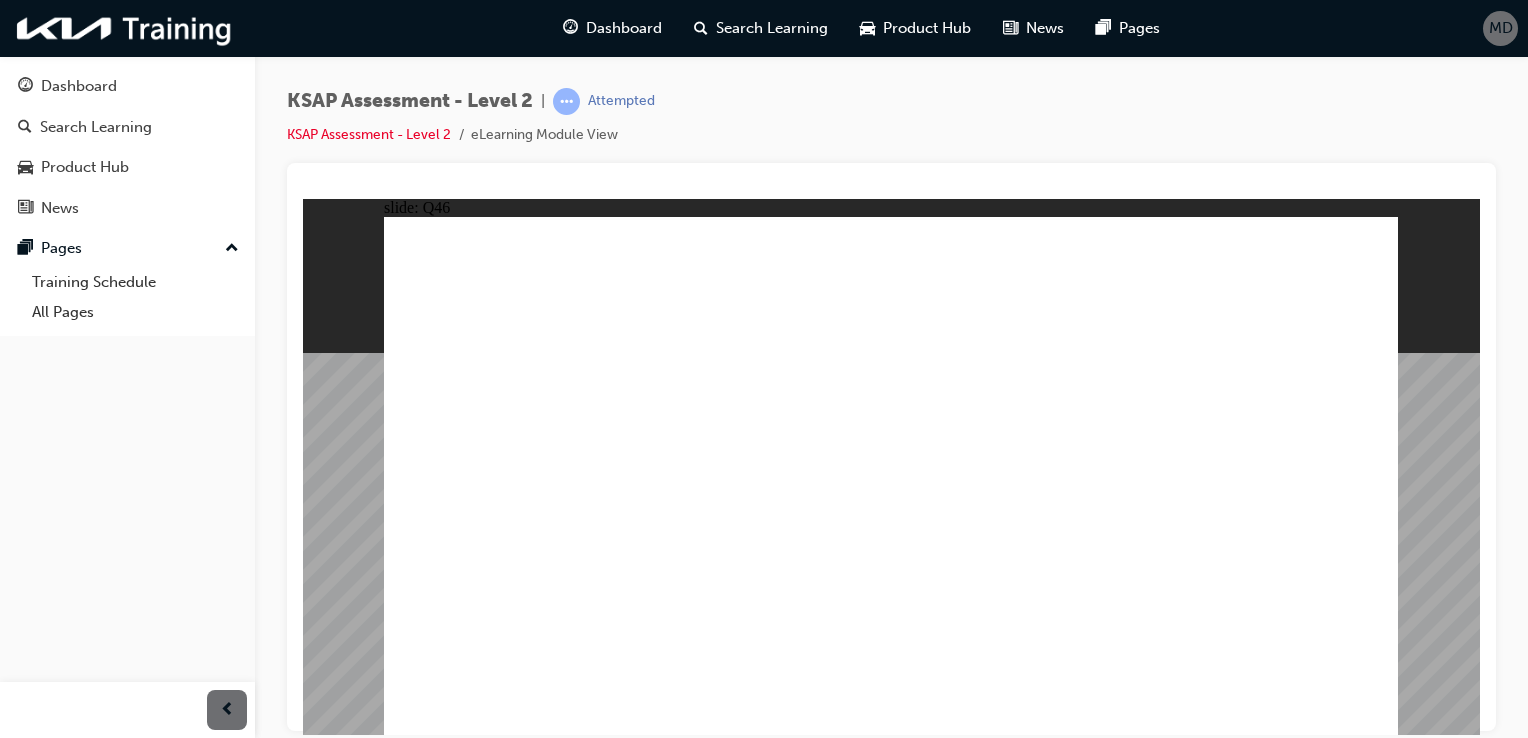 click 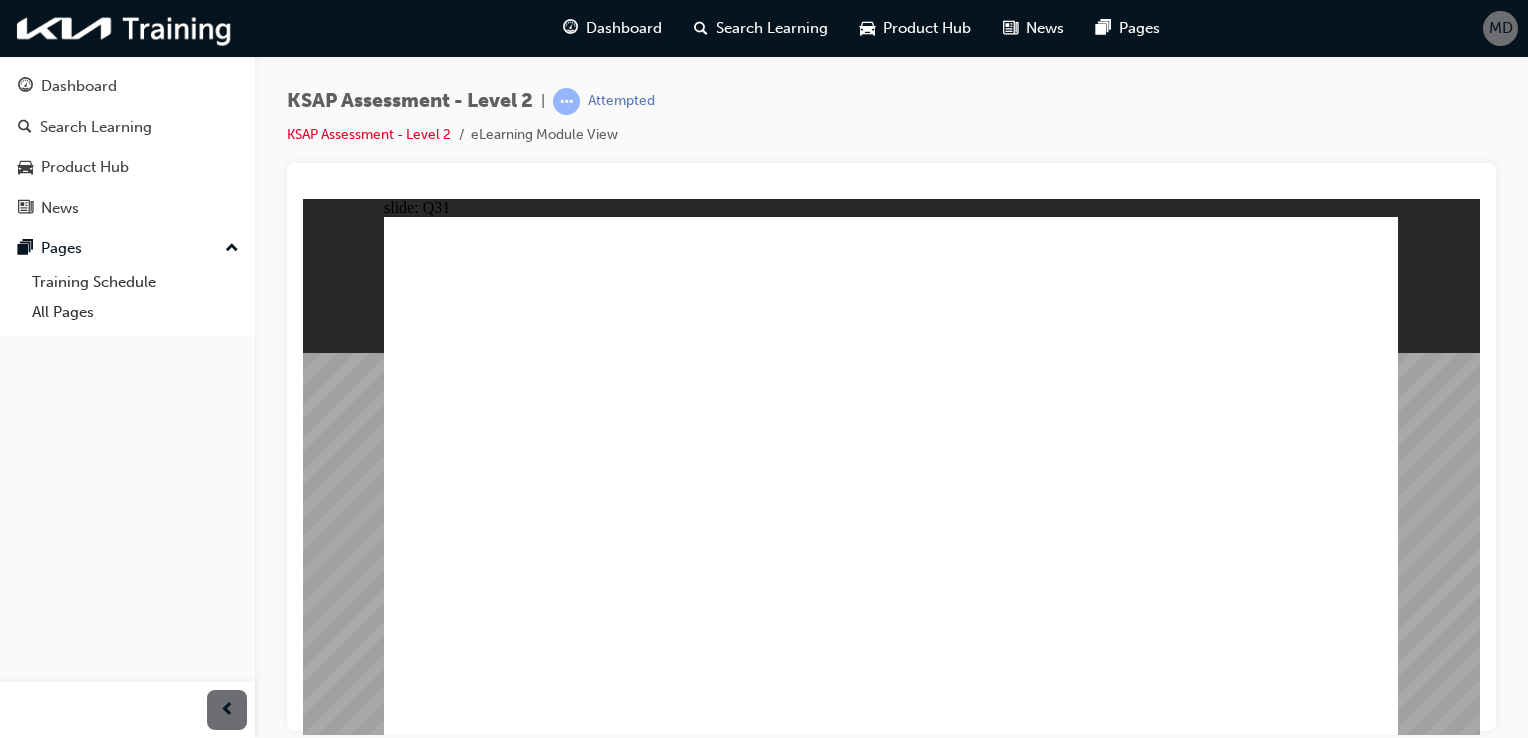 click 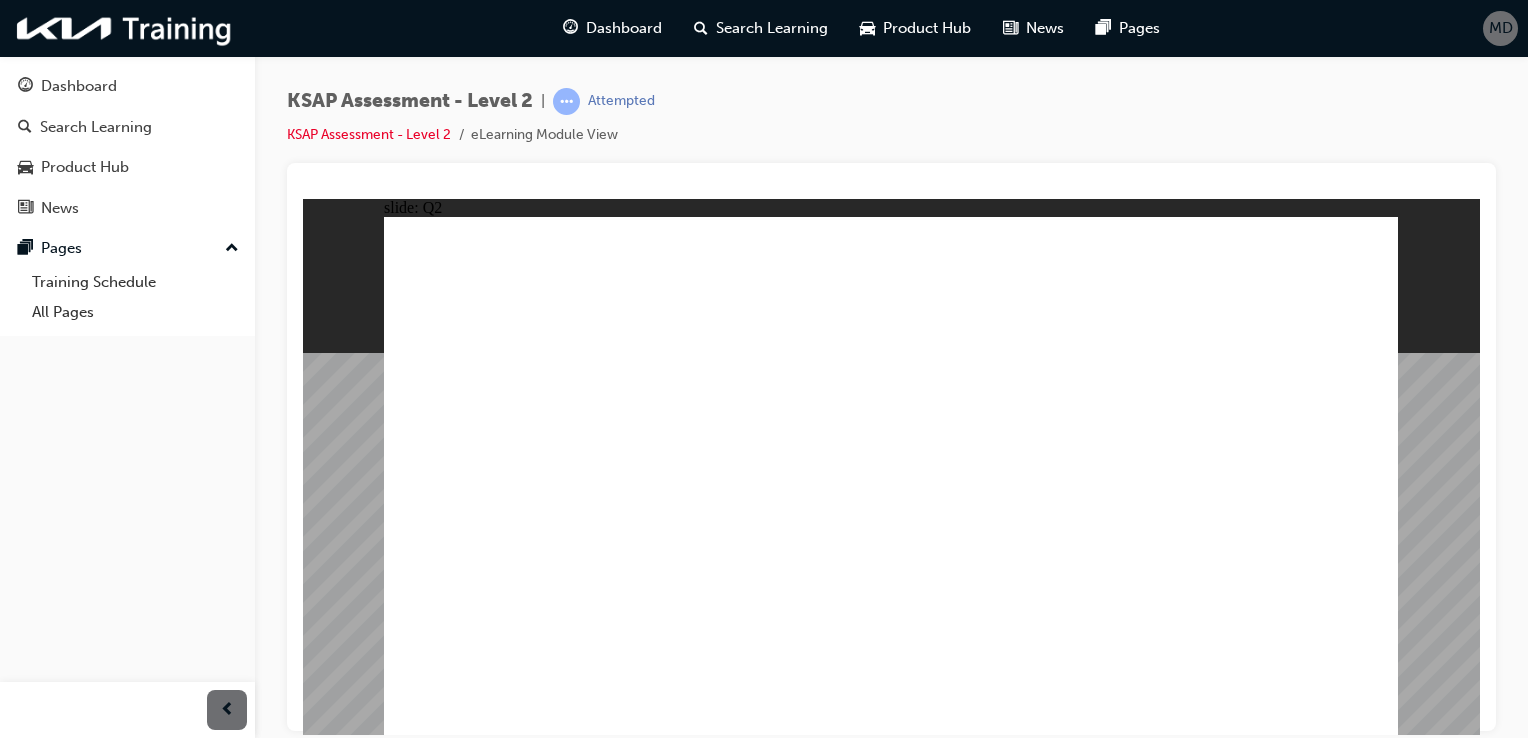 click 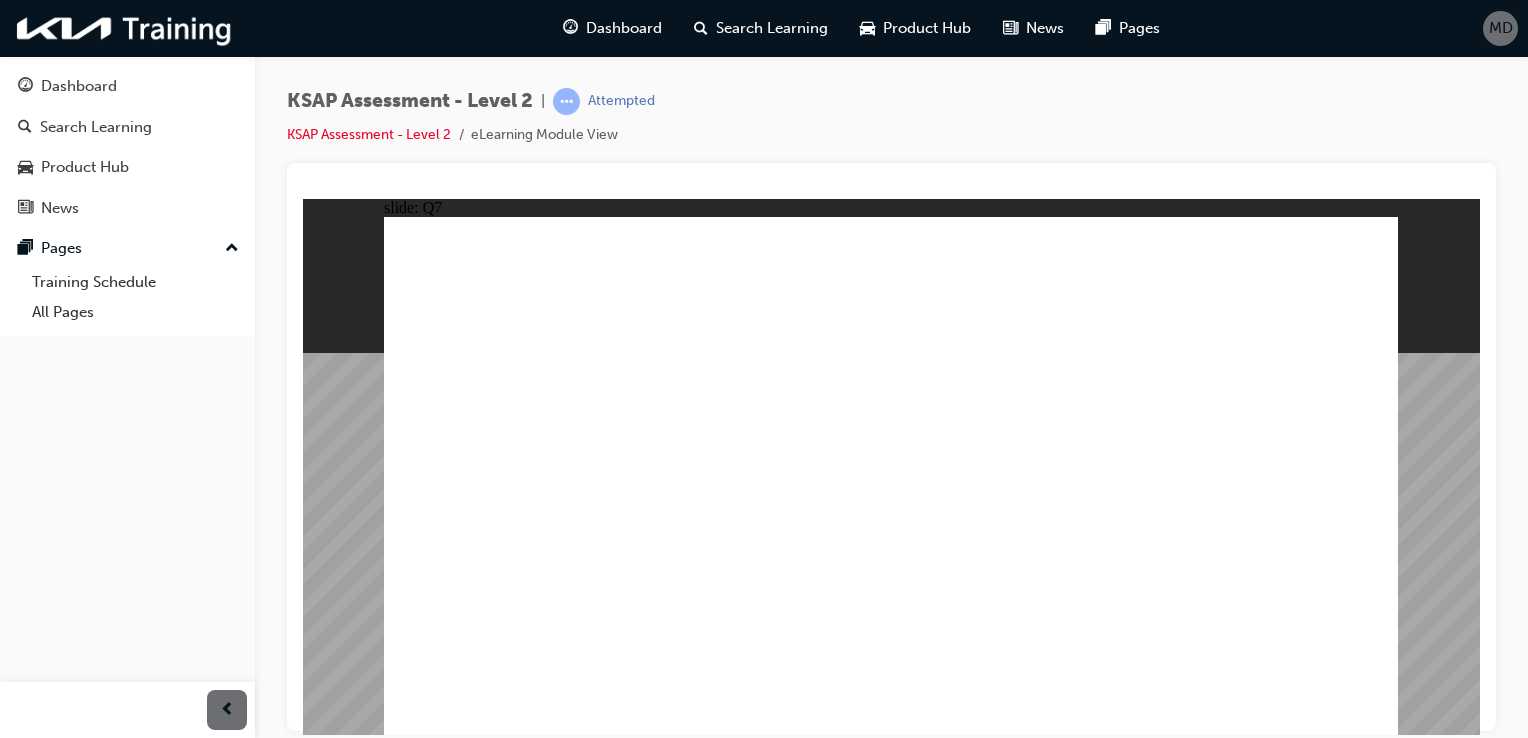 click 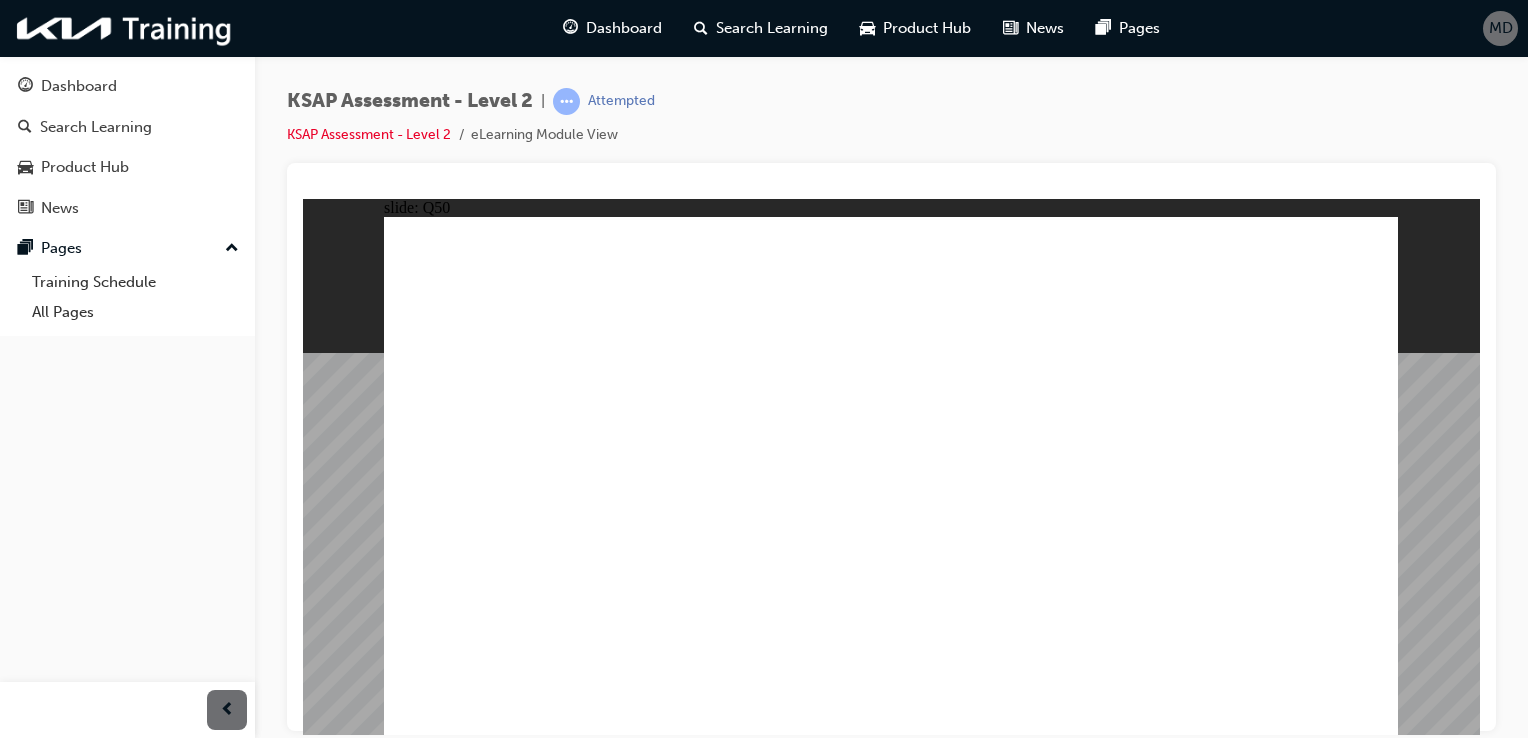 click 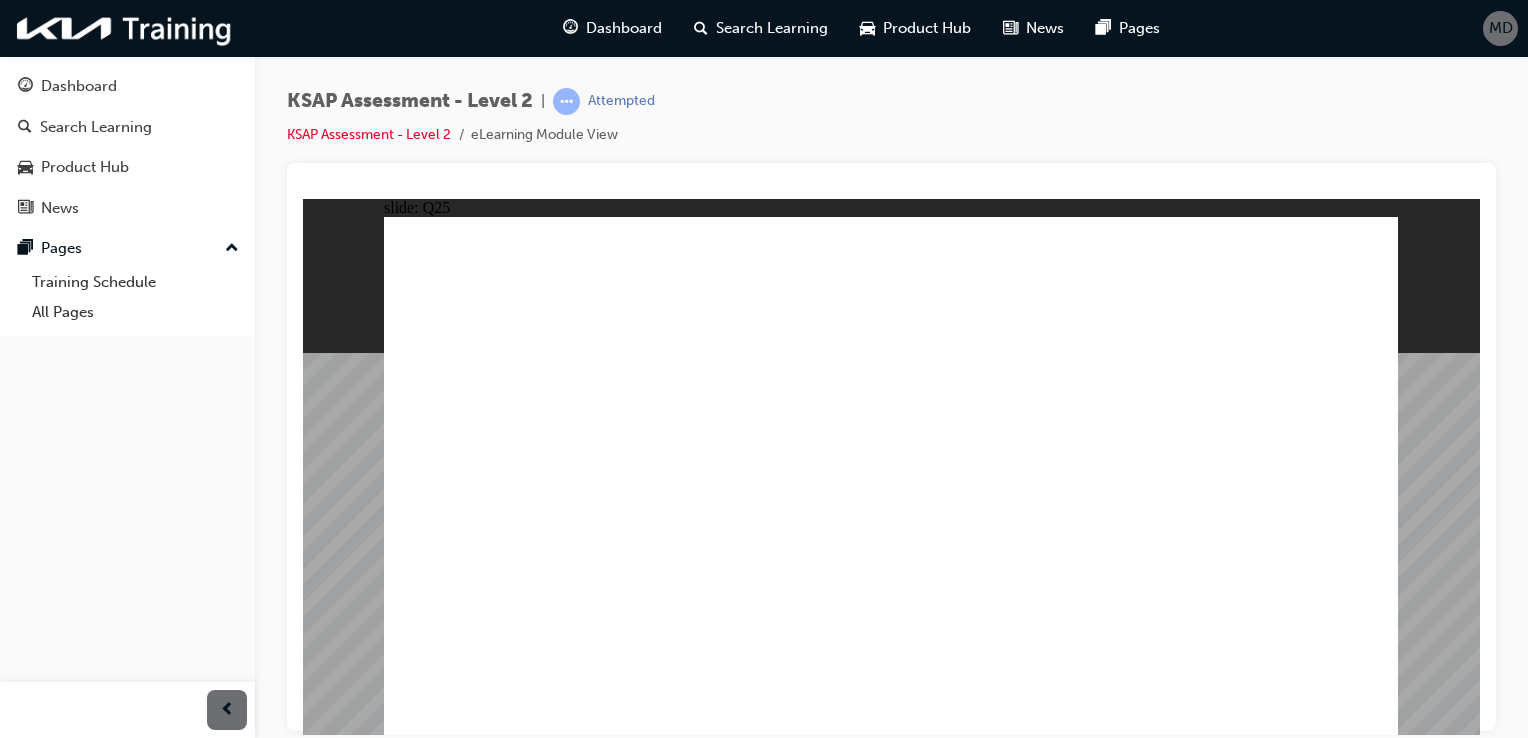 click 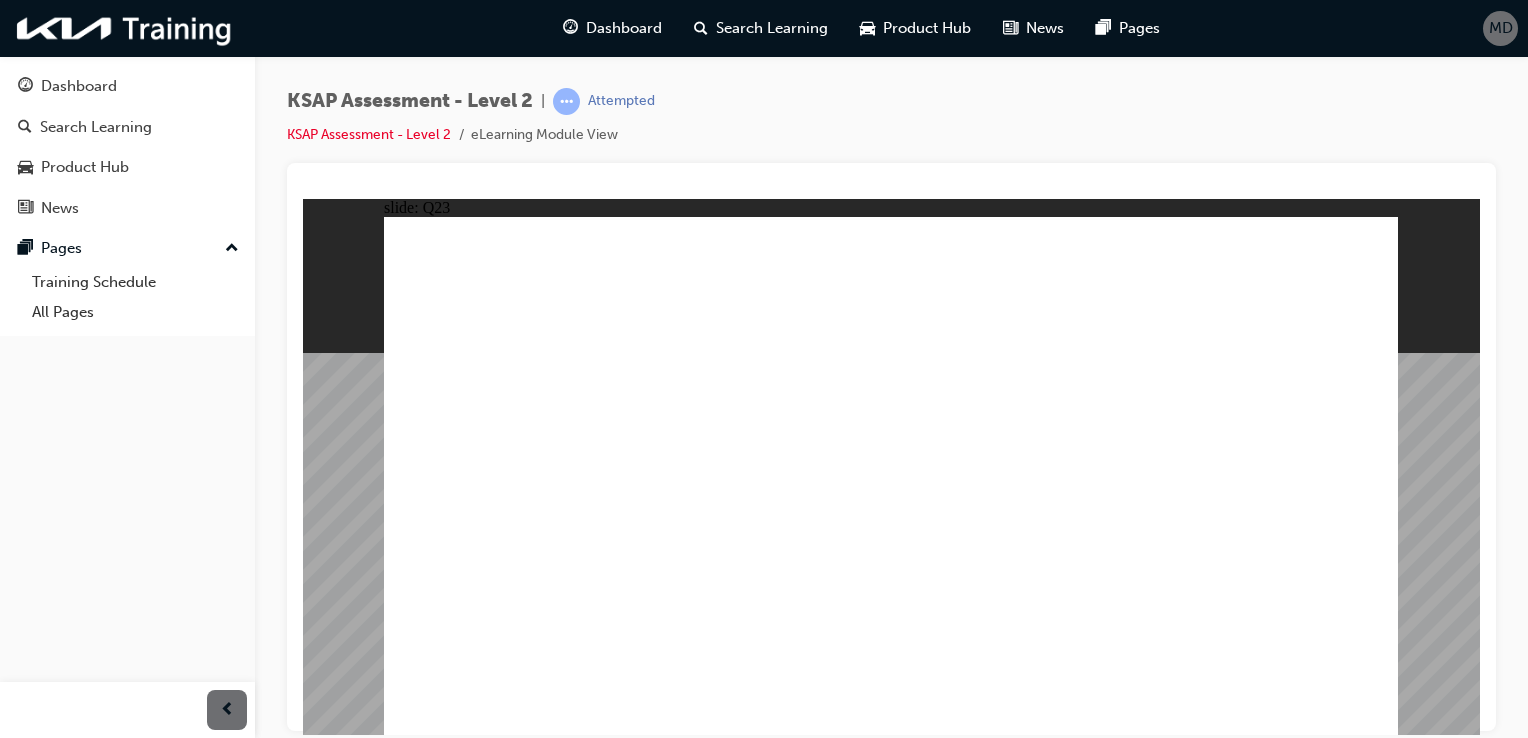 click 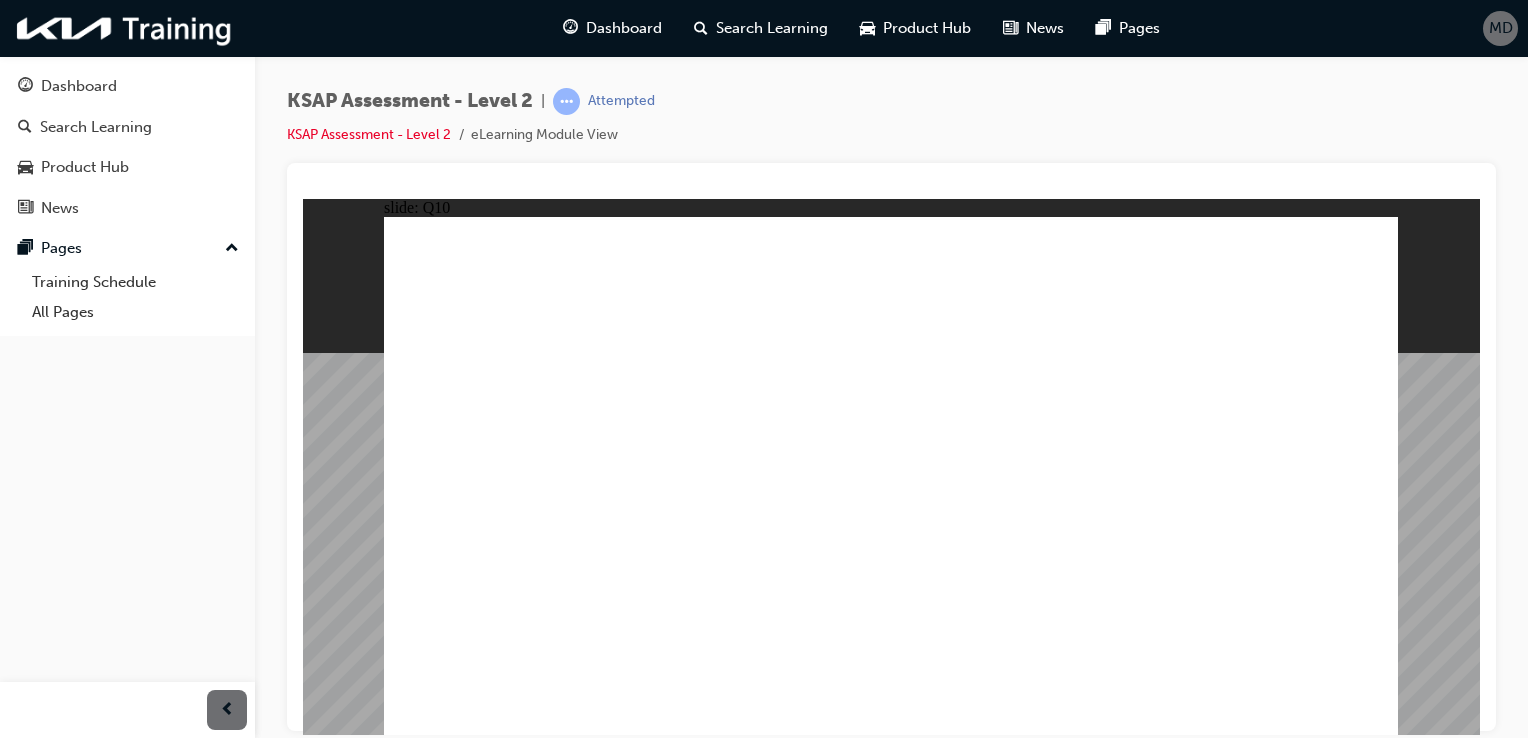 click 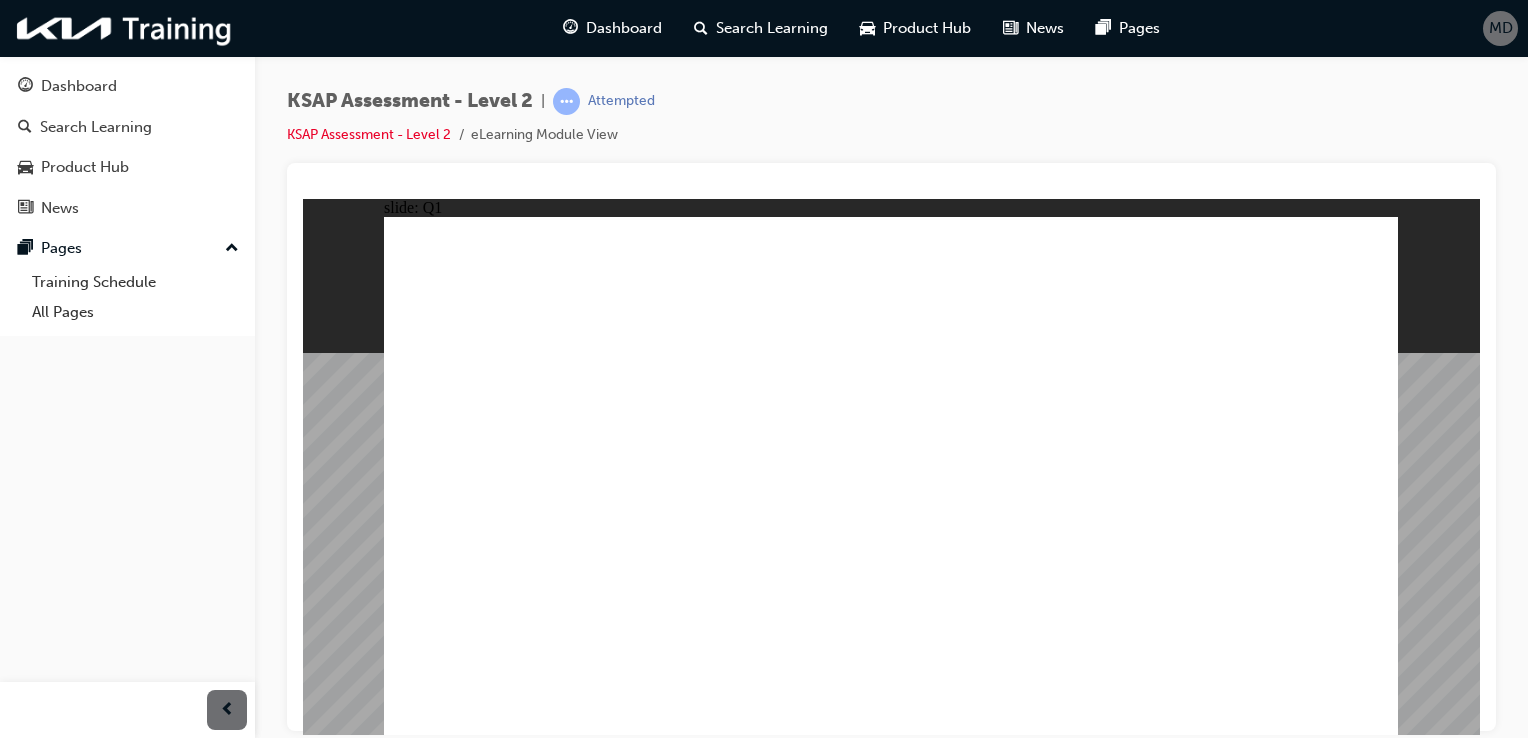 click 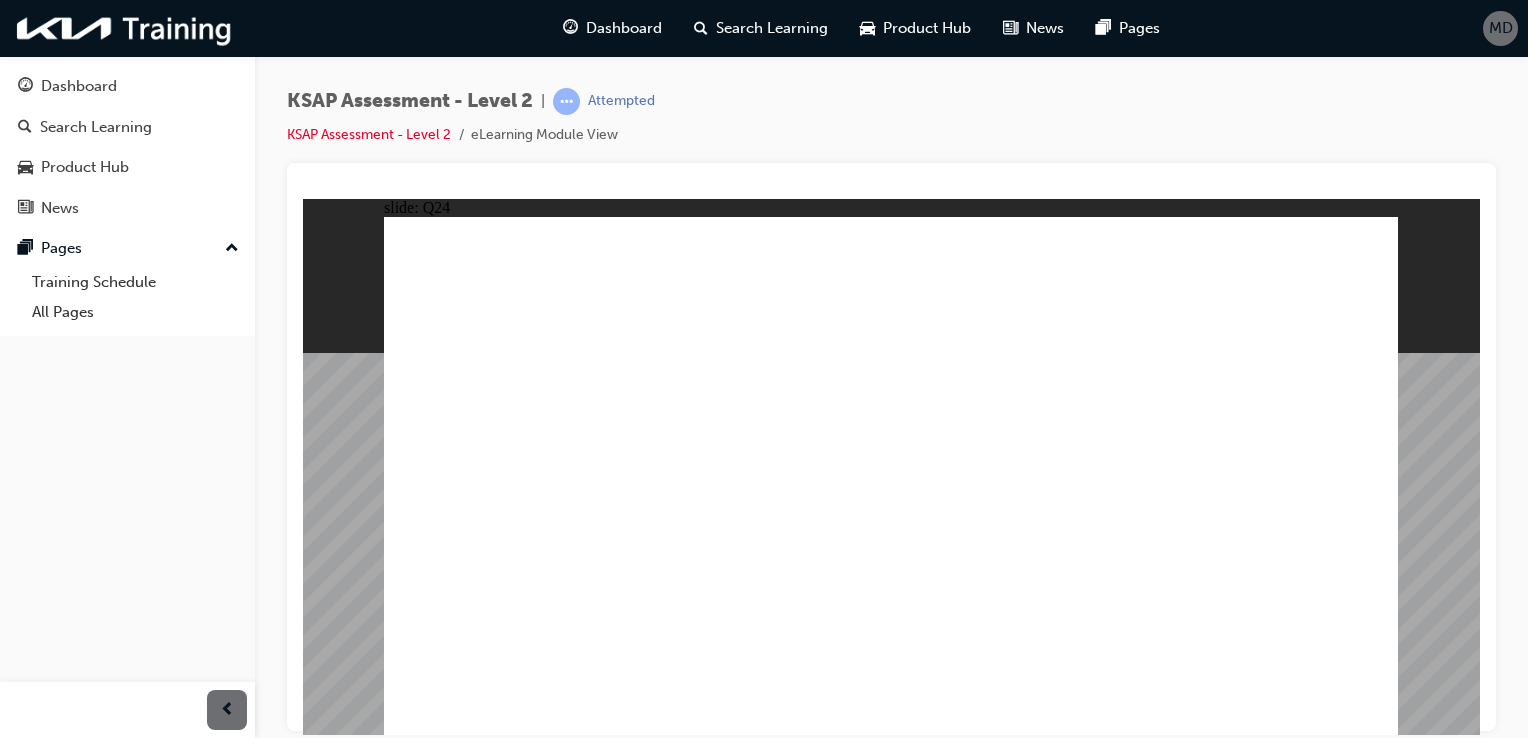 click 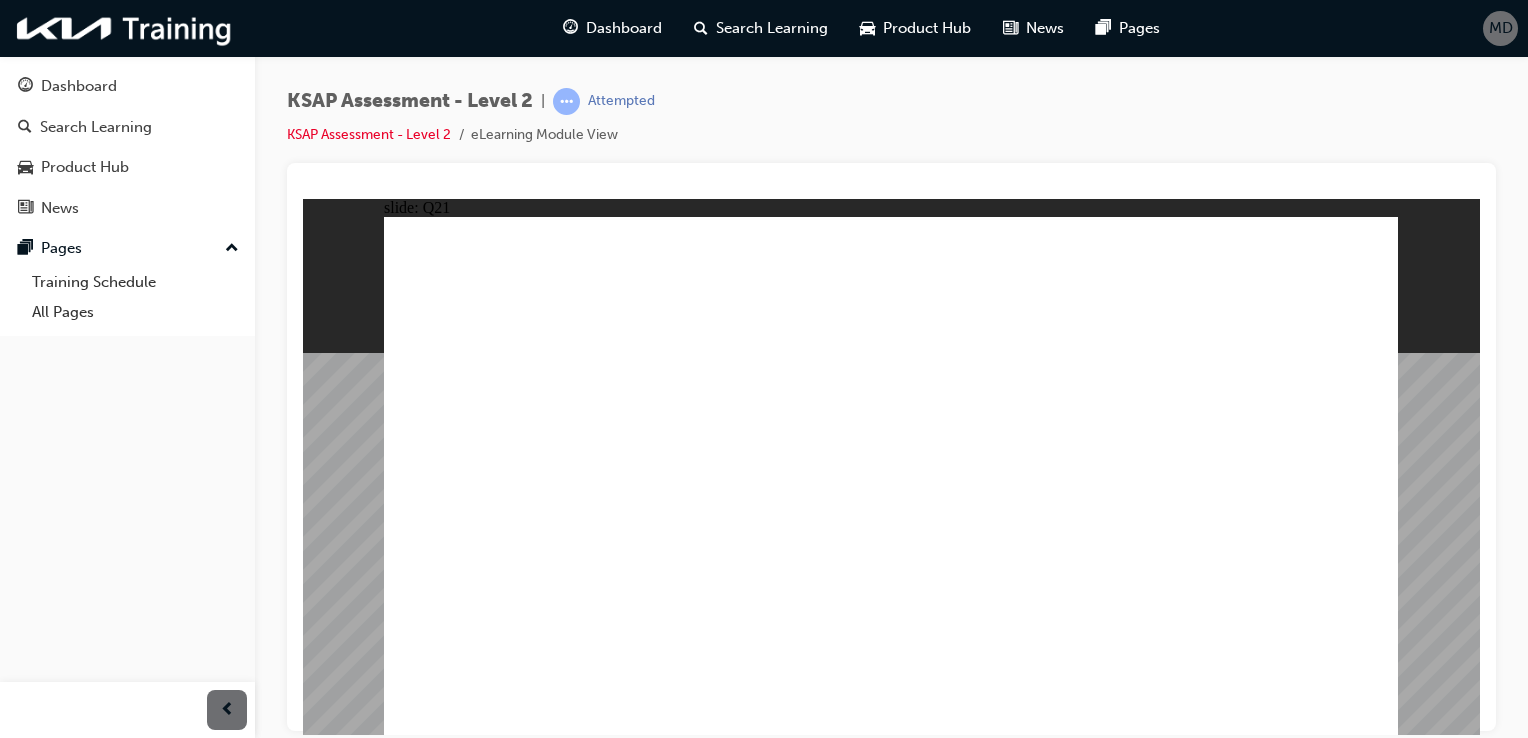 click 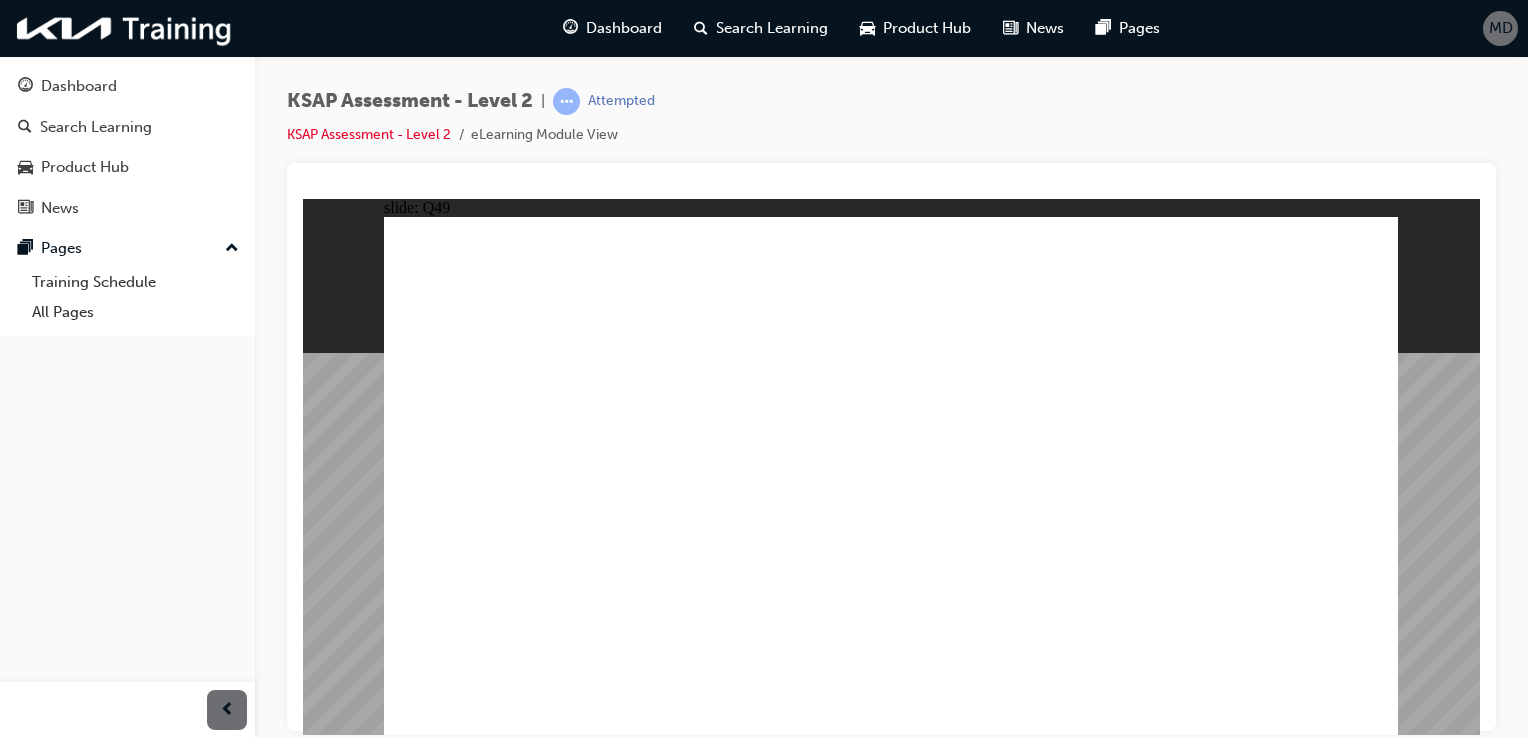 click 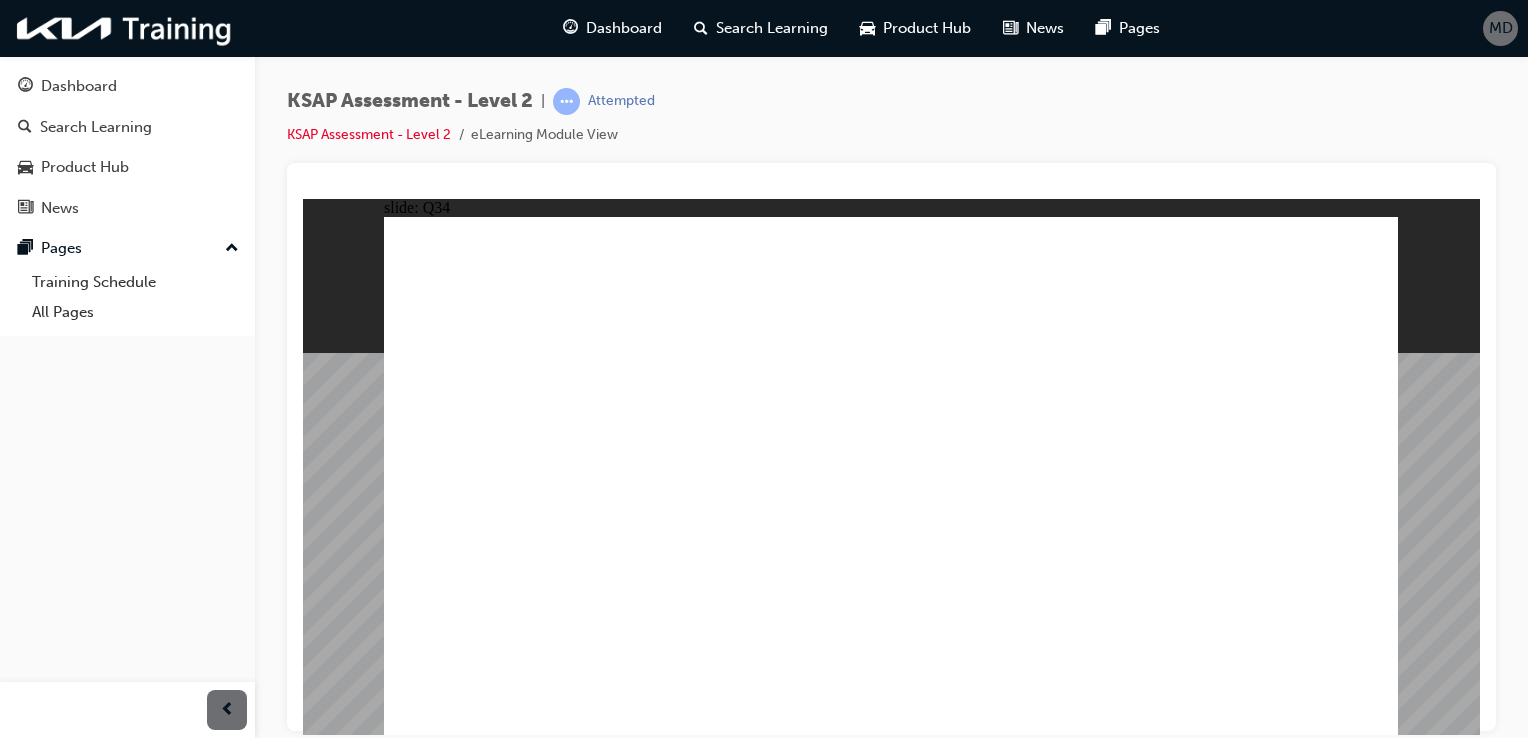 click 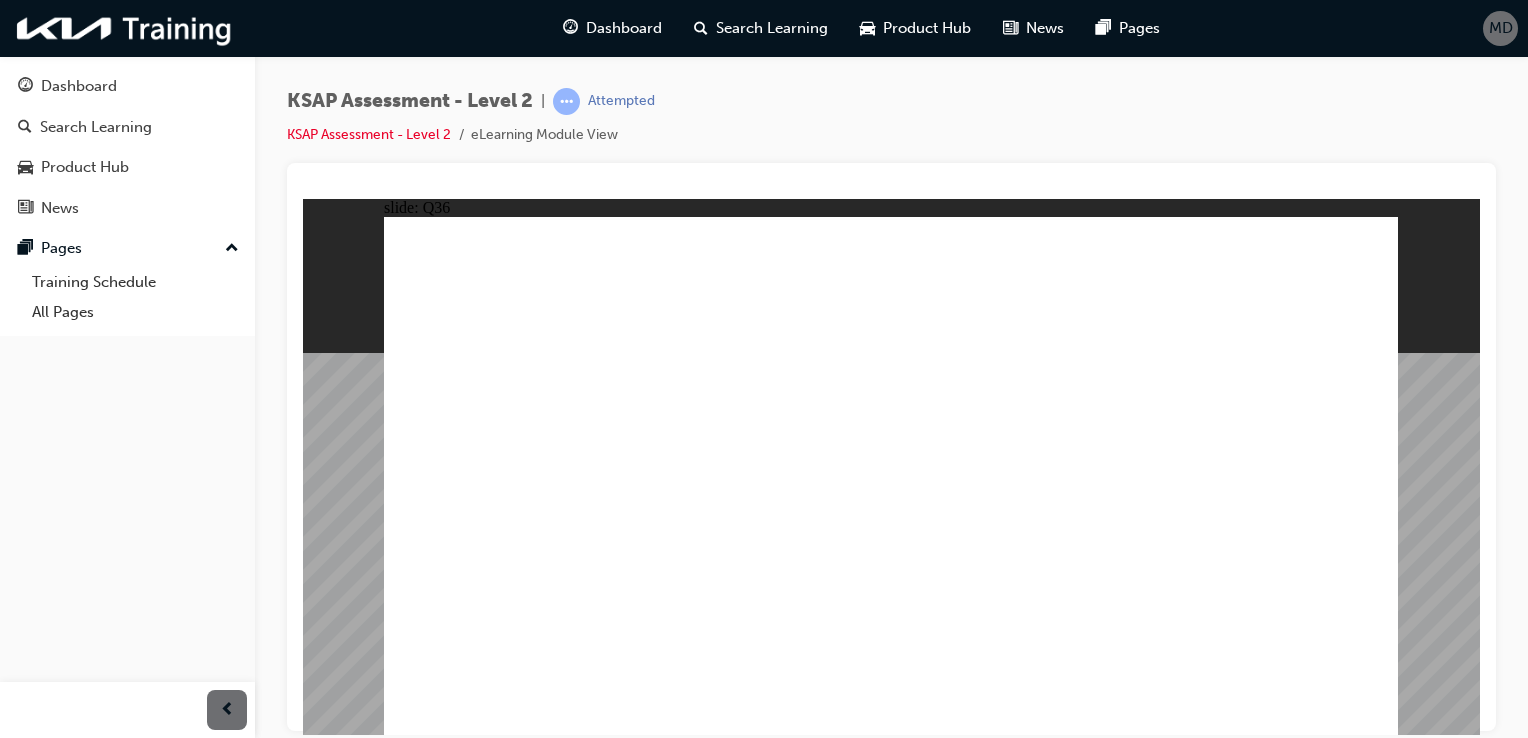 drag, startPoint x: 924, startPoint y: 537, endPoint x: 1081, endPoint y: 536, distance: 157.00319 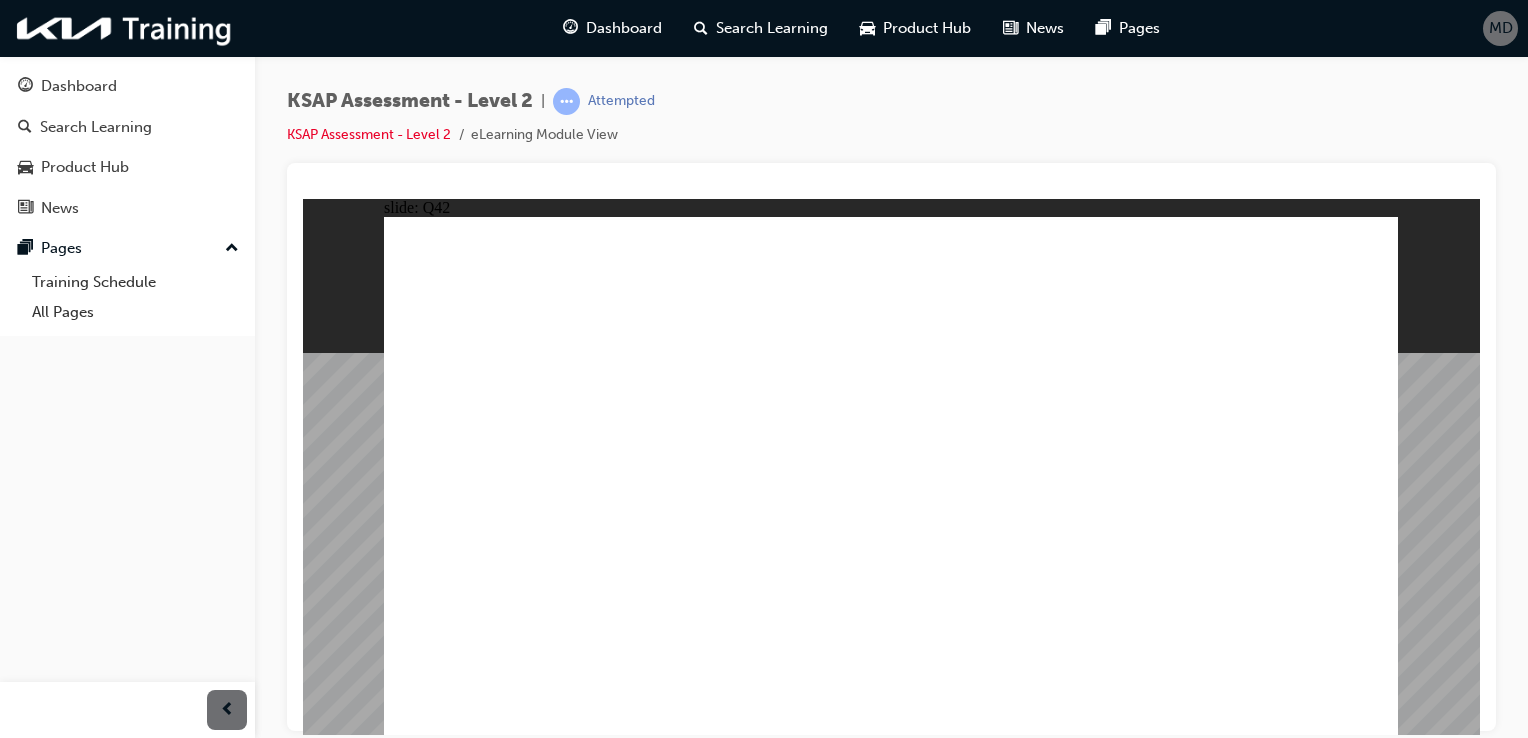 click 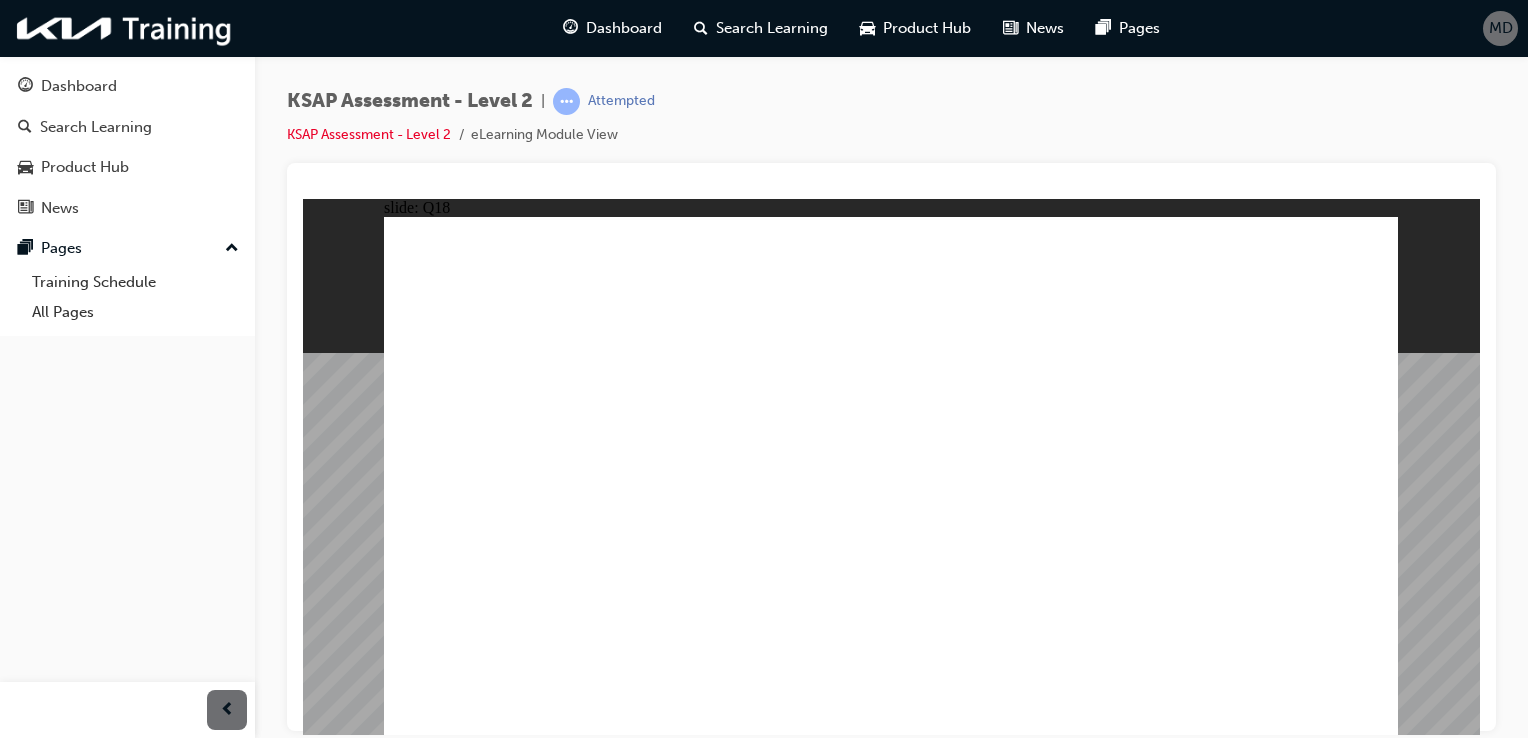 click 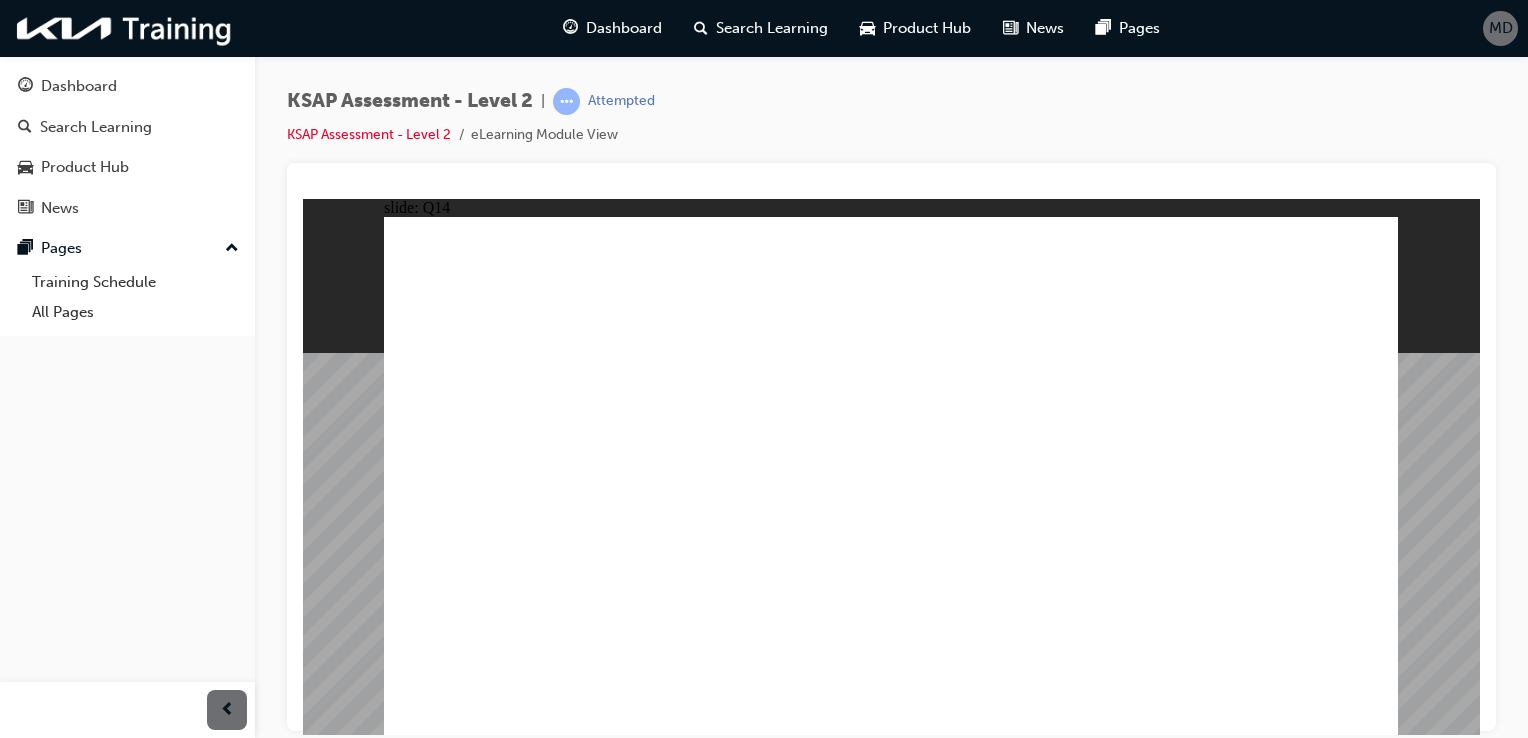 click 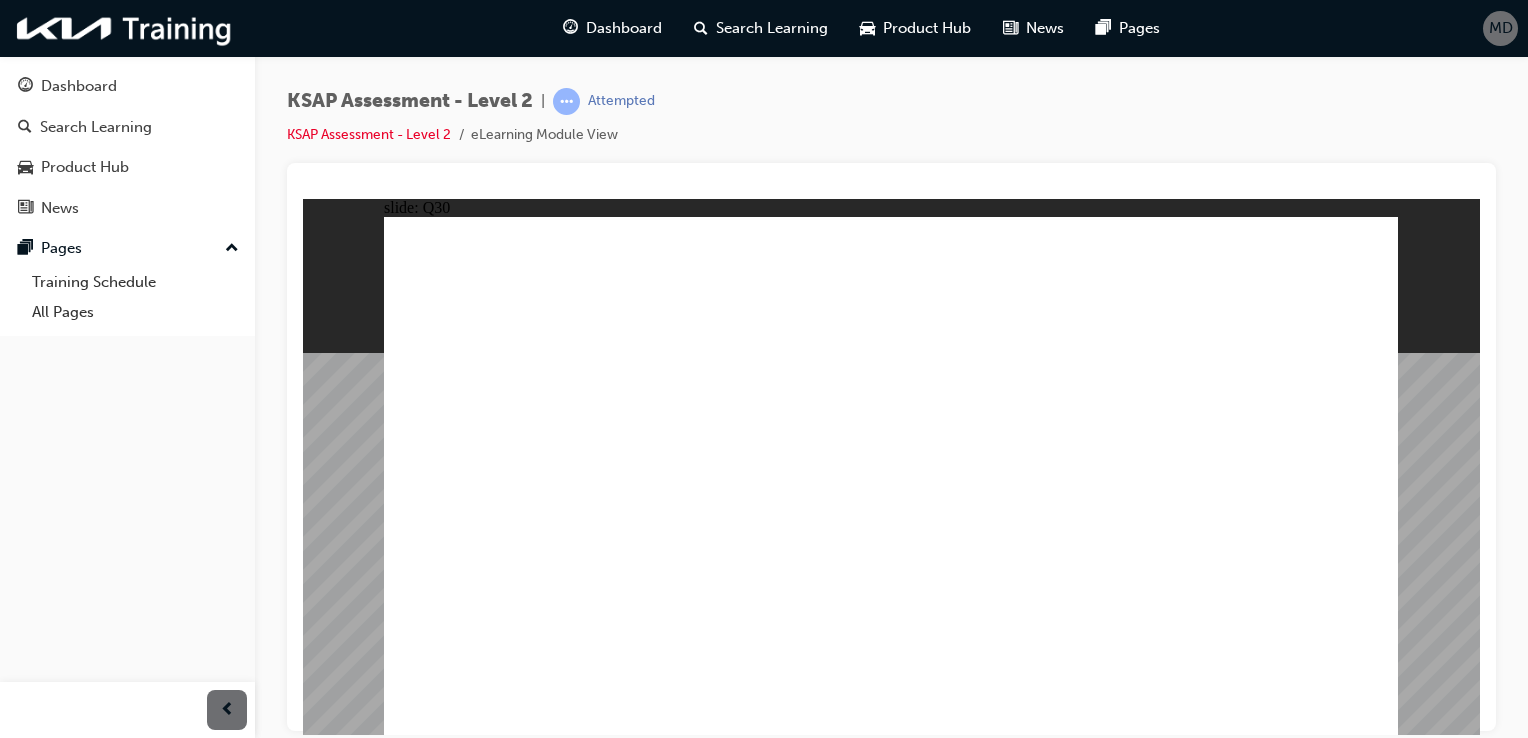 click 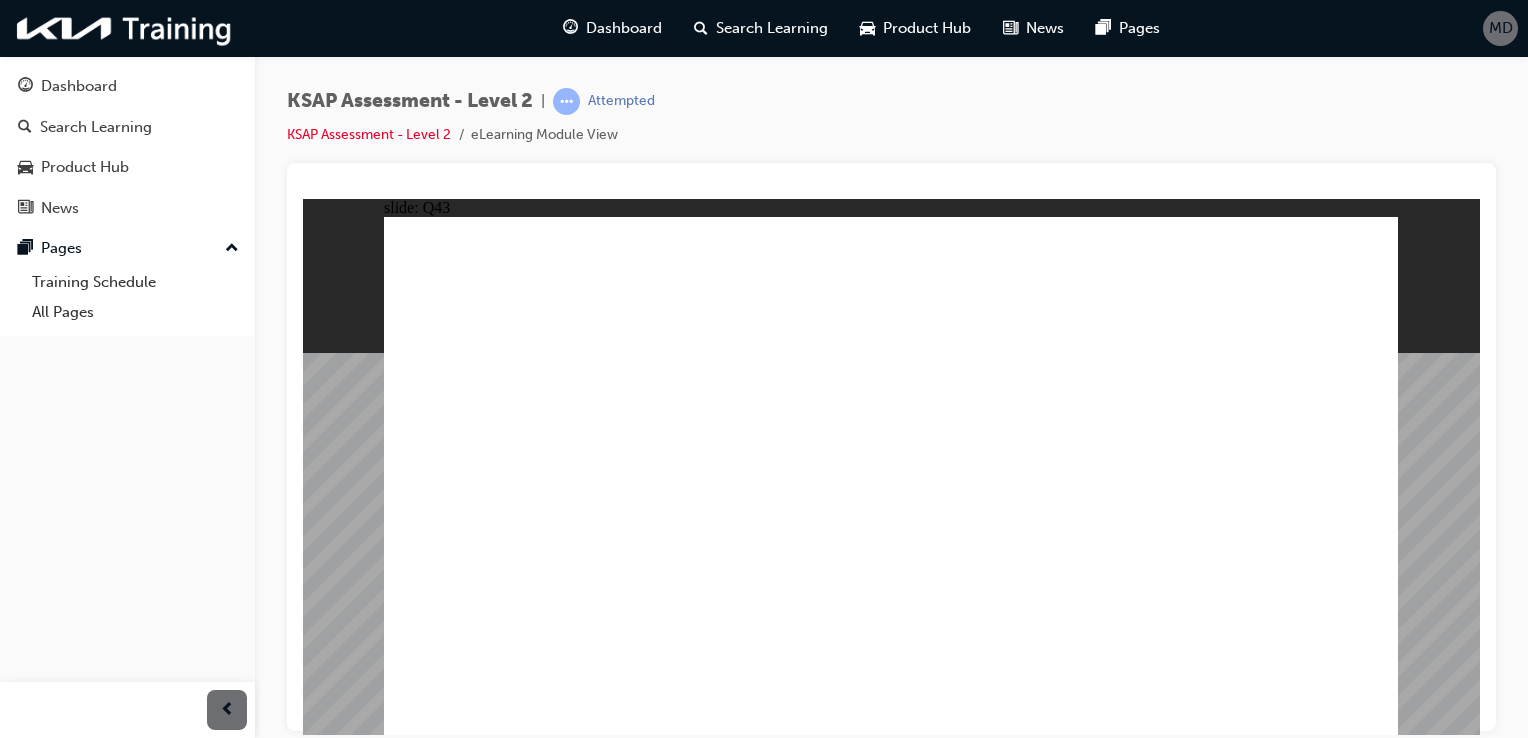 click 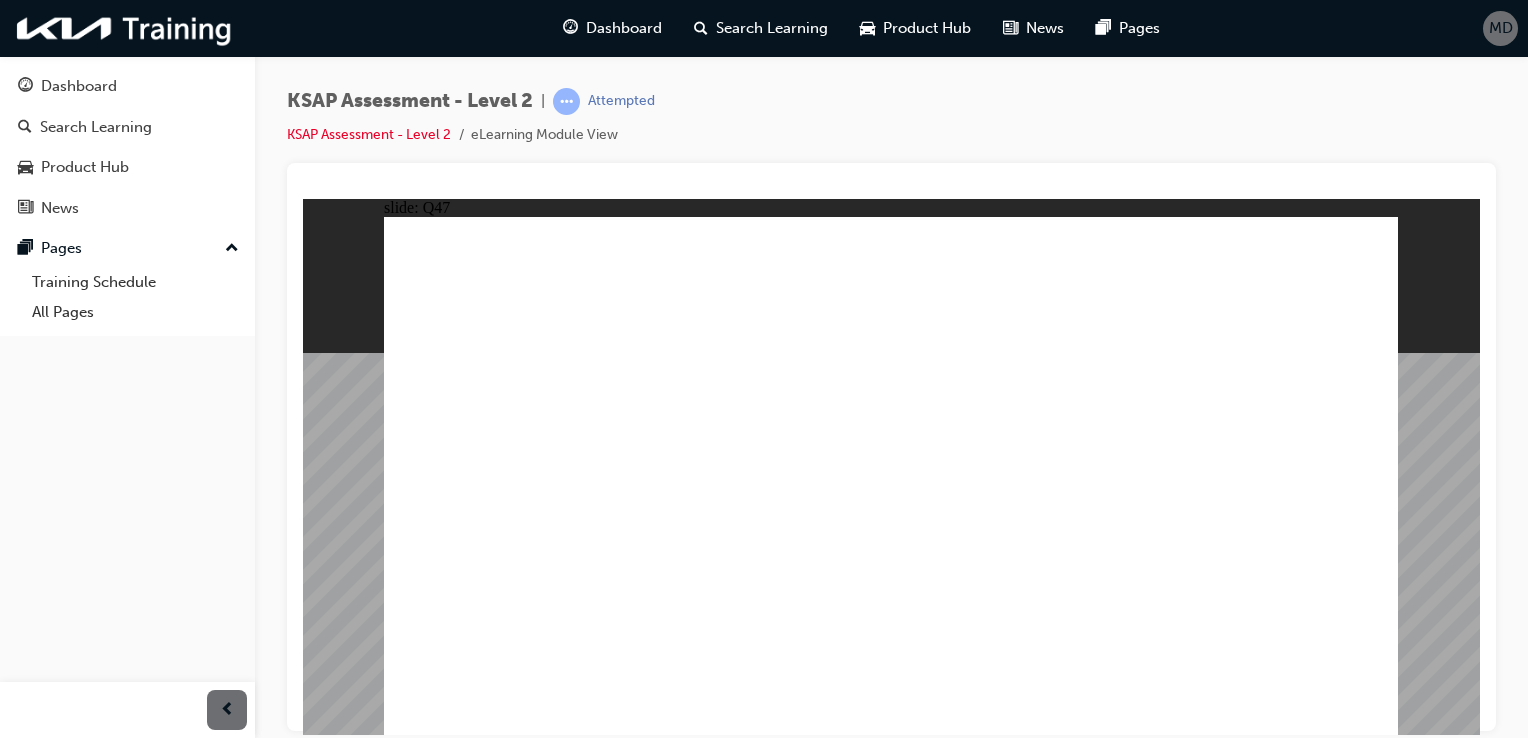 click 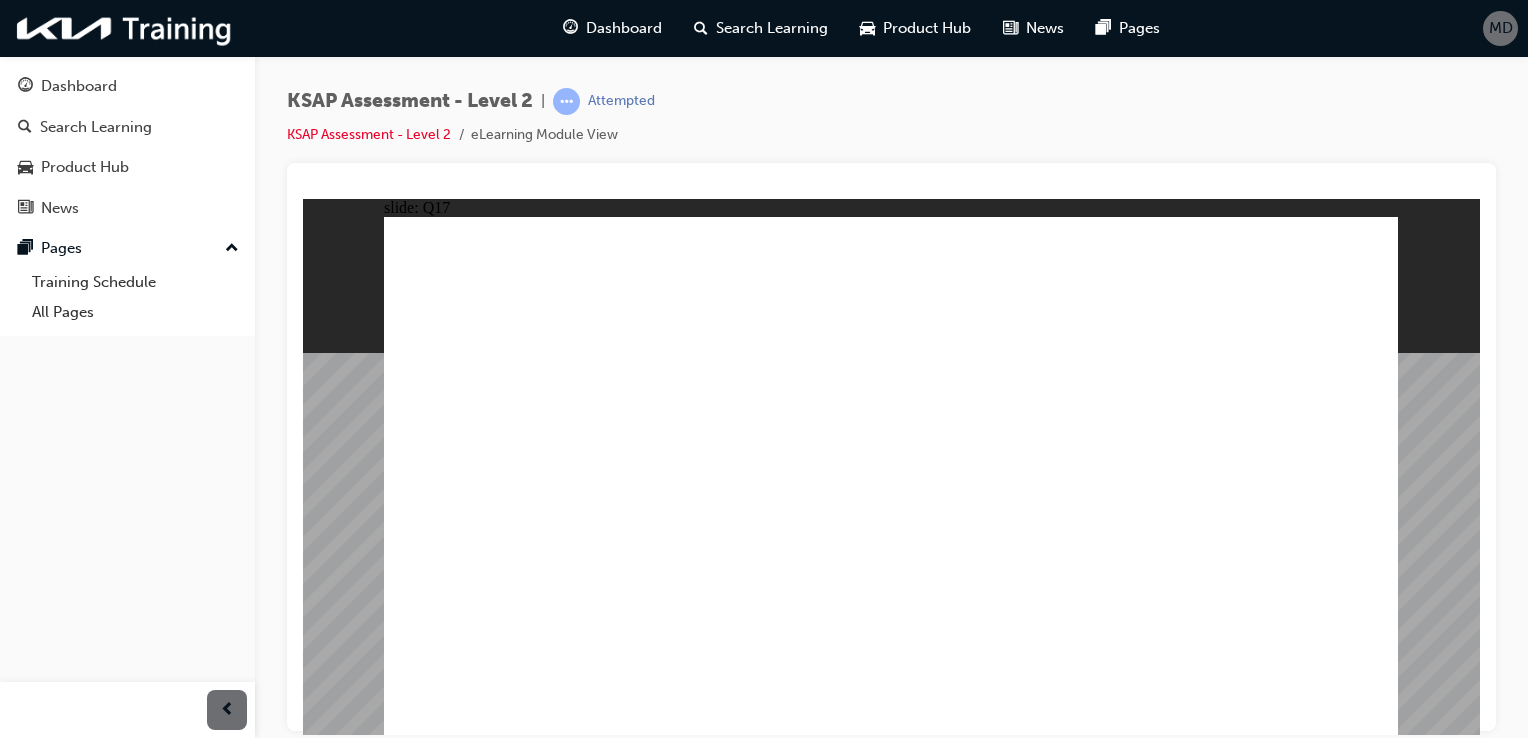 click 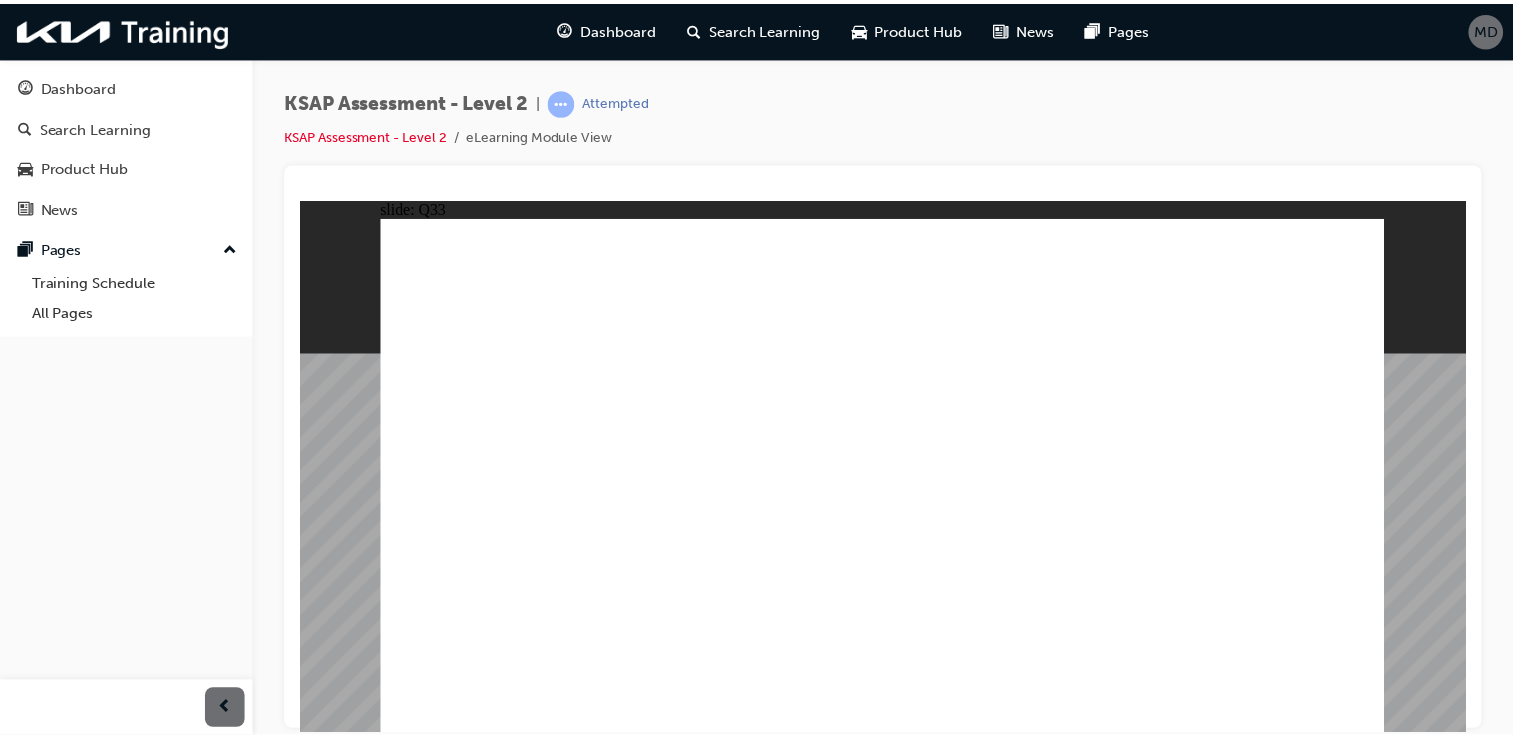 scroll, scrollTop: 0, scrollLeft: 0, axis: both 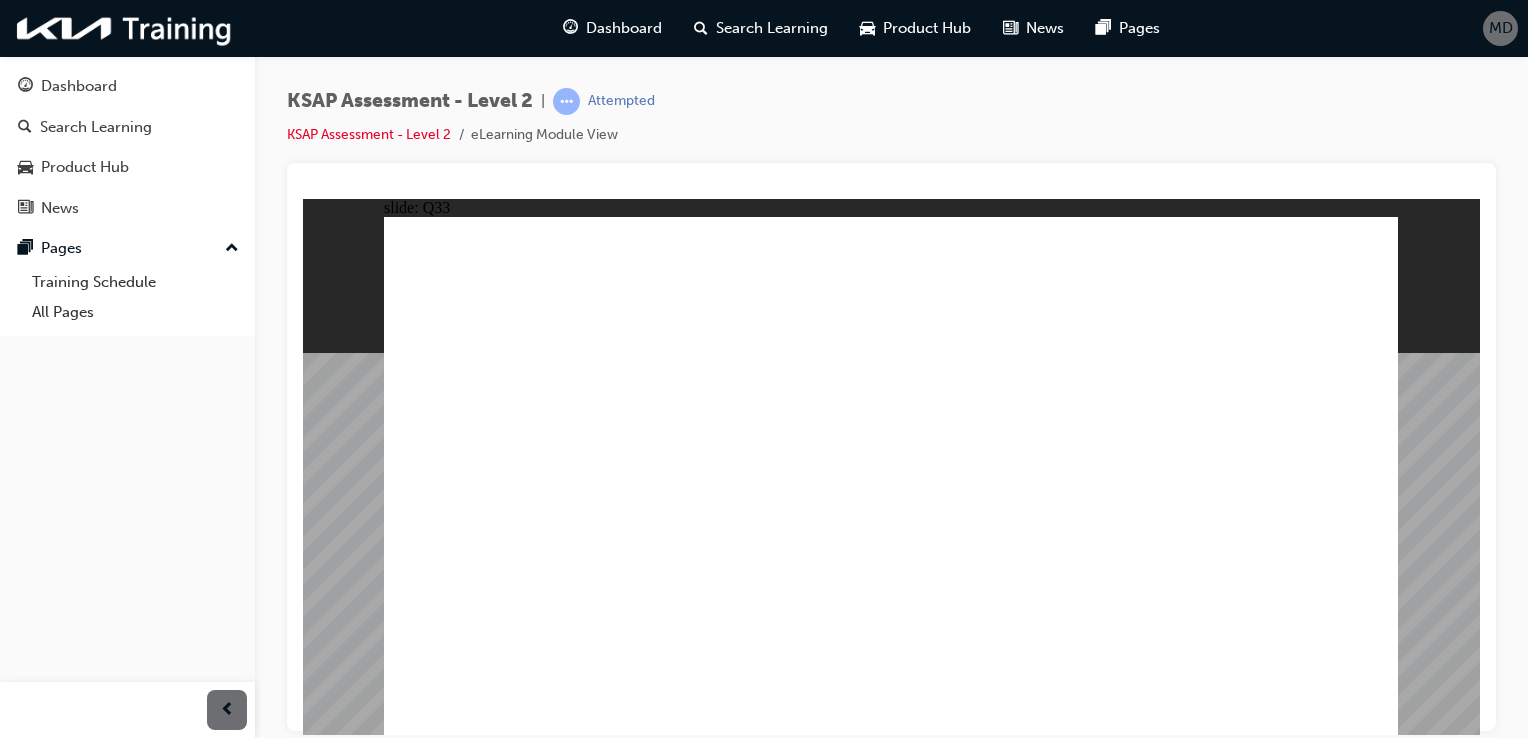 click 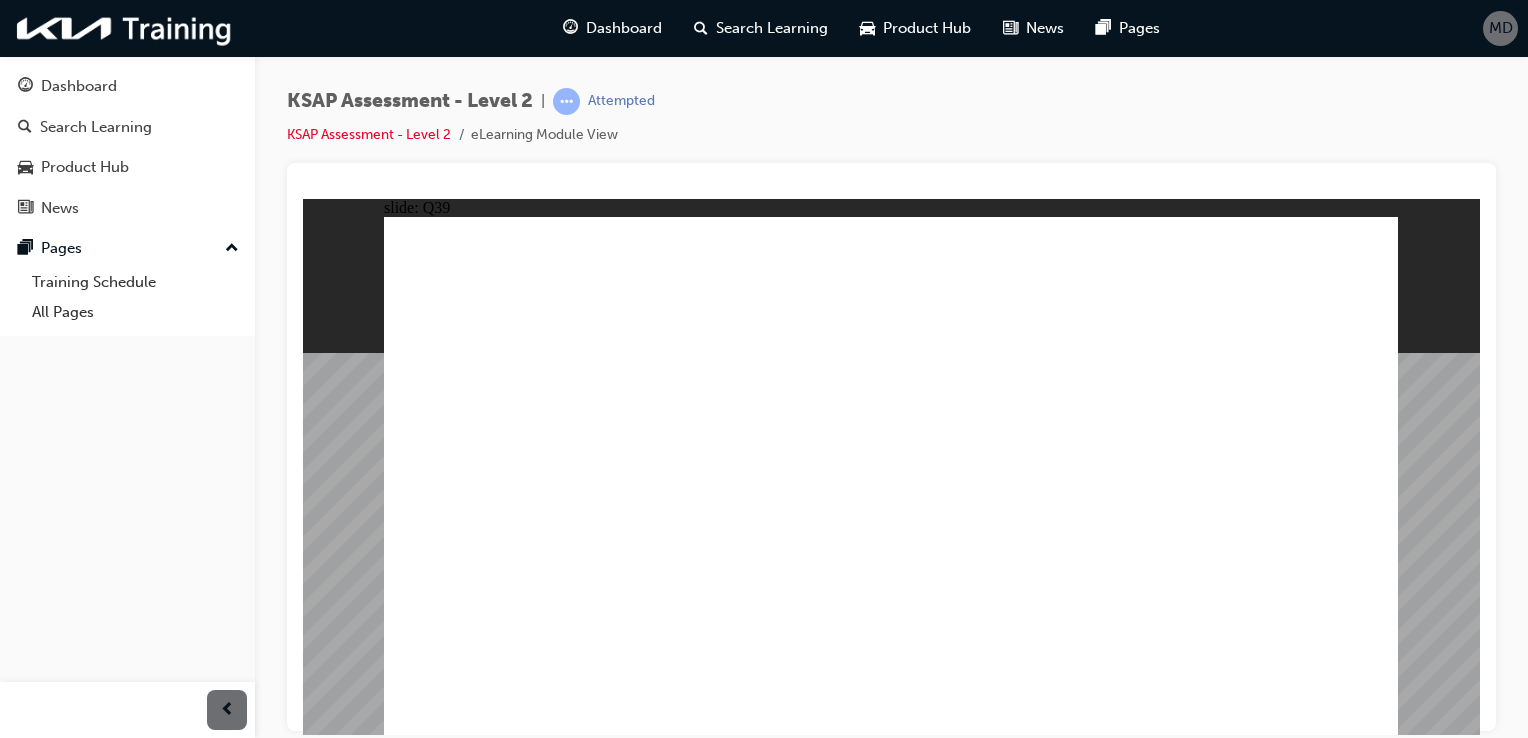 click 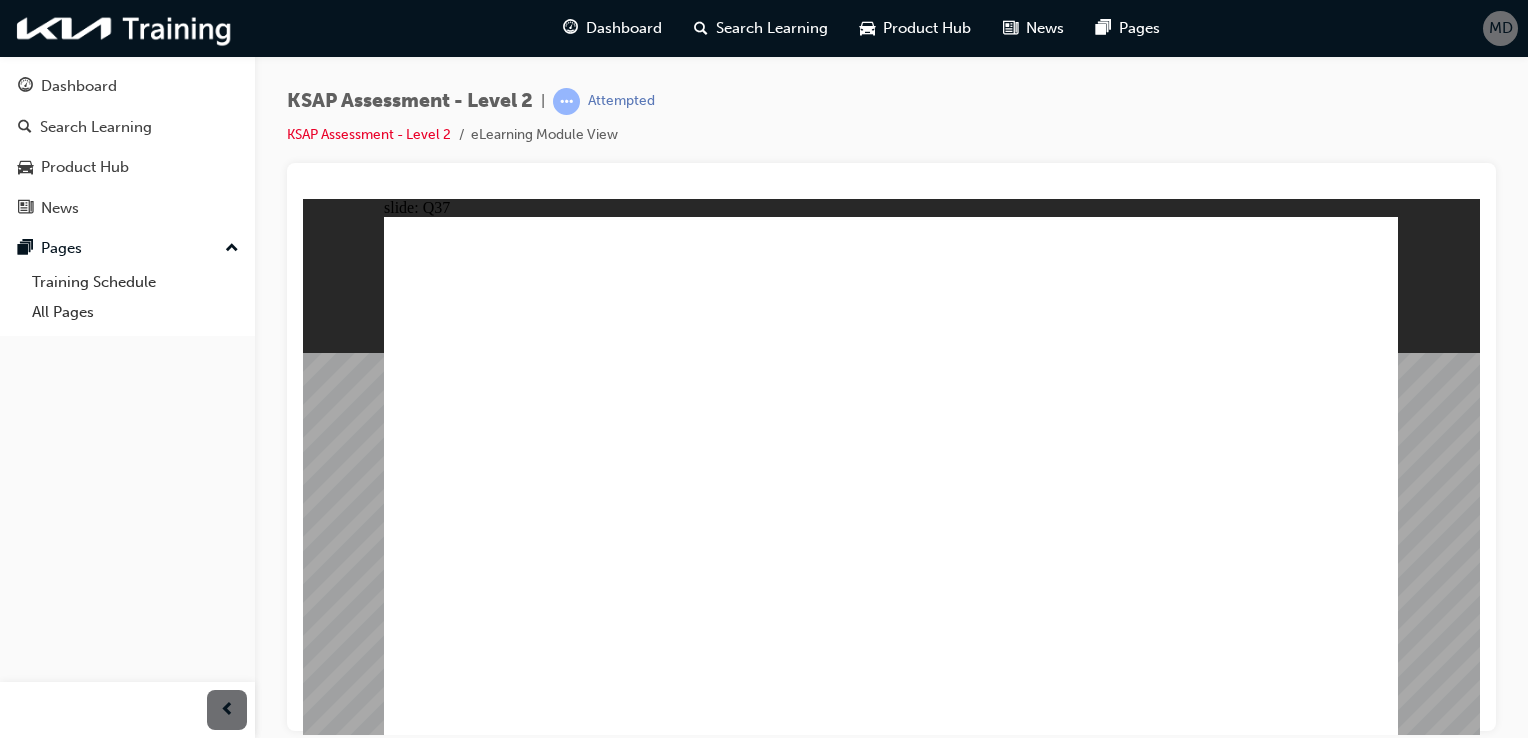 click 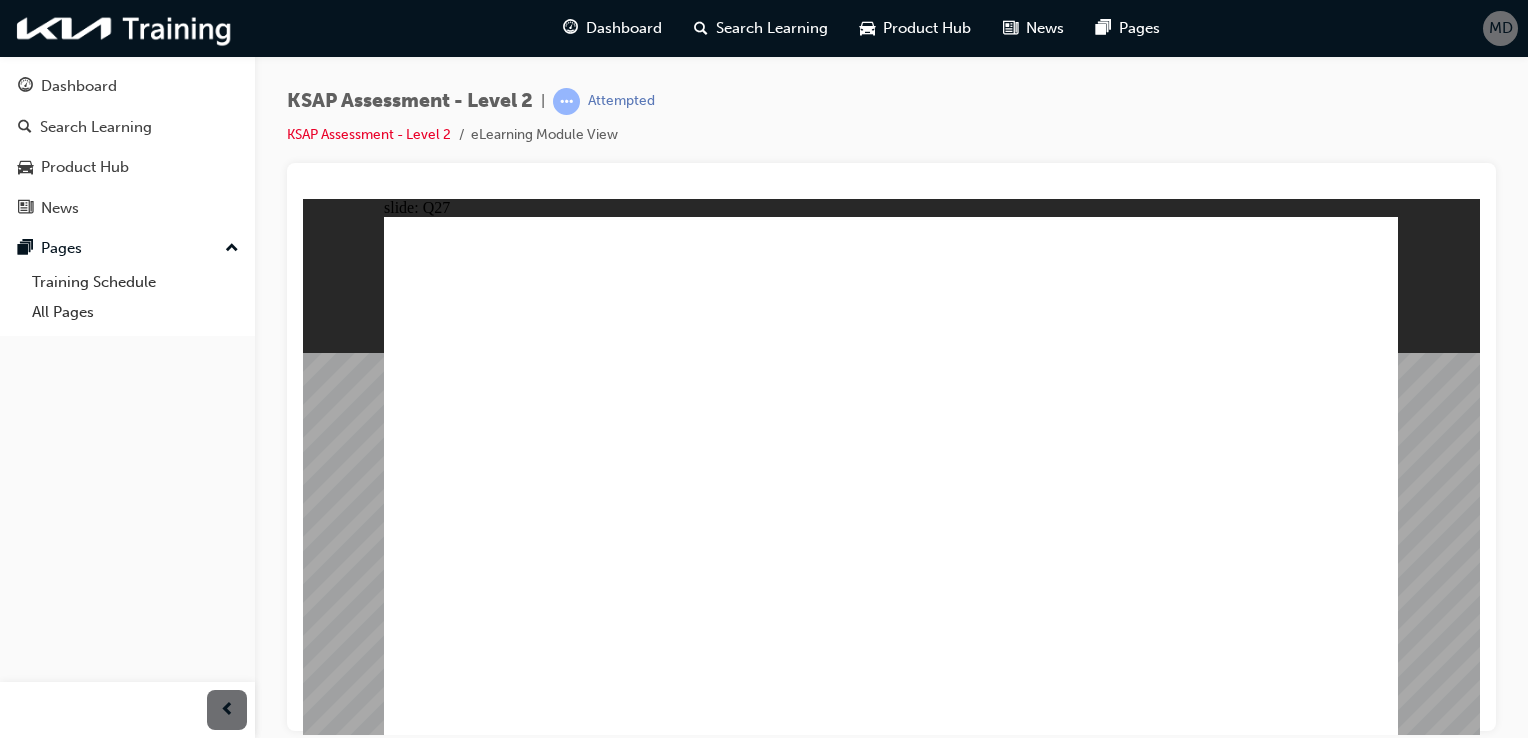click 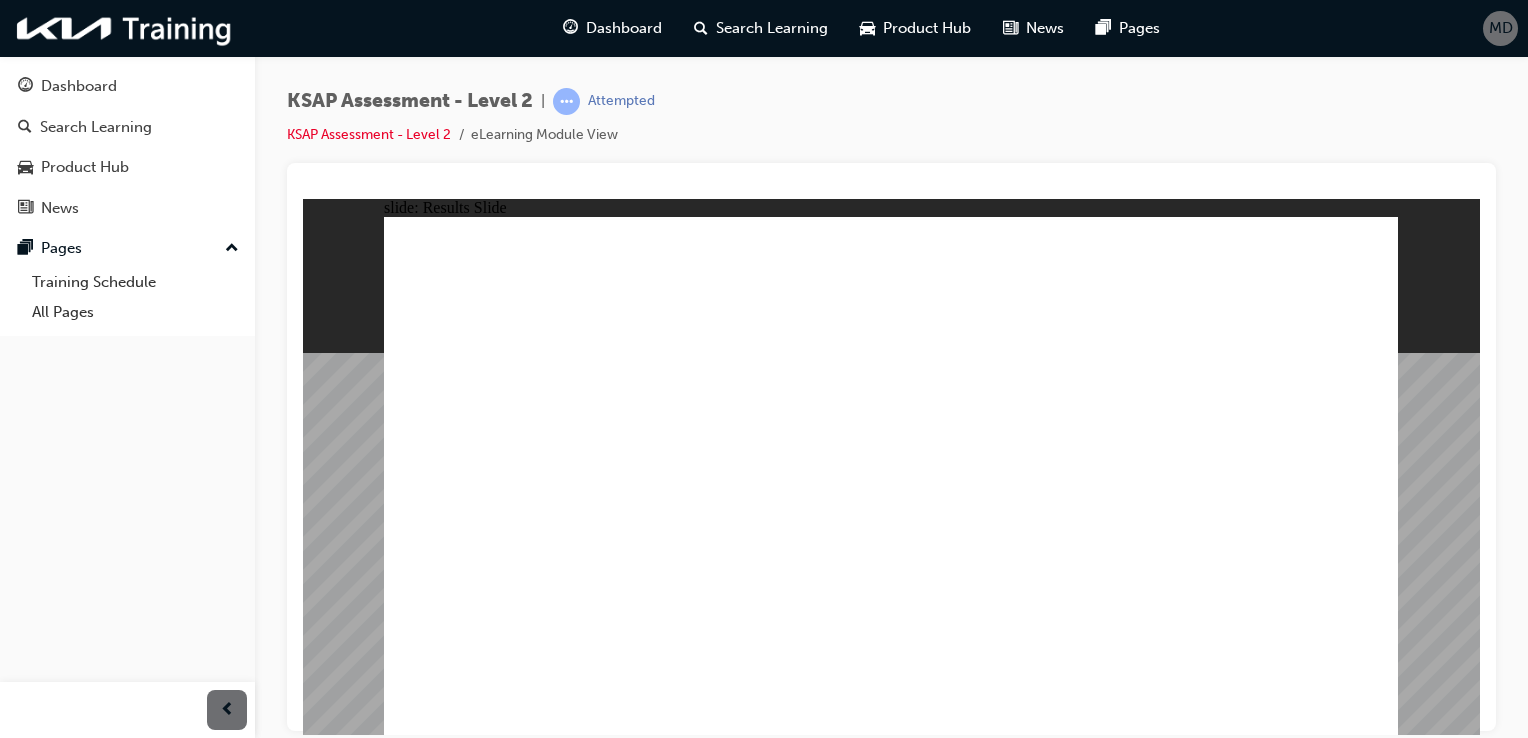 click 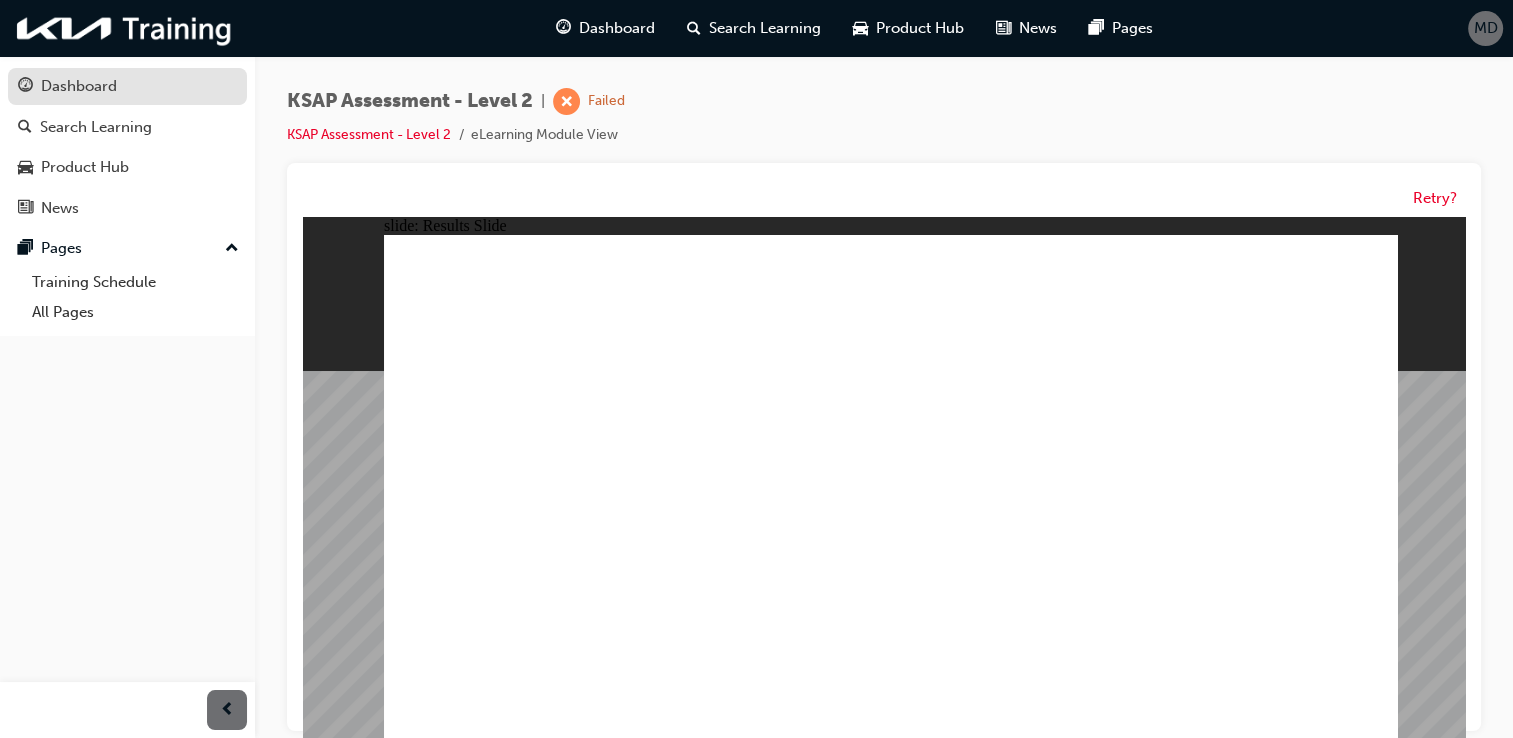 click on "Dashboard" at bounding box center [127, 86] 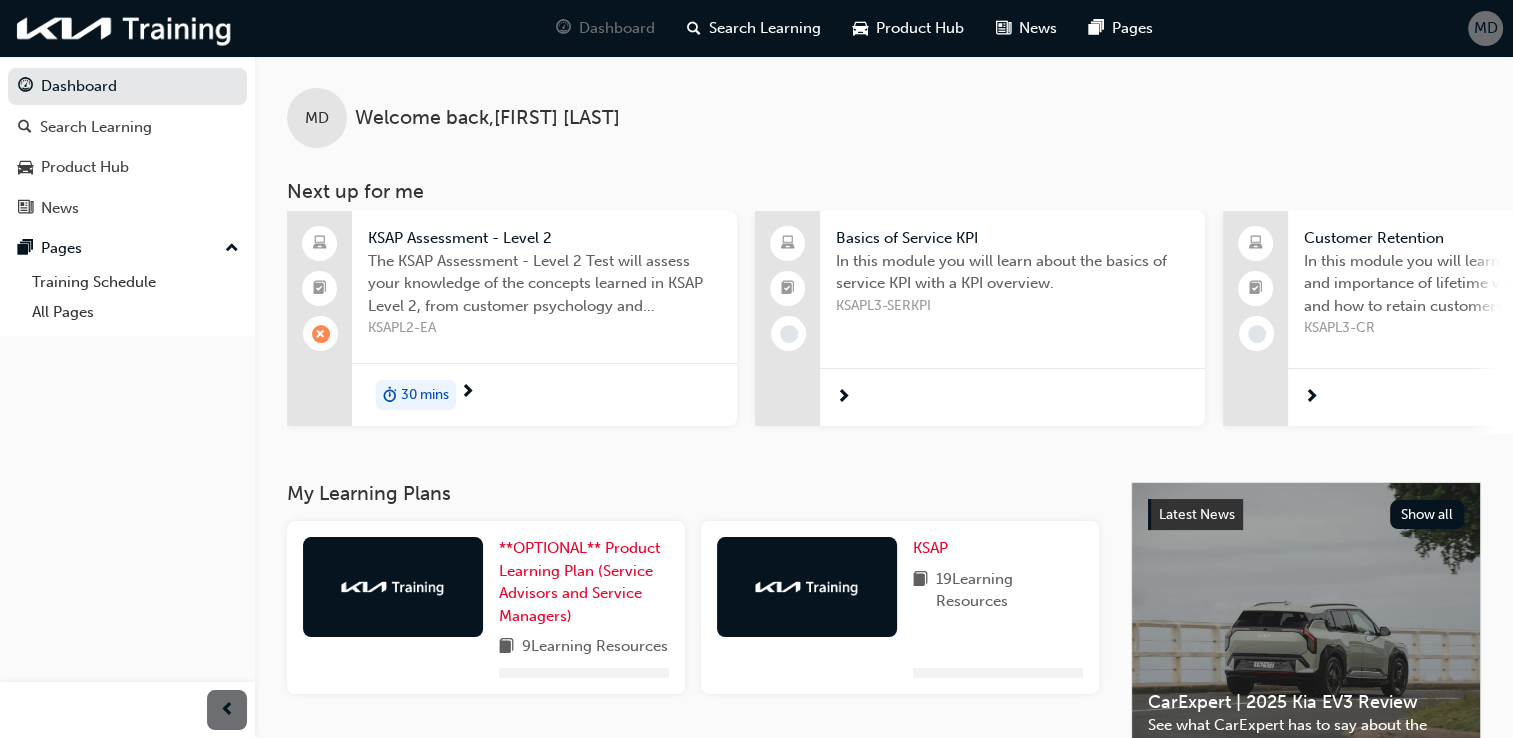 click on "The KSAP Assessment - Level 2 Test will assess your knowledge of the concepts learned in KSAP Level 2, from customer psychology and suggestion skills; to customer loyalty and understanding teamwork." at bounding box center [544, 284] 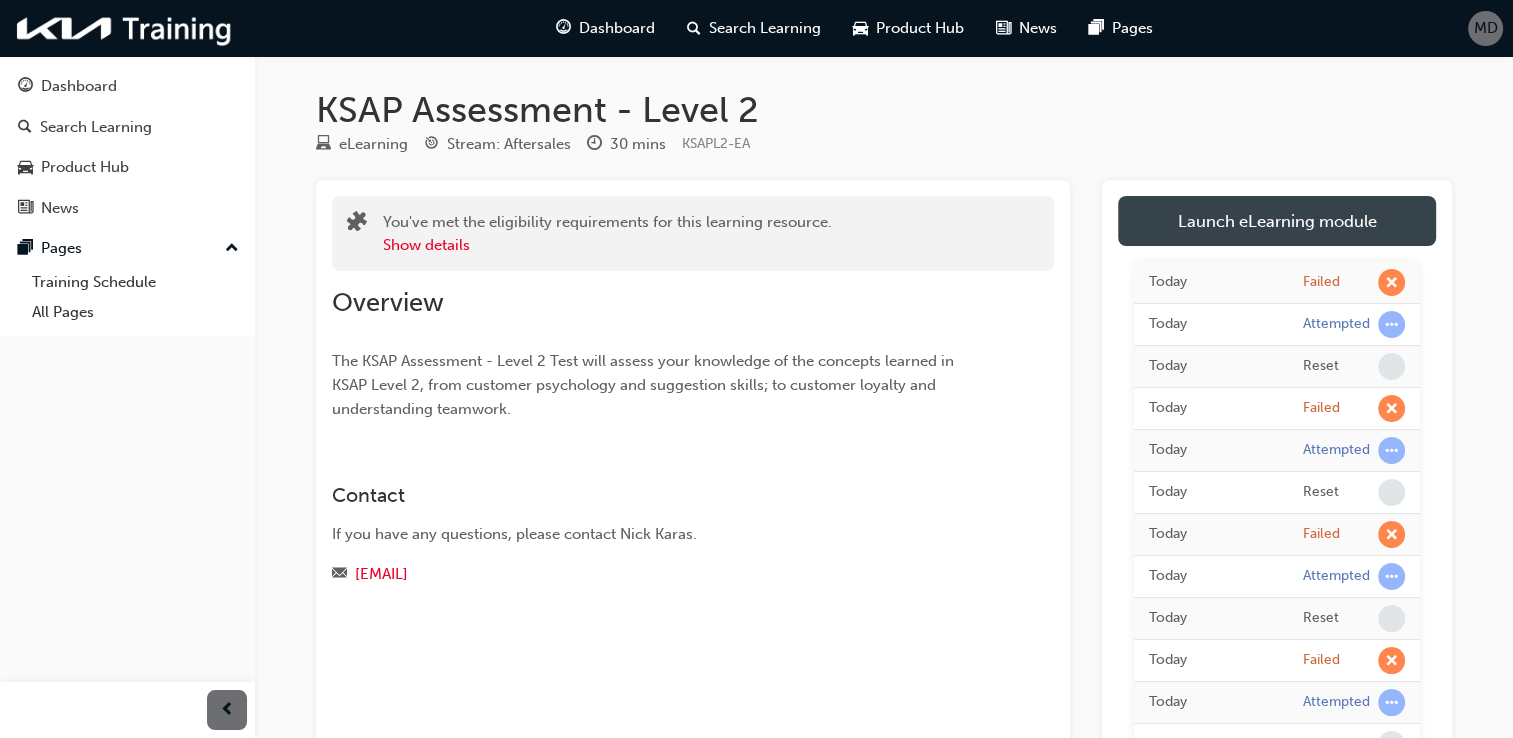 click on "Launch eLearning module" at bounding box center [1277, 221] 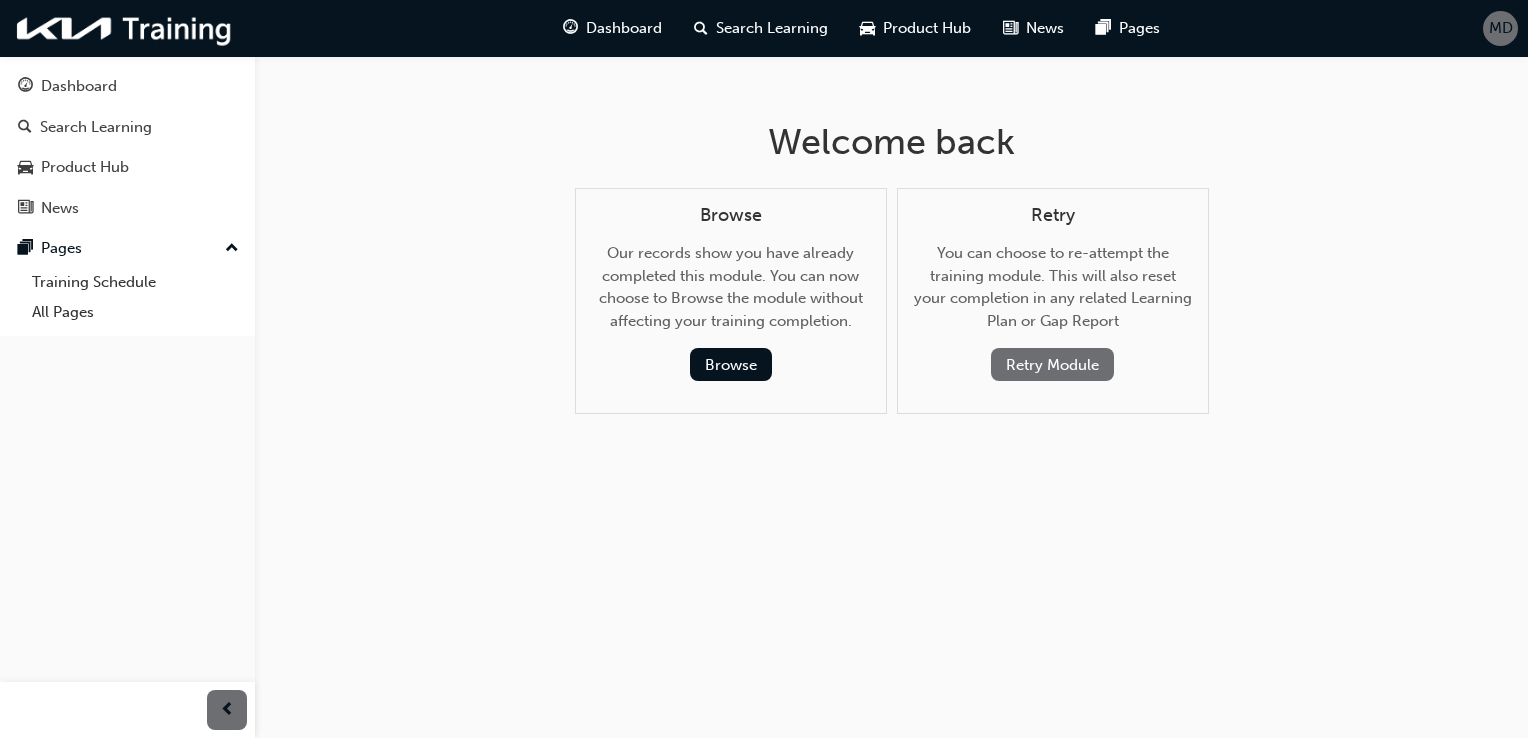 click on "Retry Module" at bounding box center [1052, 364] 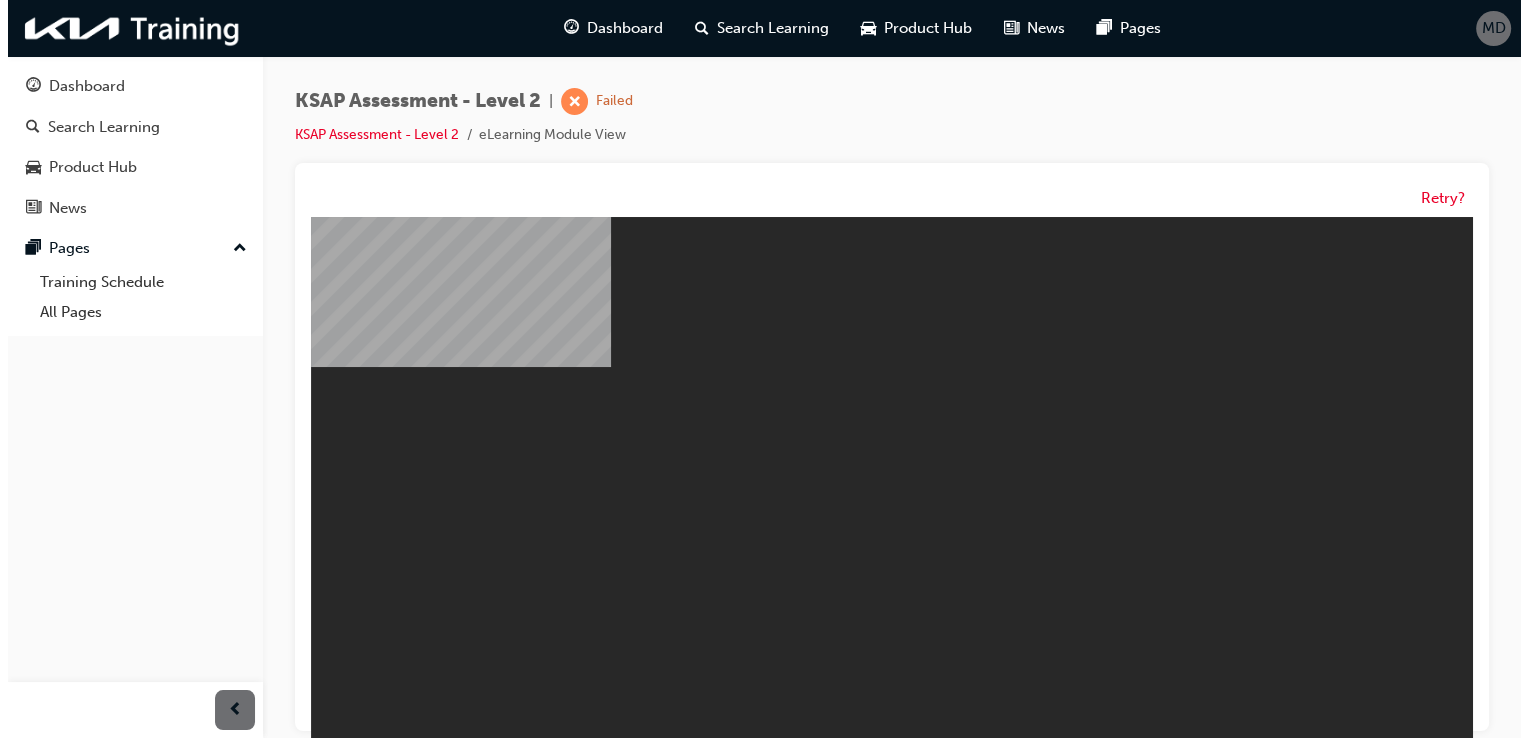 scroll, scrollTop: 0, scrollLeft: 0, axis: both 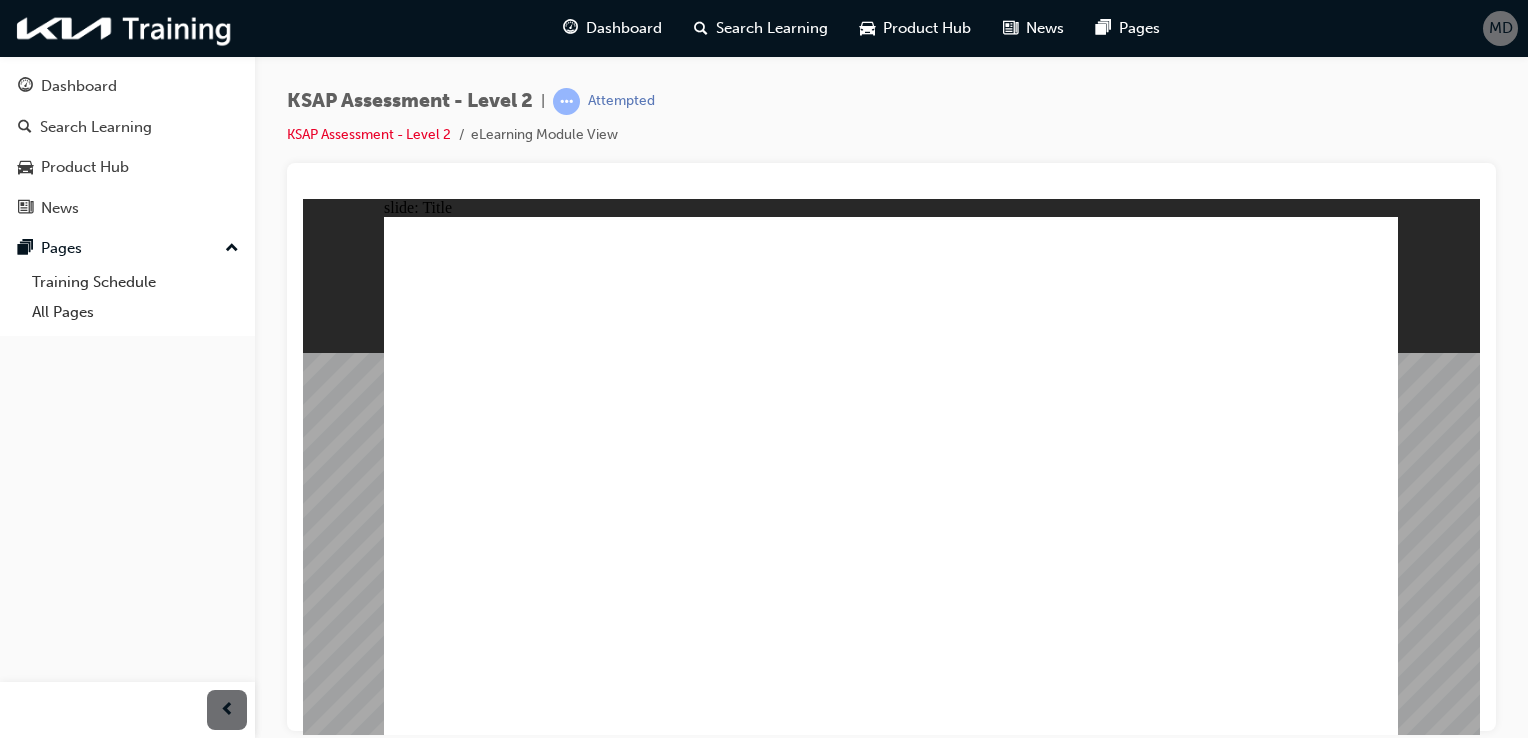 click 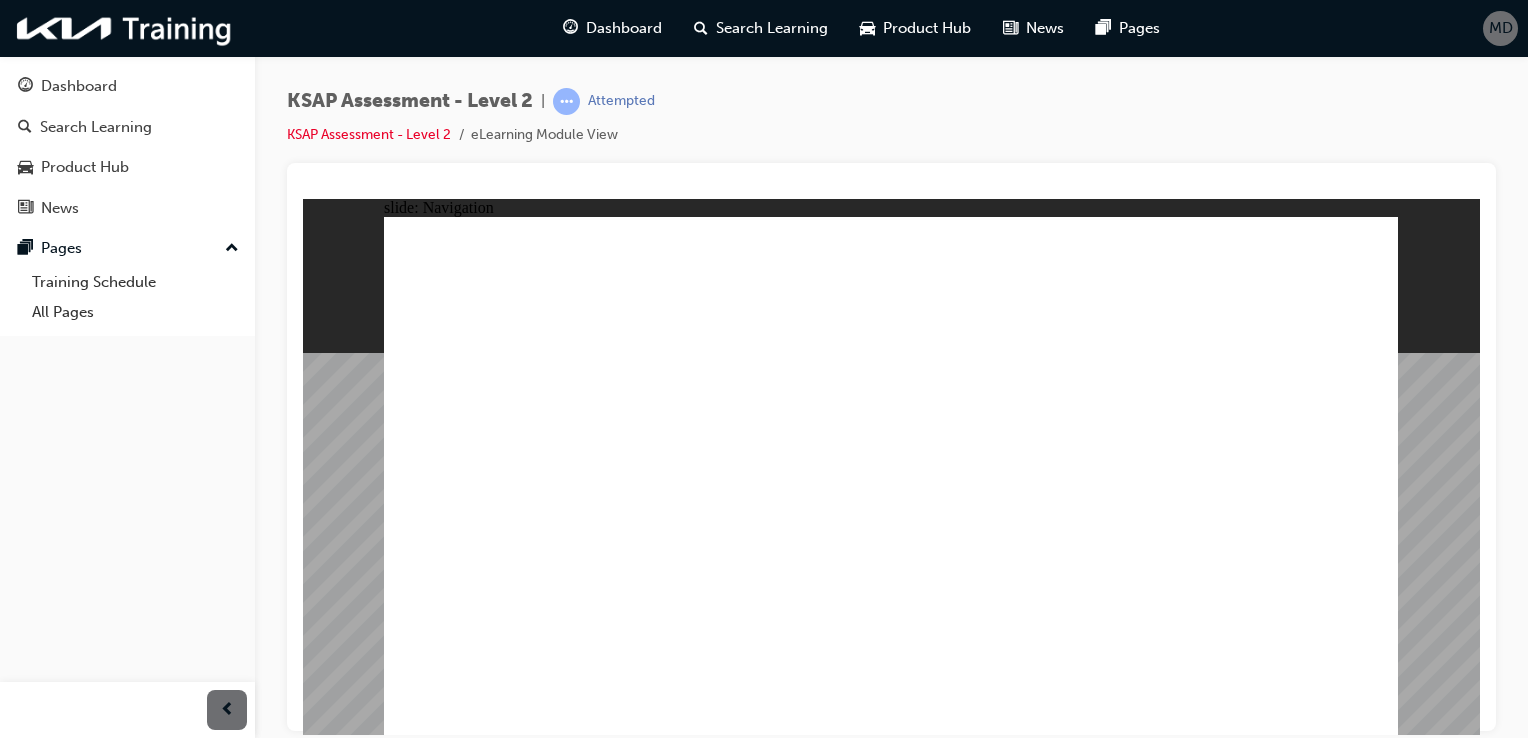 click 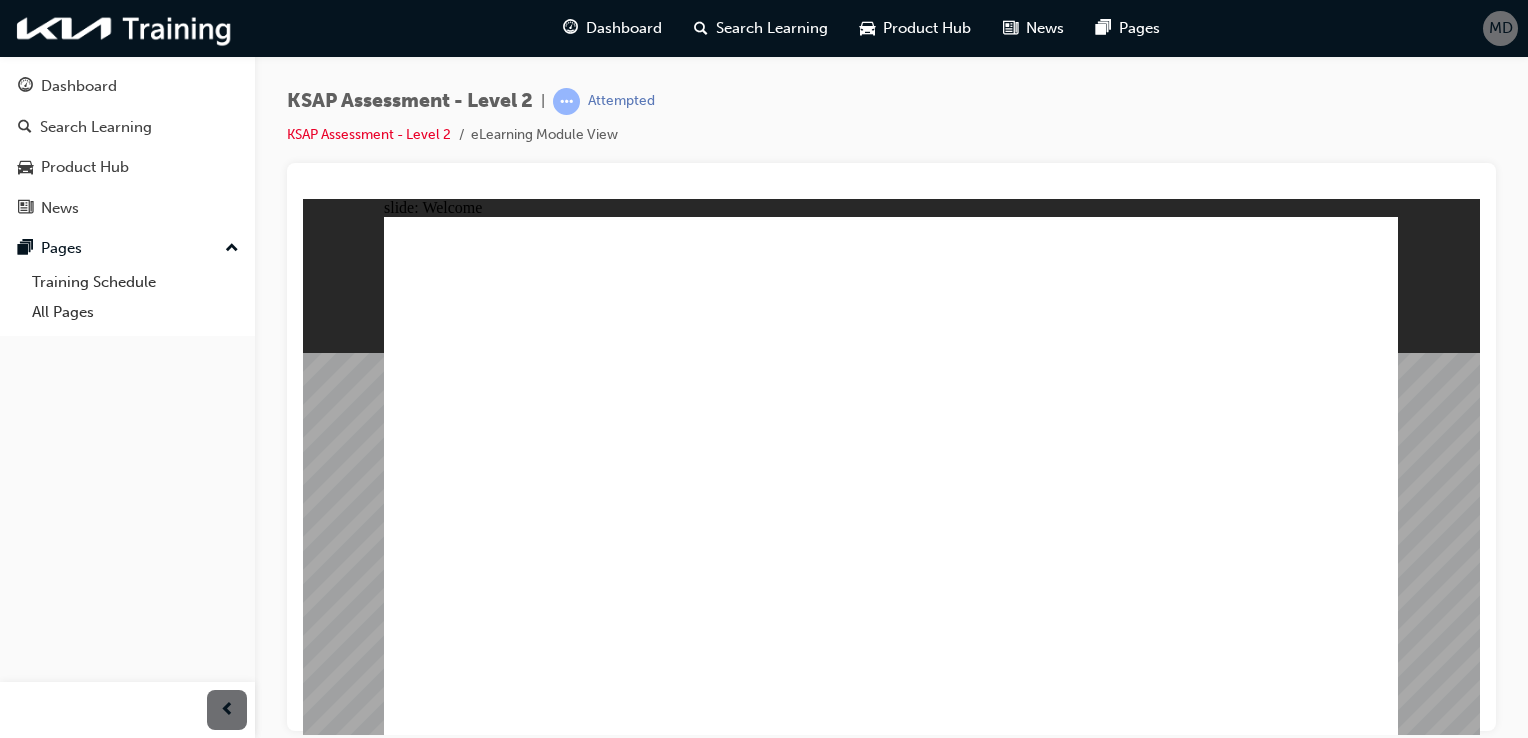 click 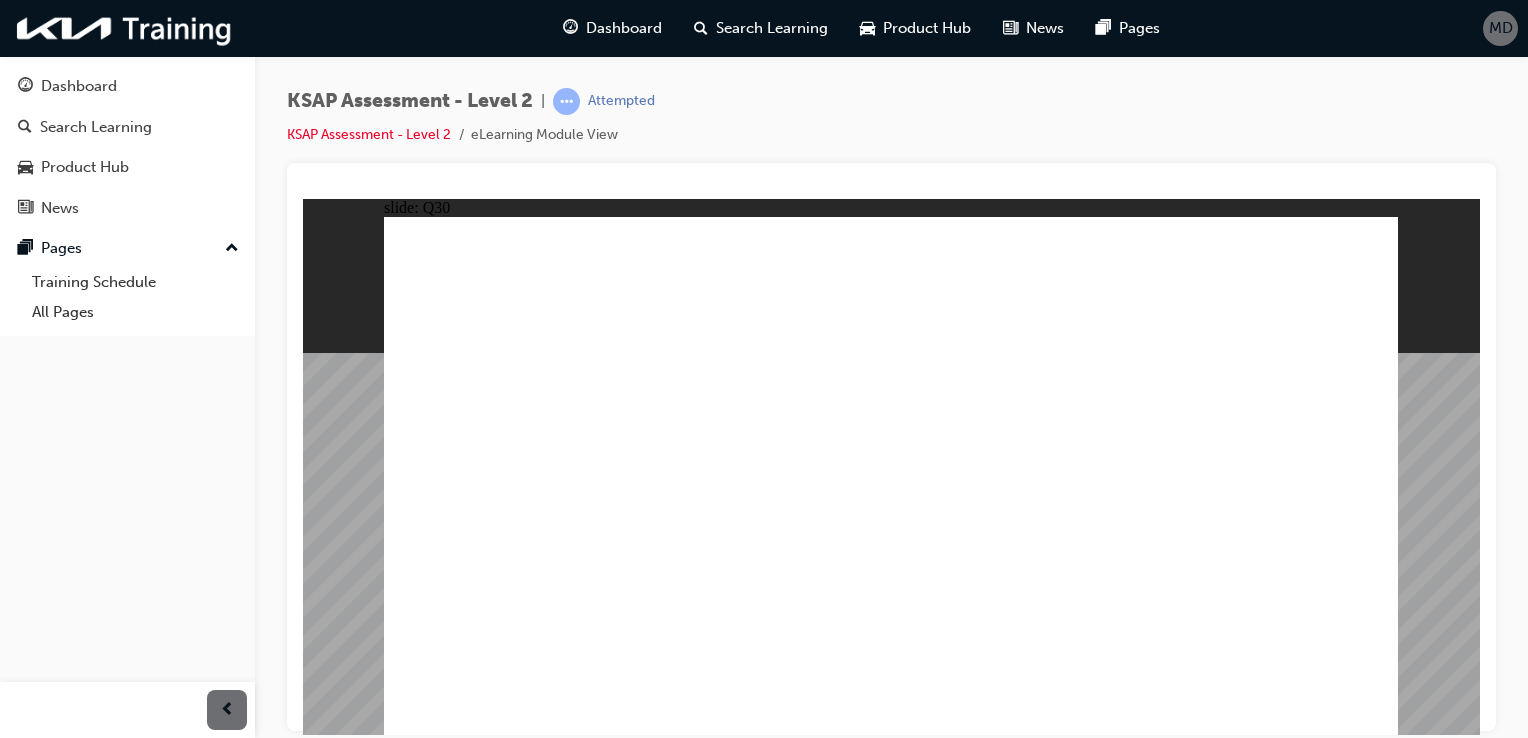 click 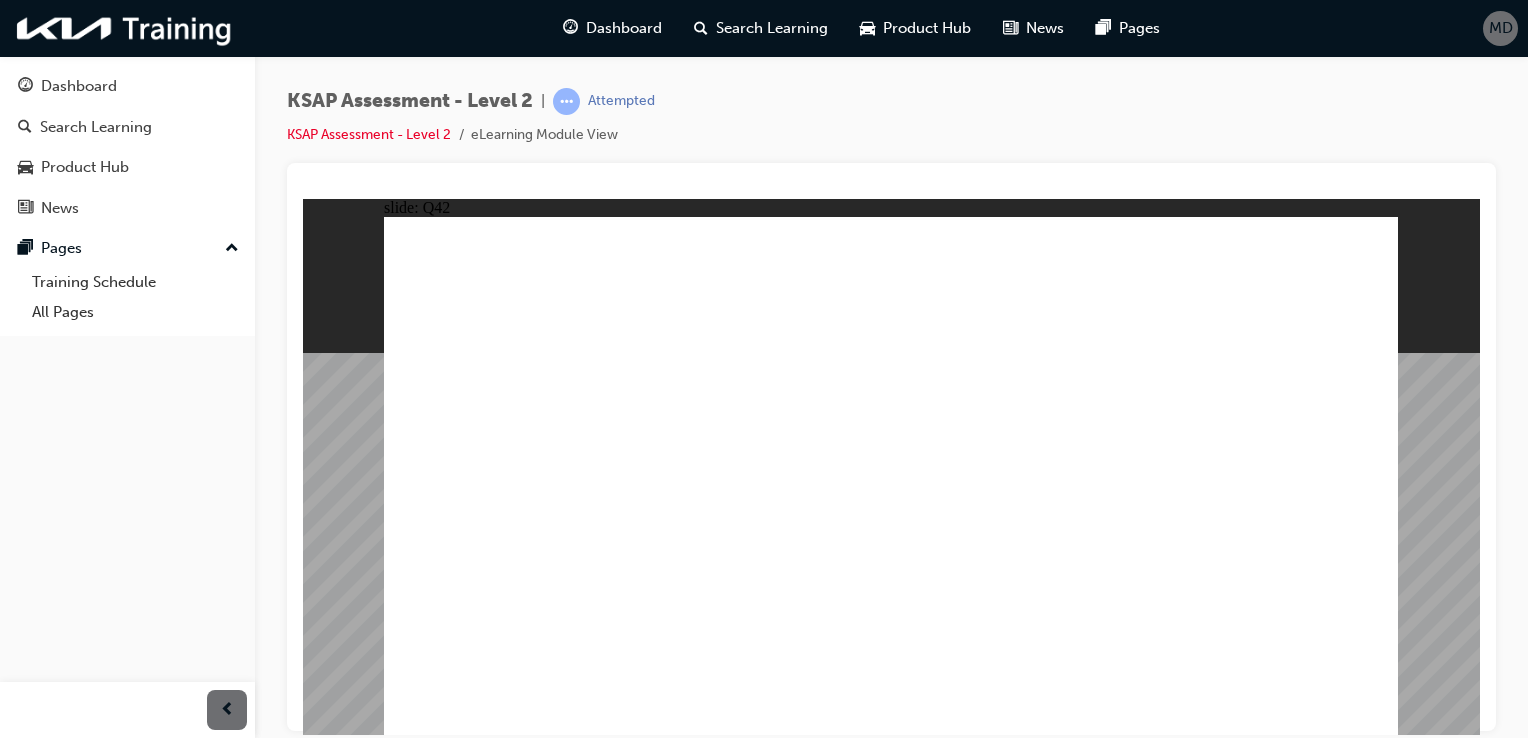 click 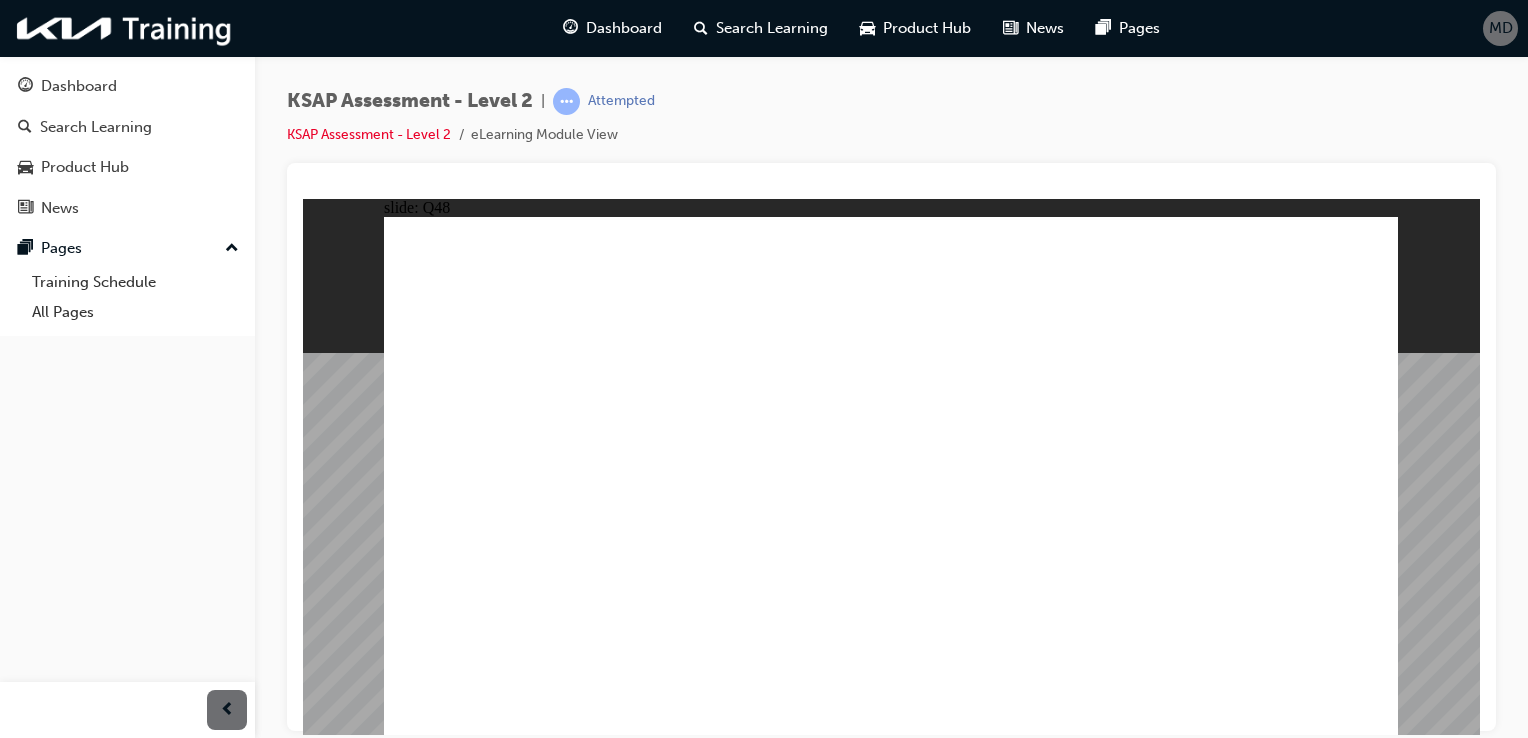 click 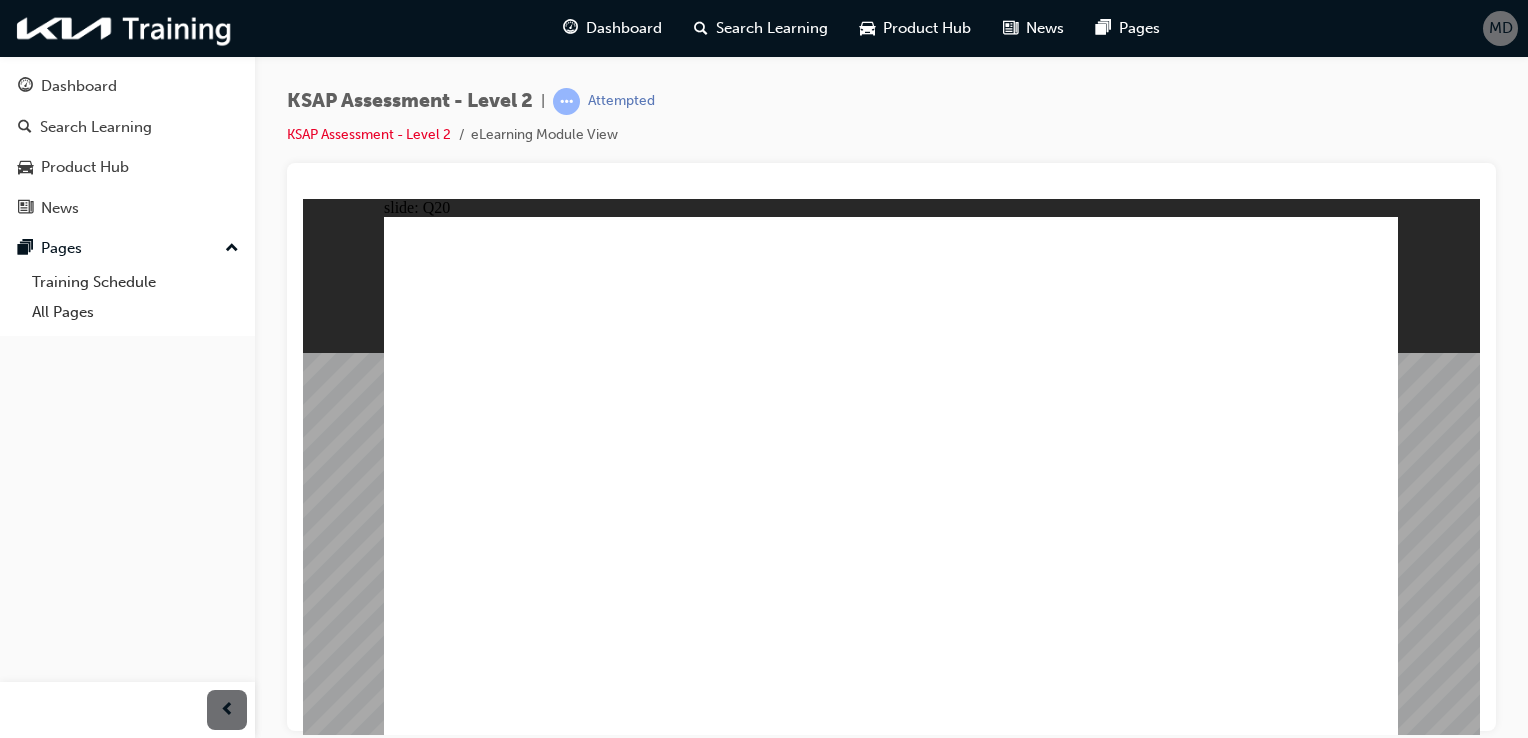 click 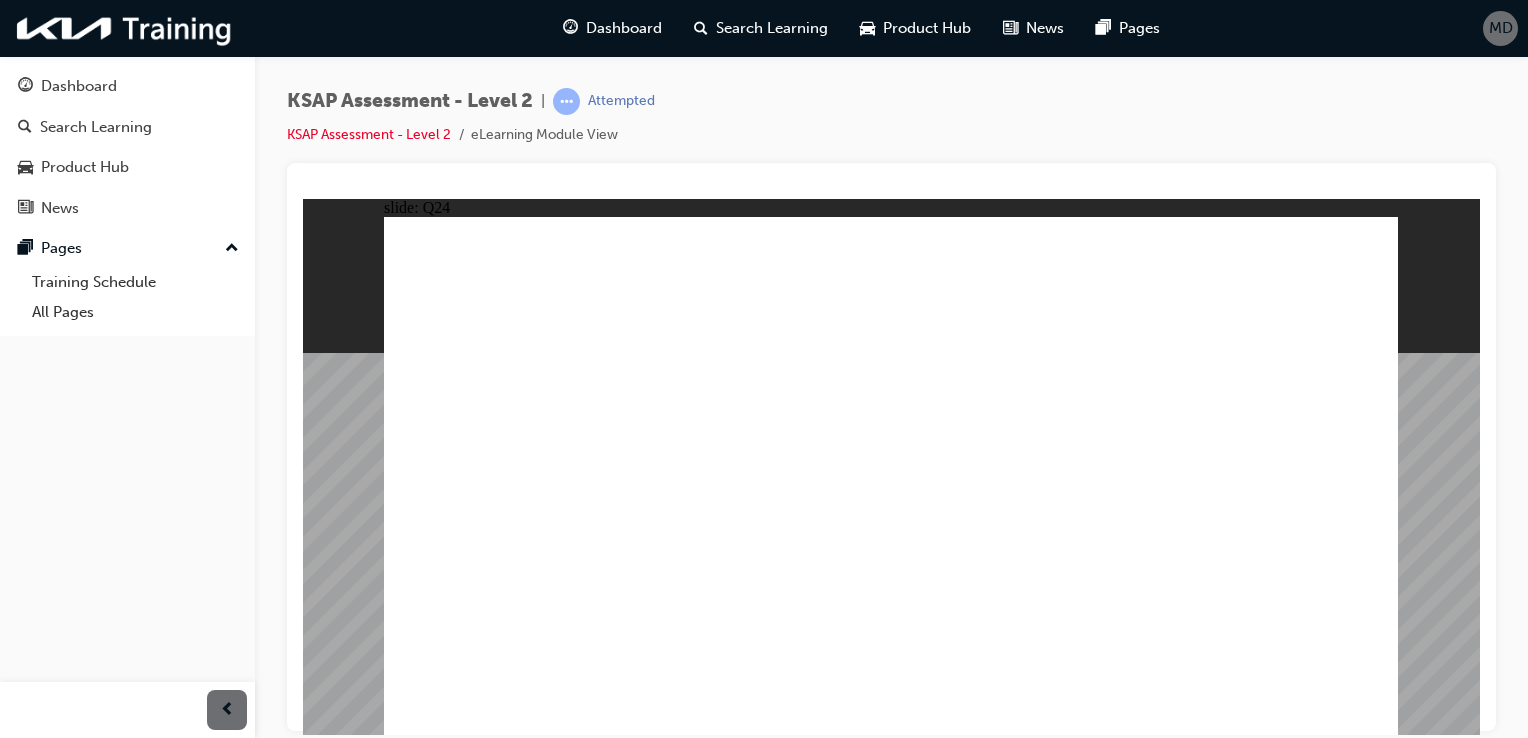 drag, startPoint x: 879, startPoint y: 548, endPoint x: 1144, endPoint y: 542, distance: 265.0679 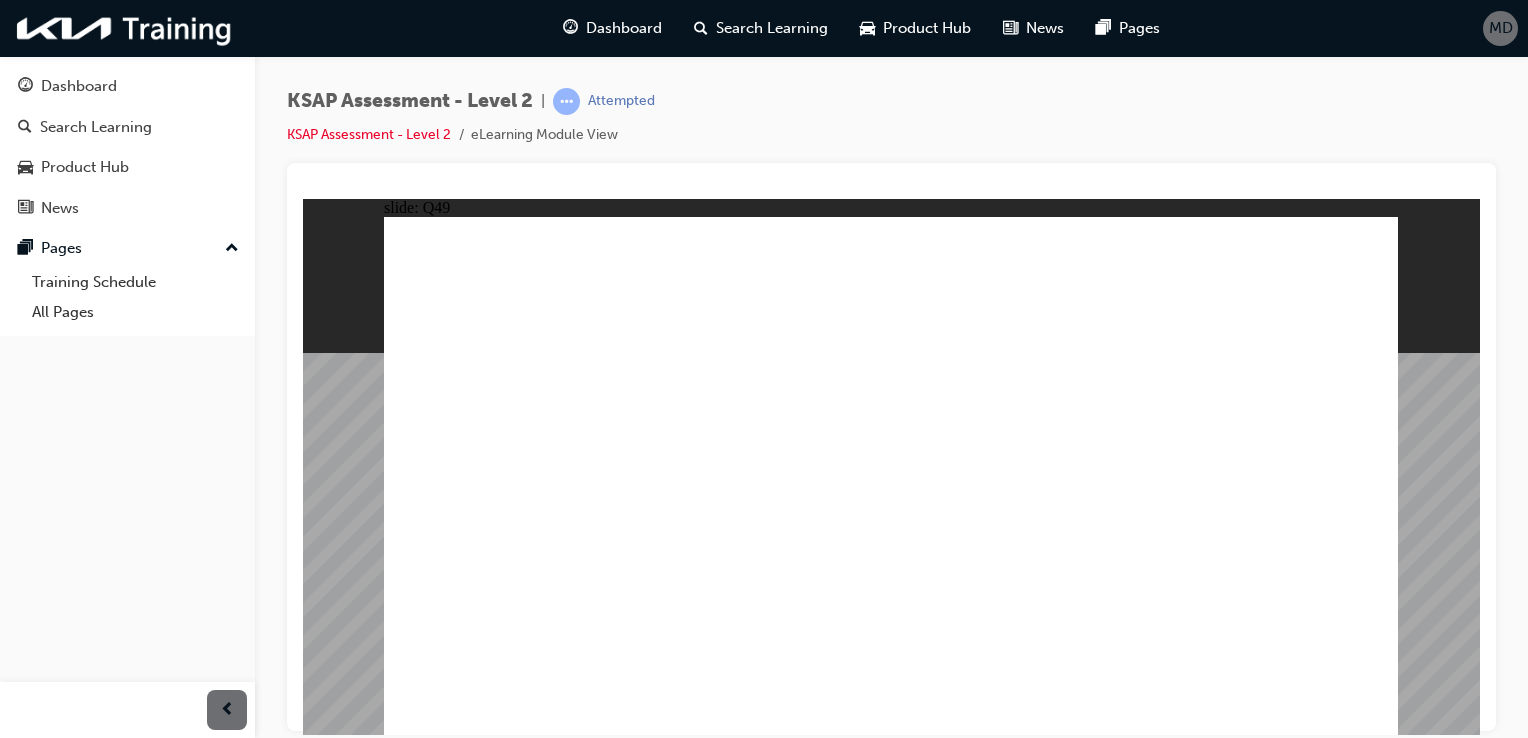 click 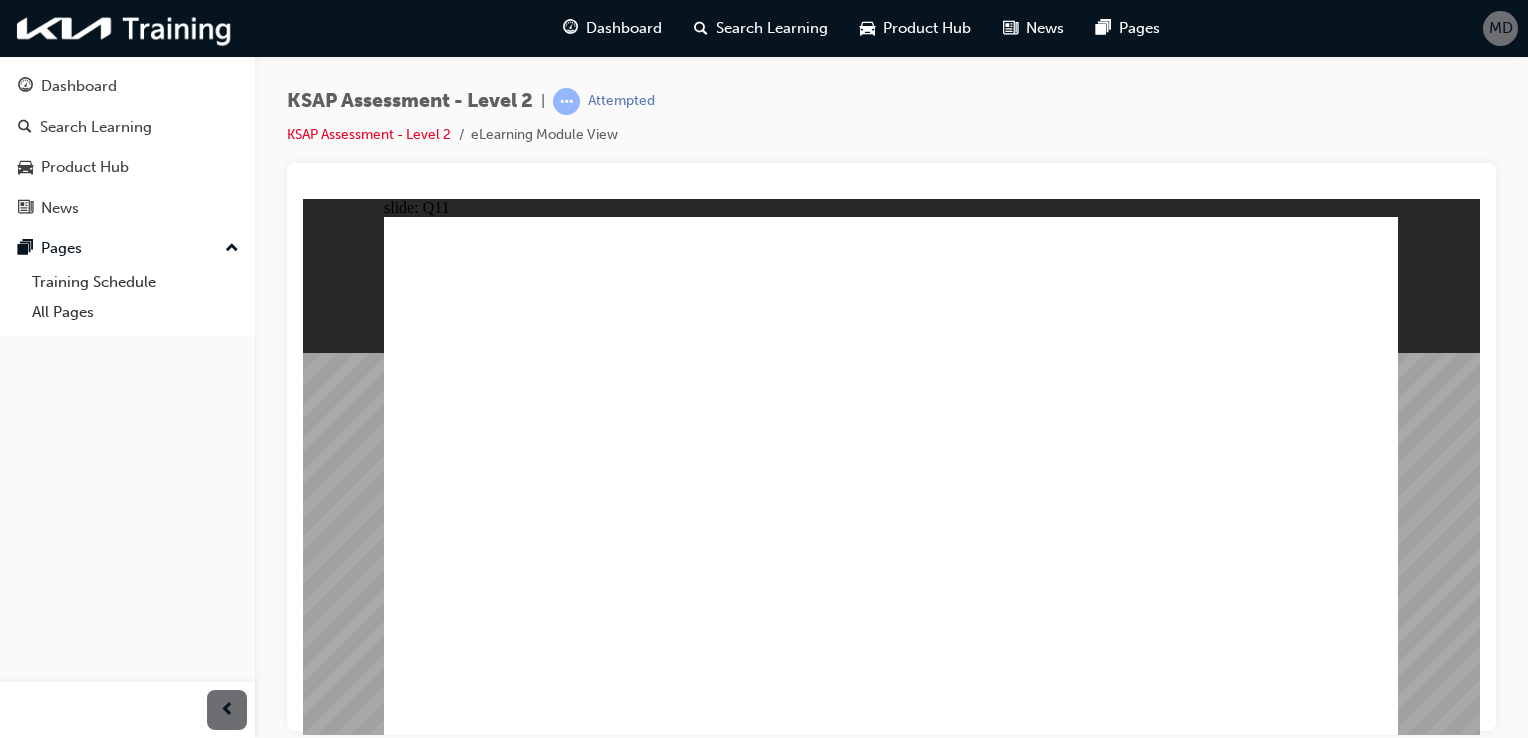 click 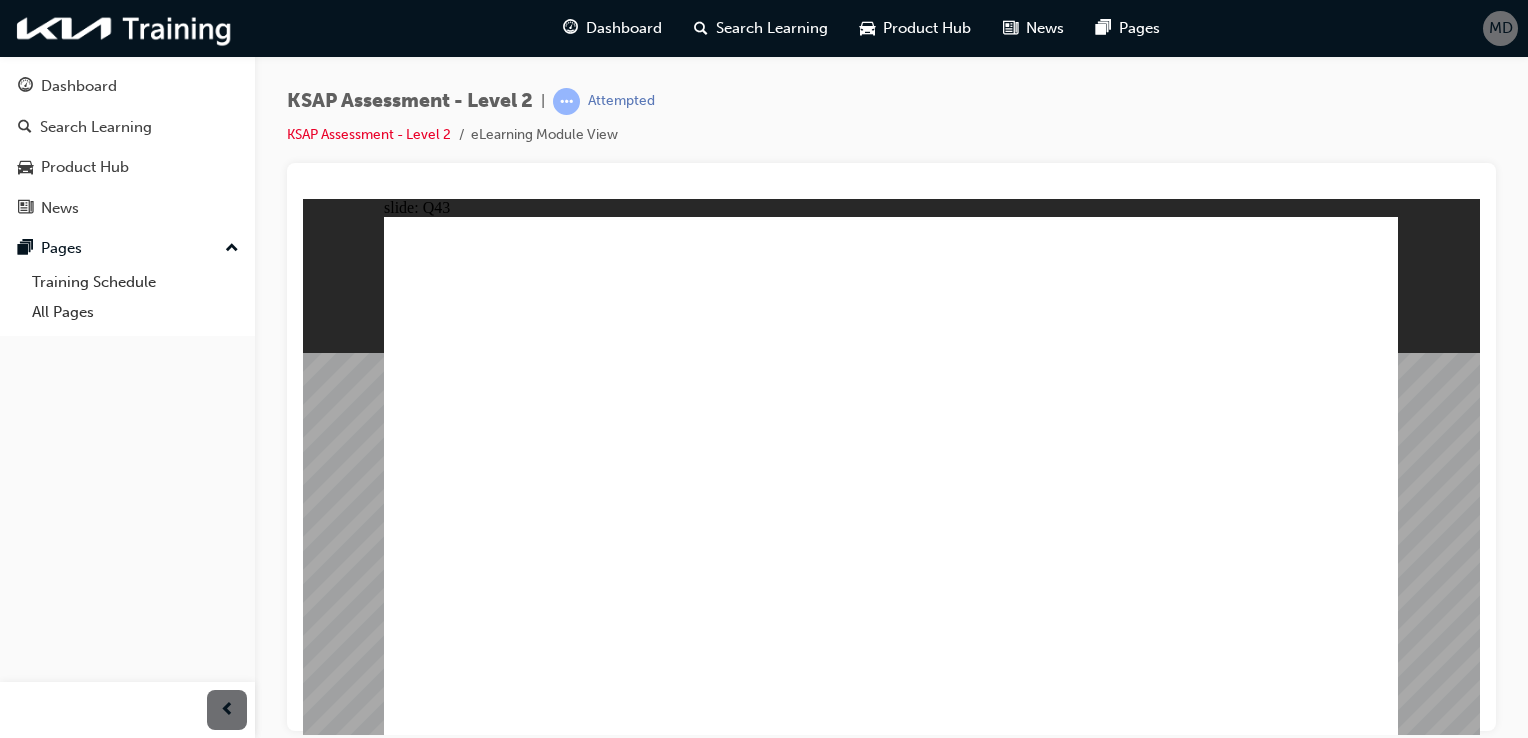 click 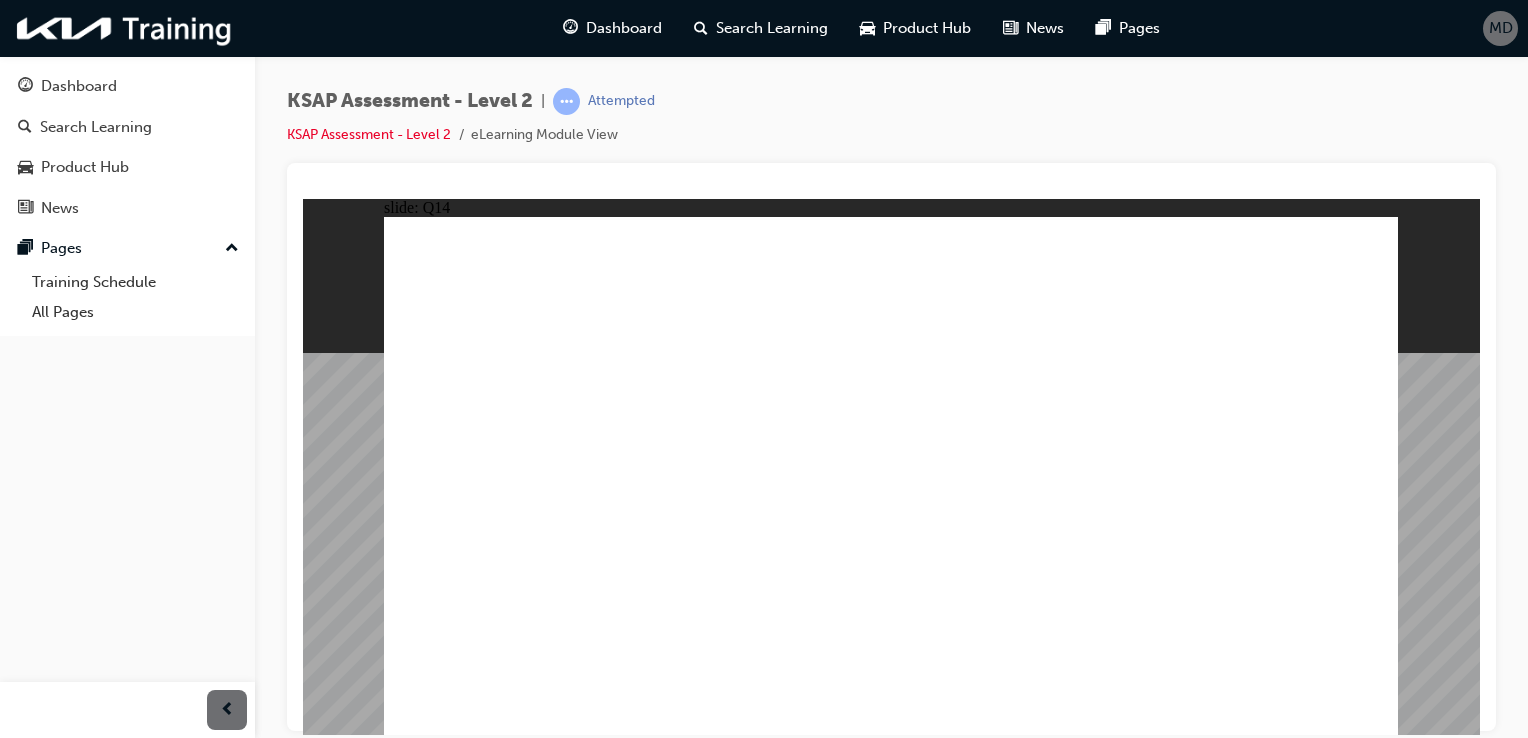 click 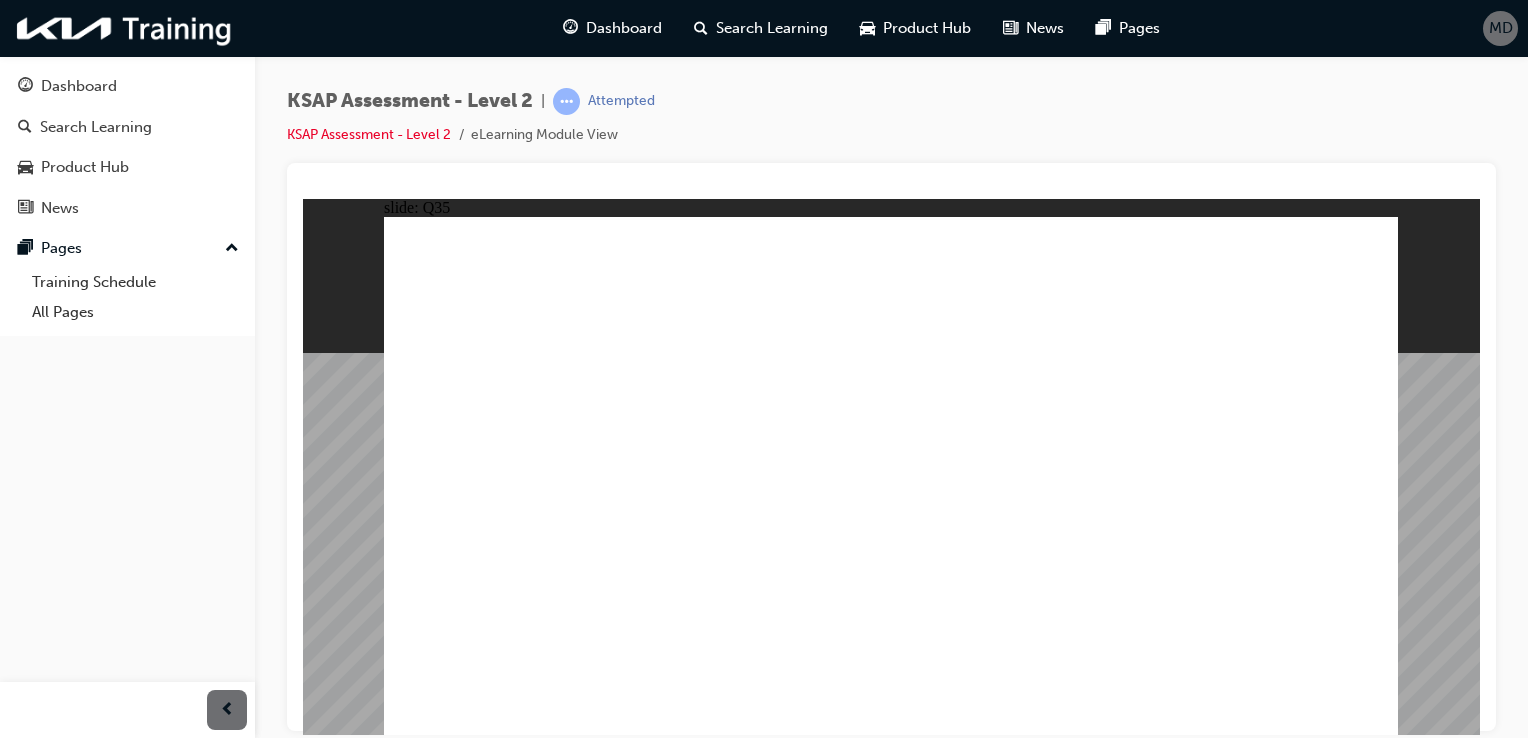 click 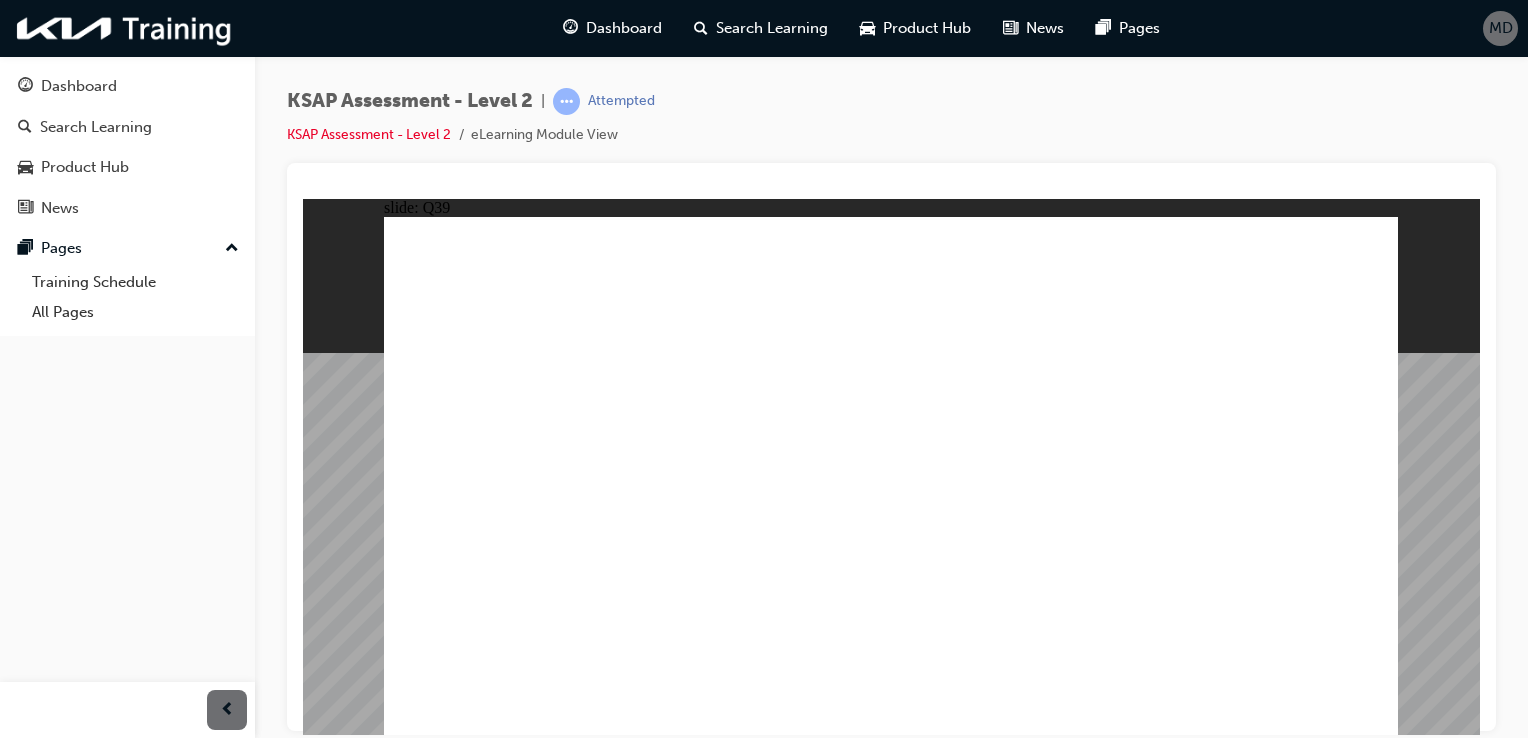 click 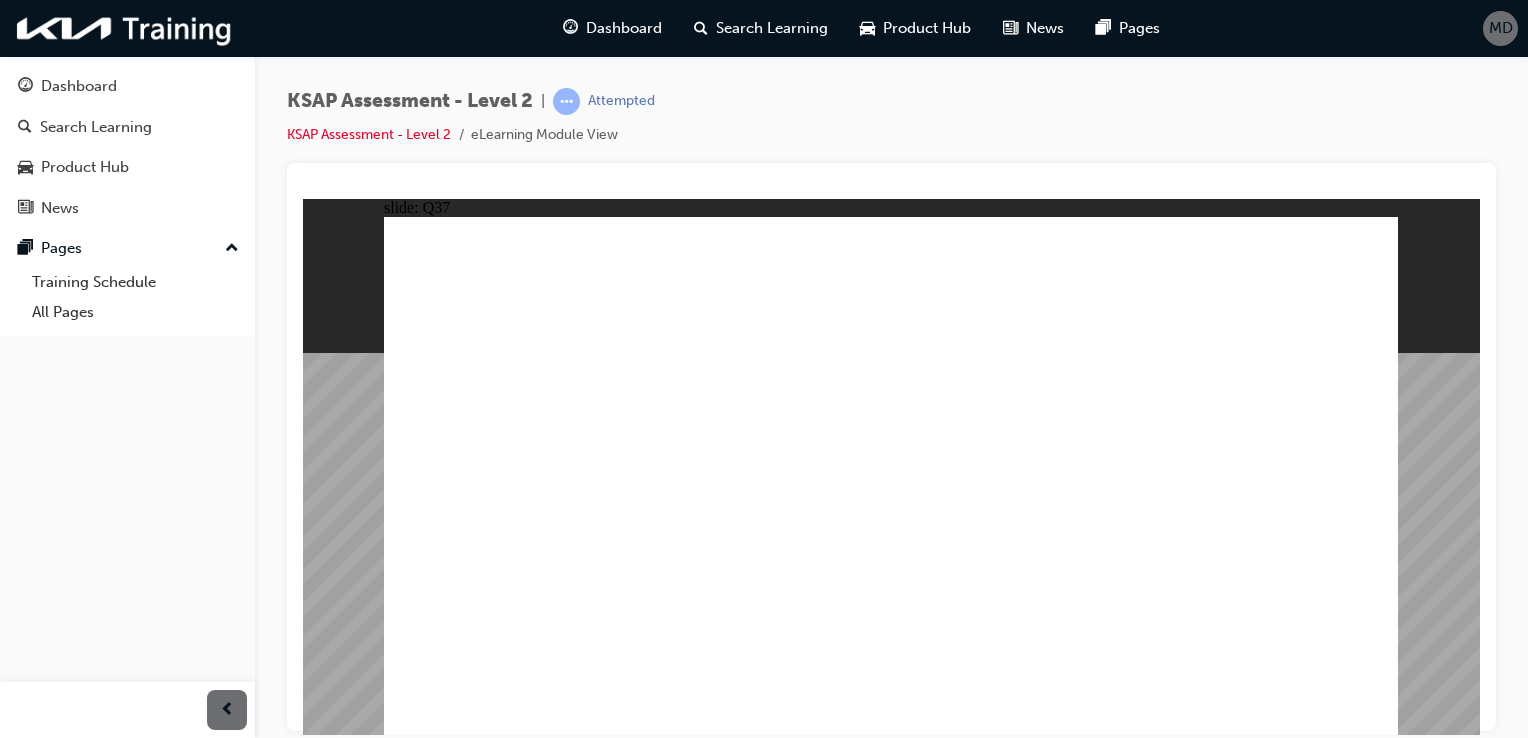 click 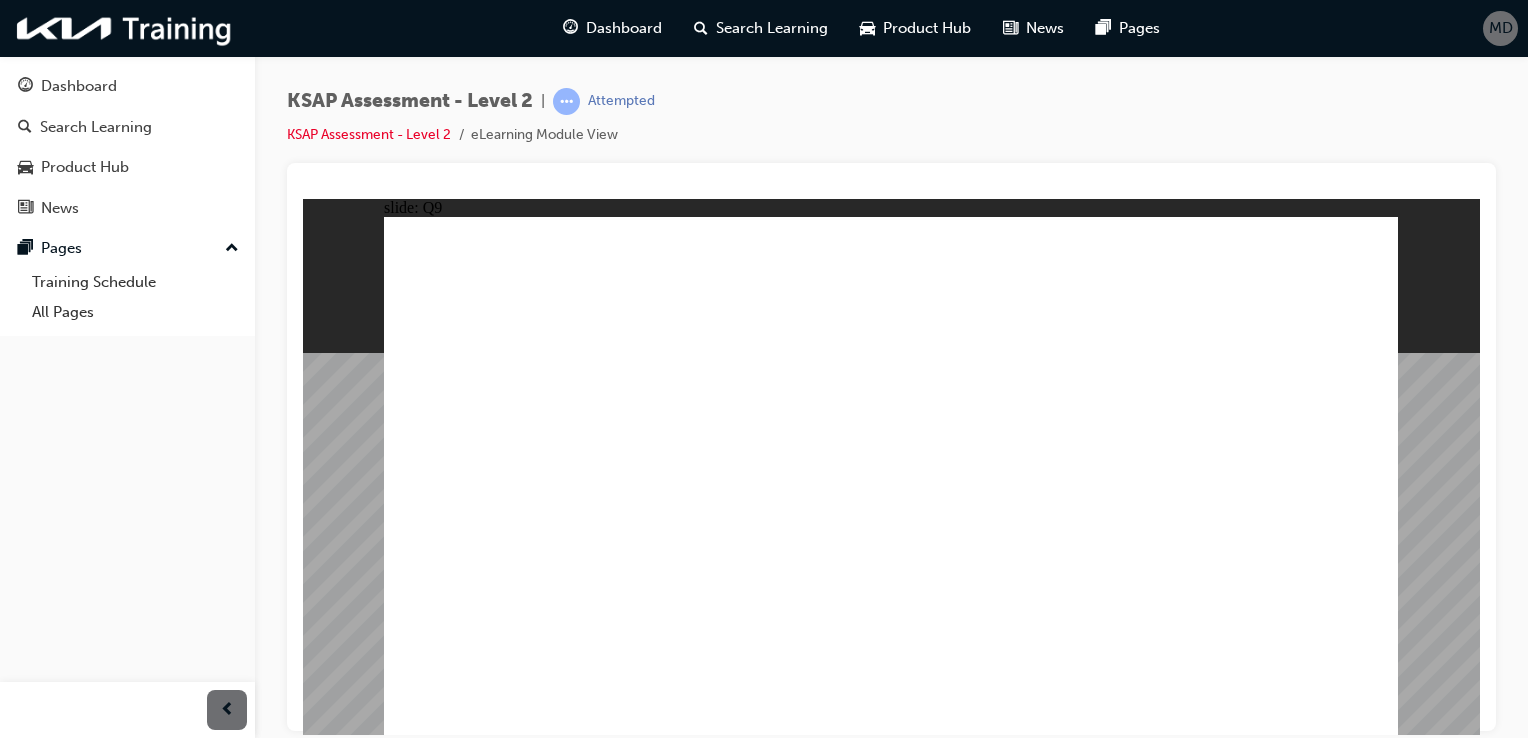 click 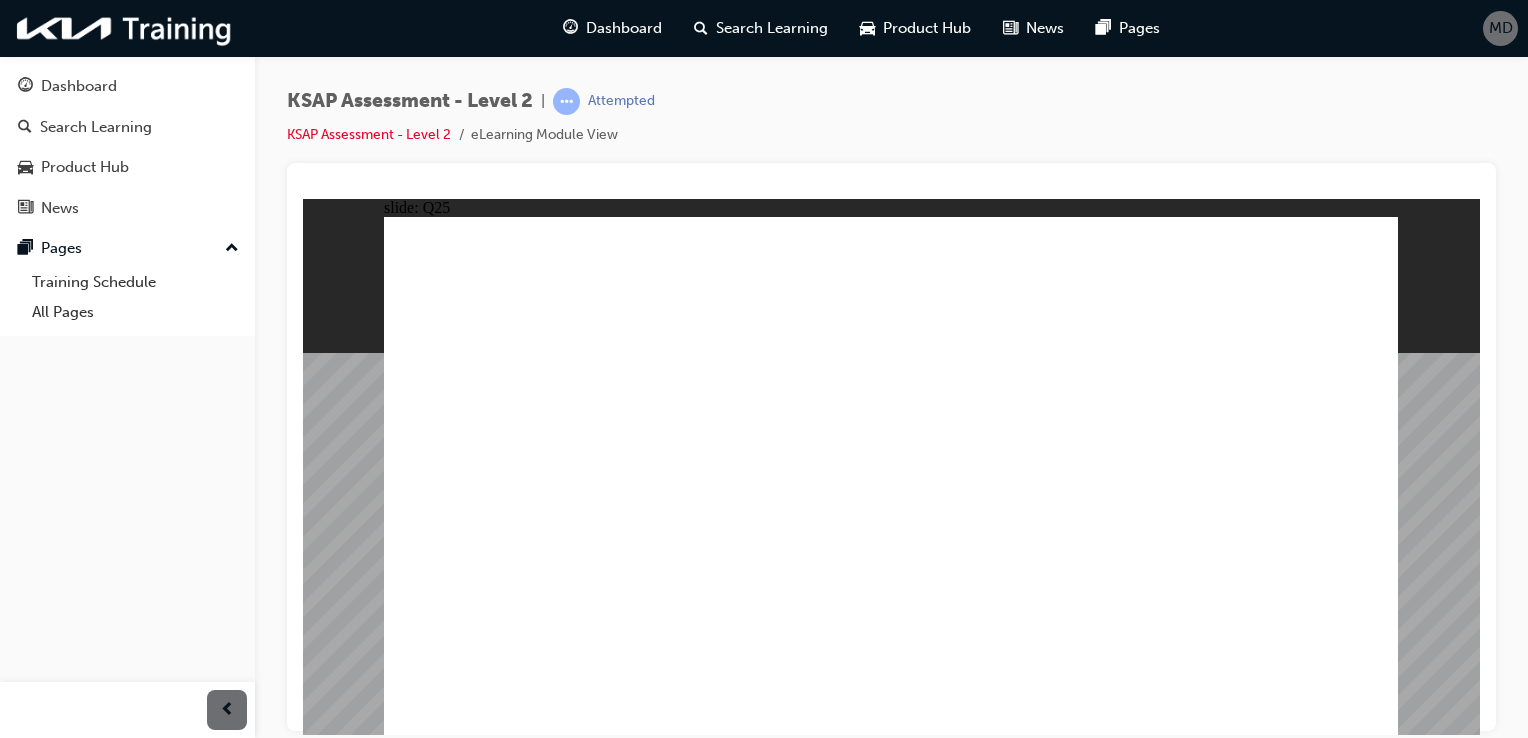 click 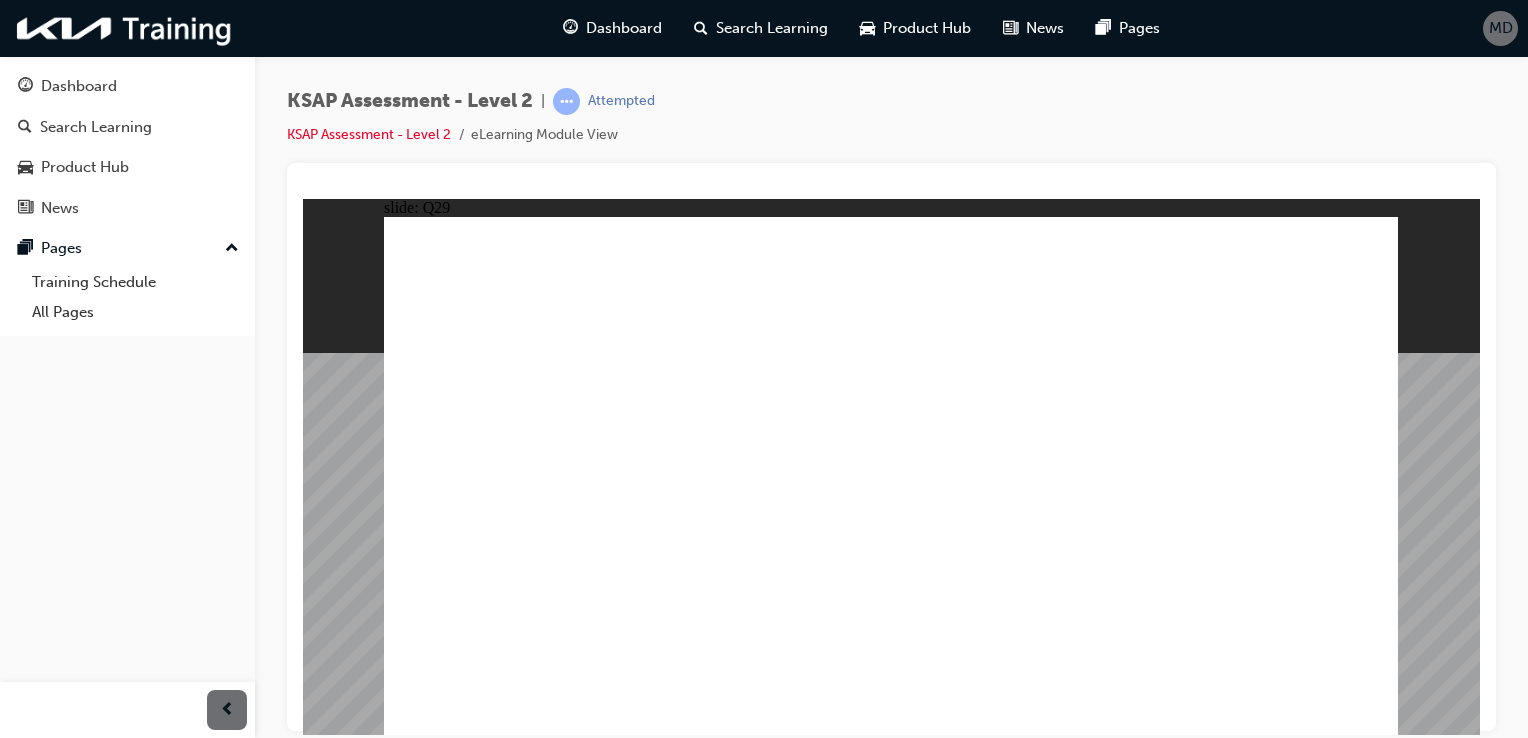 click 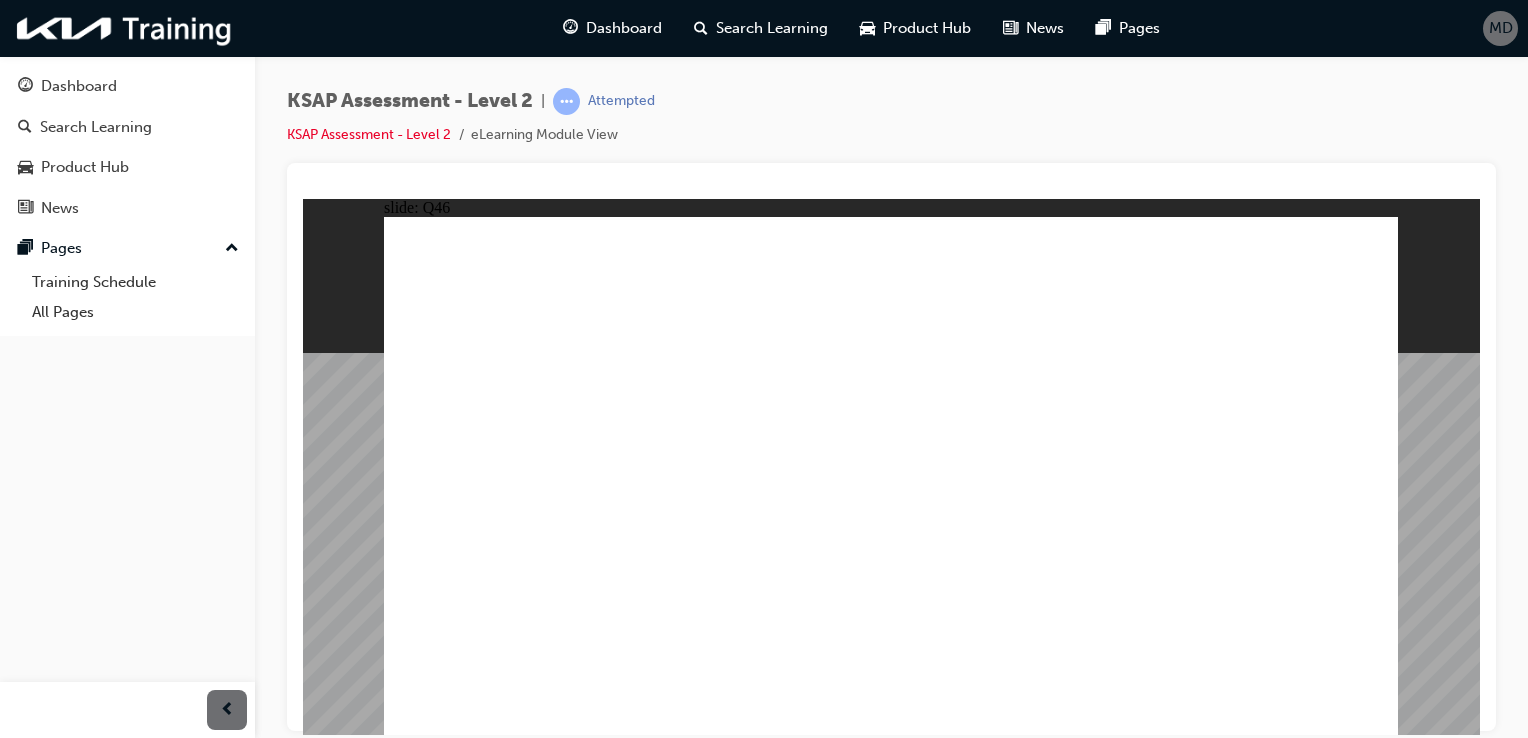 click 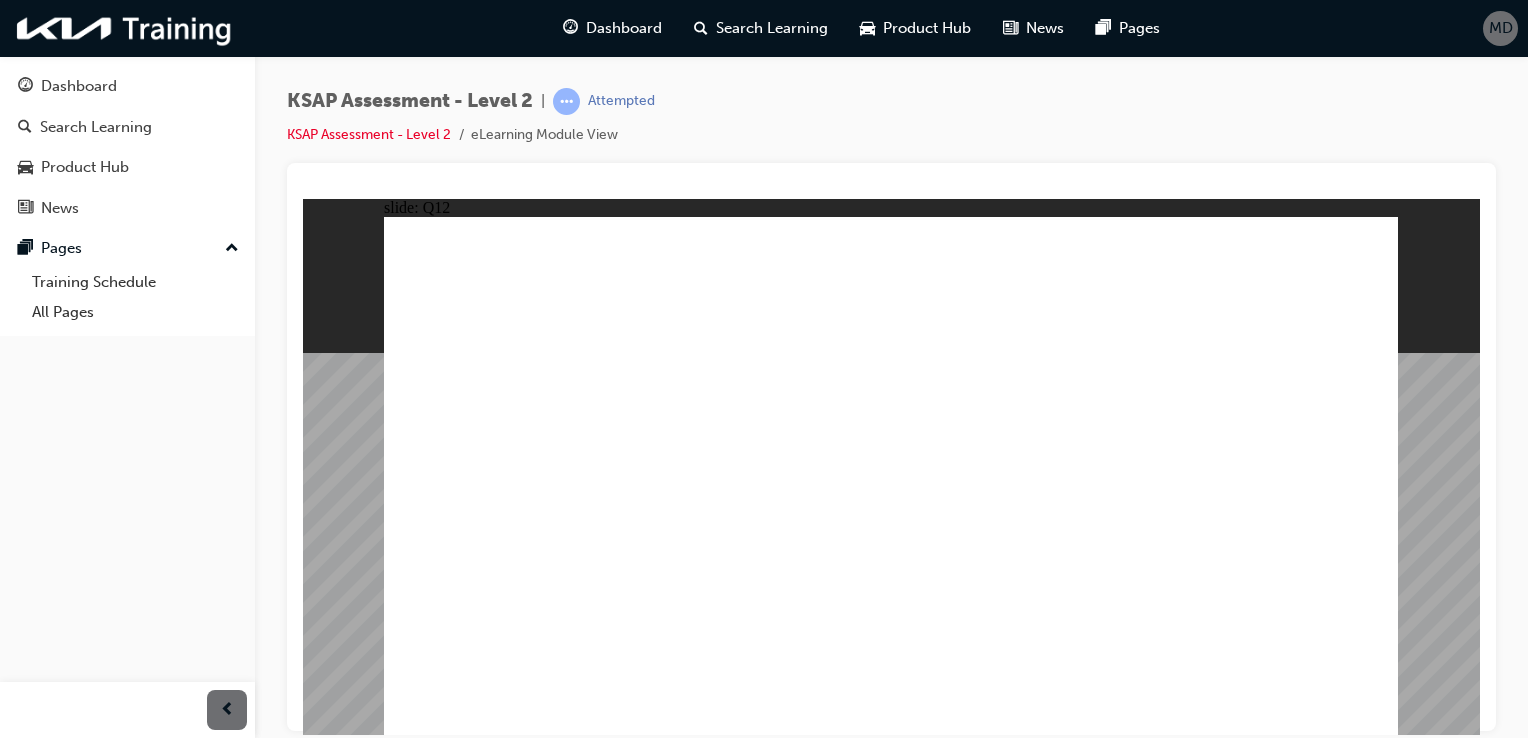 click 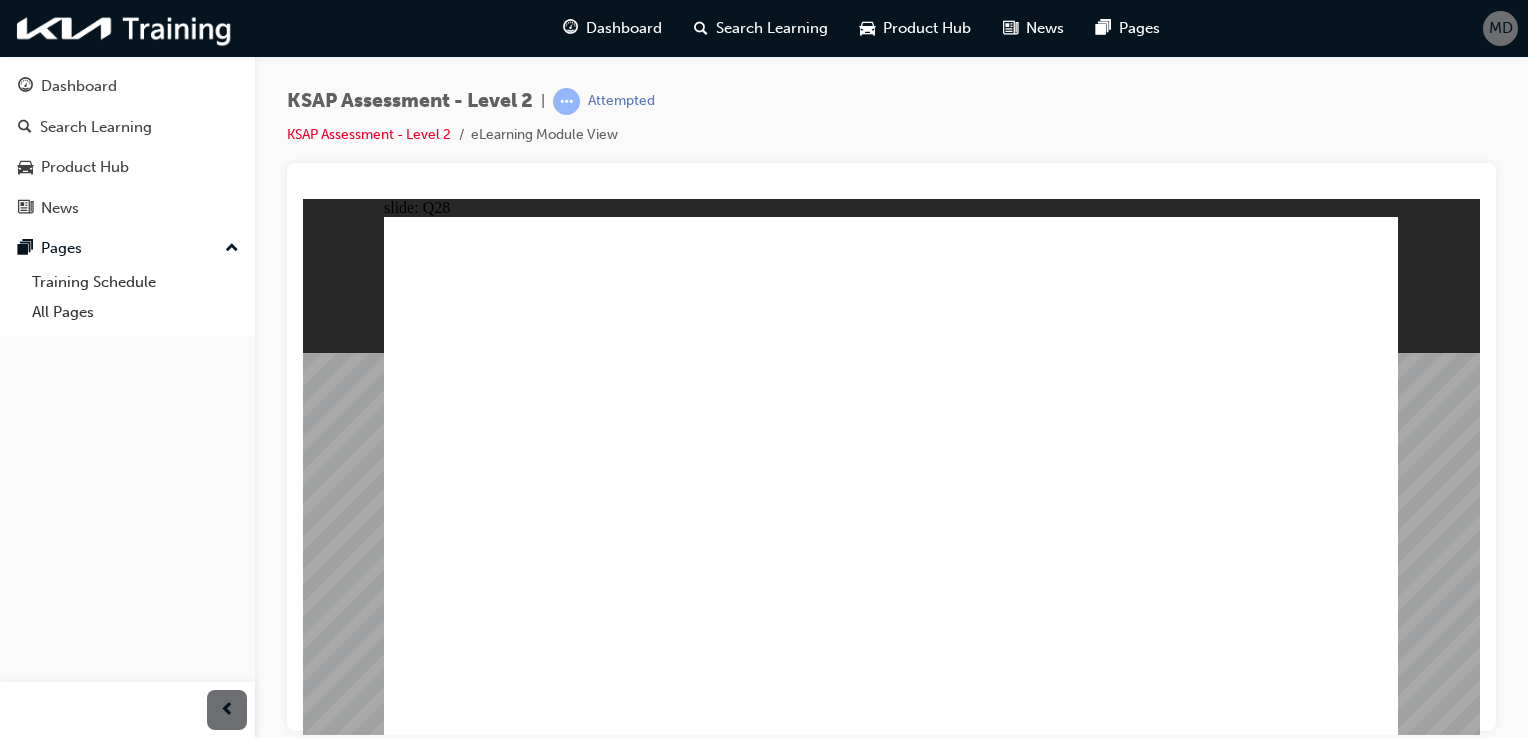 click 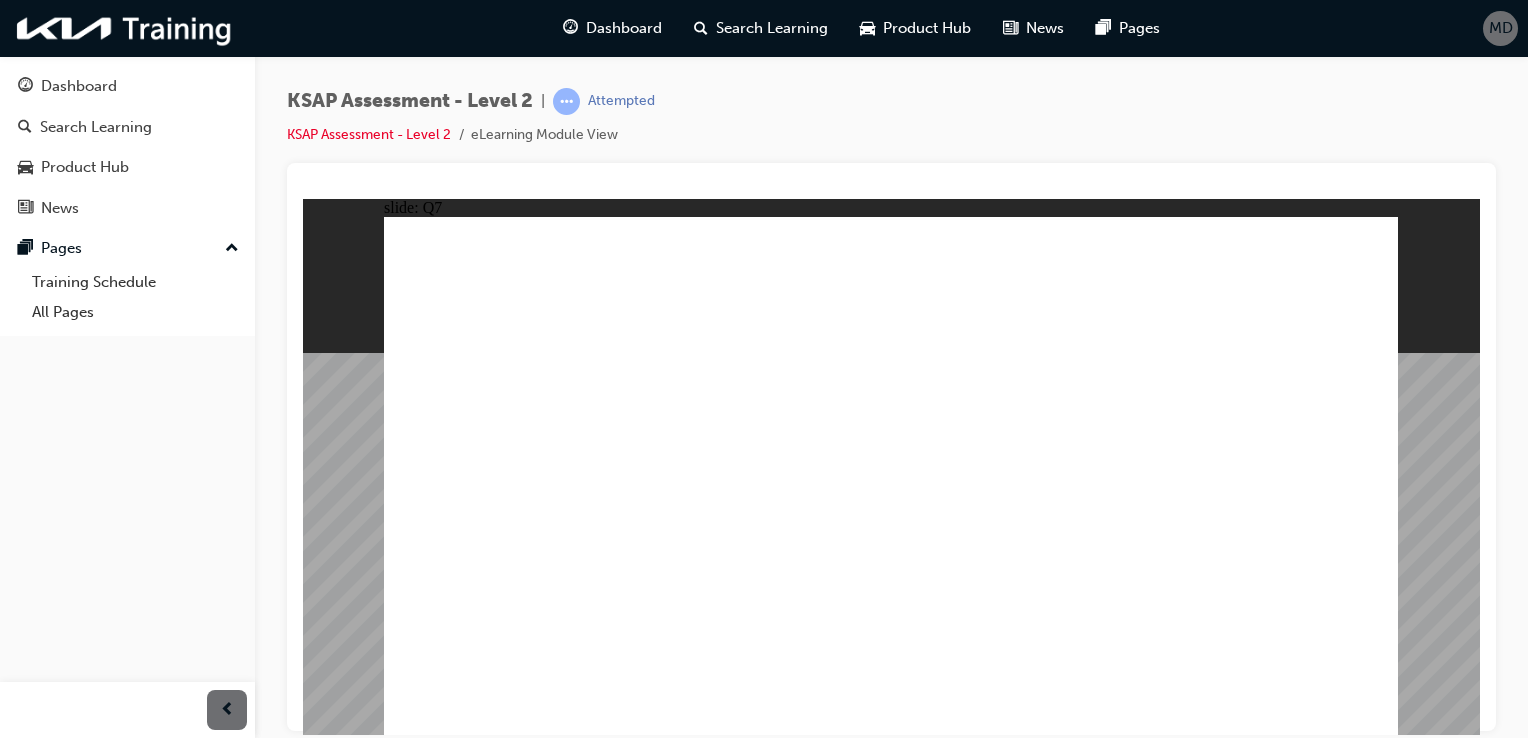 click 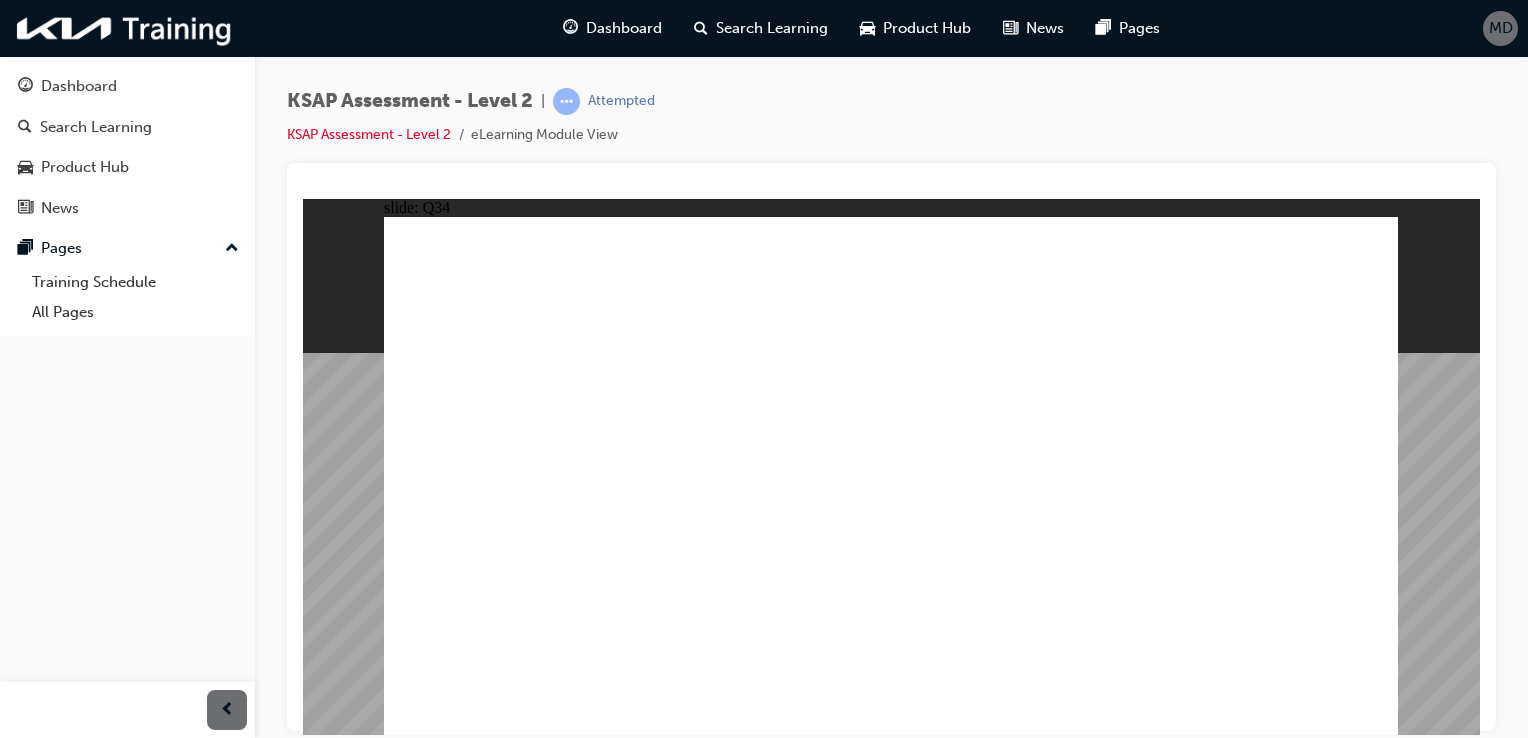 click 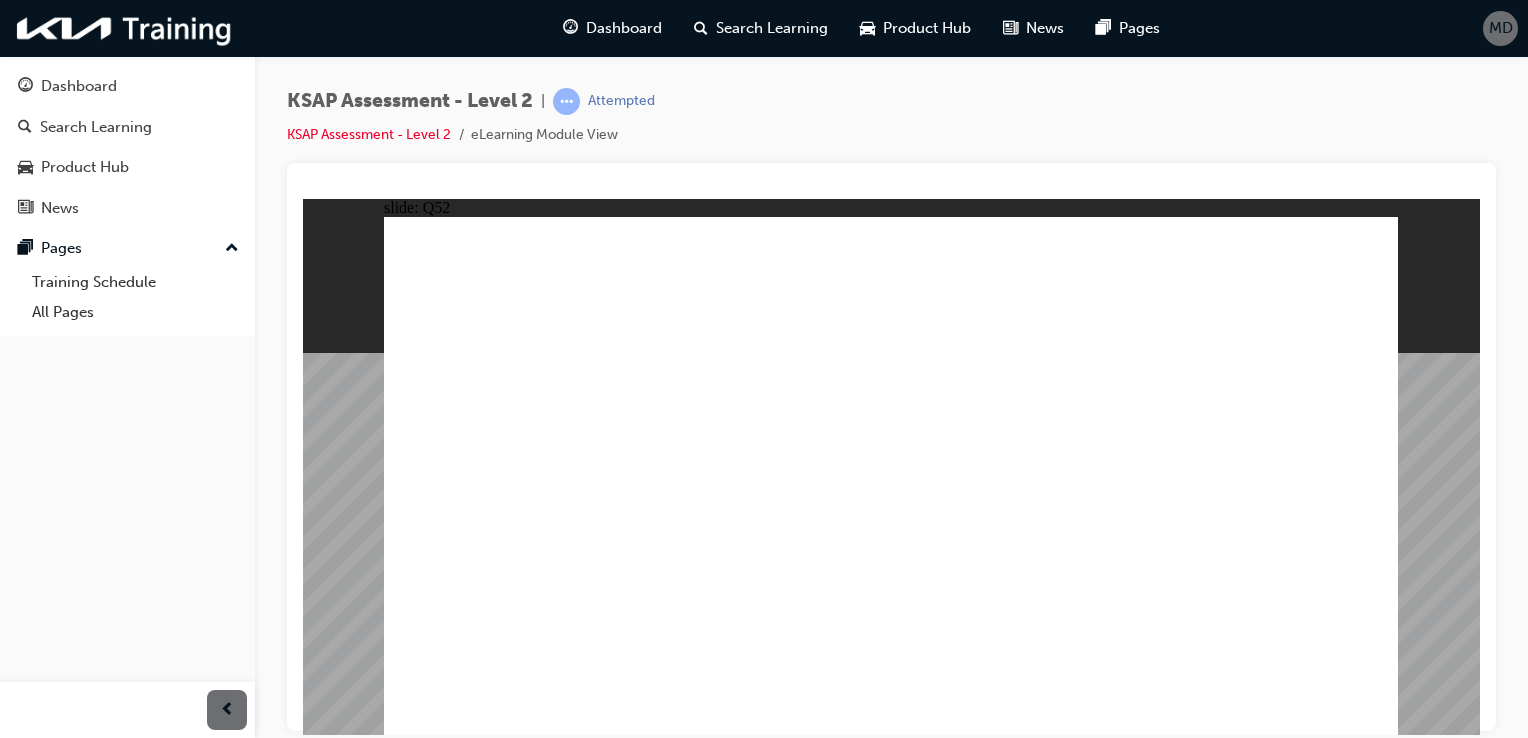 click 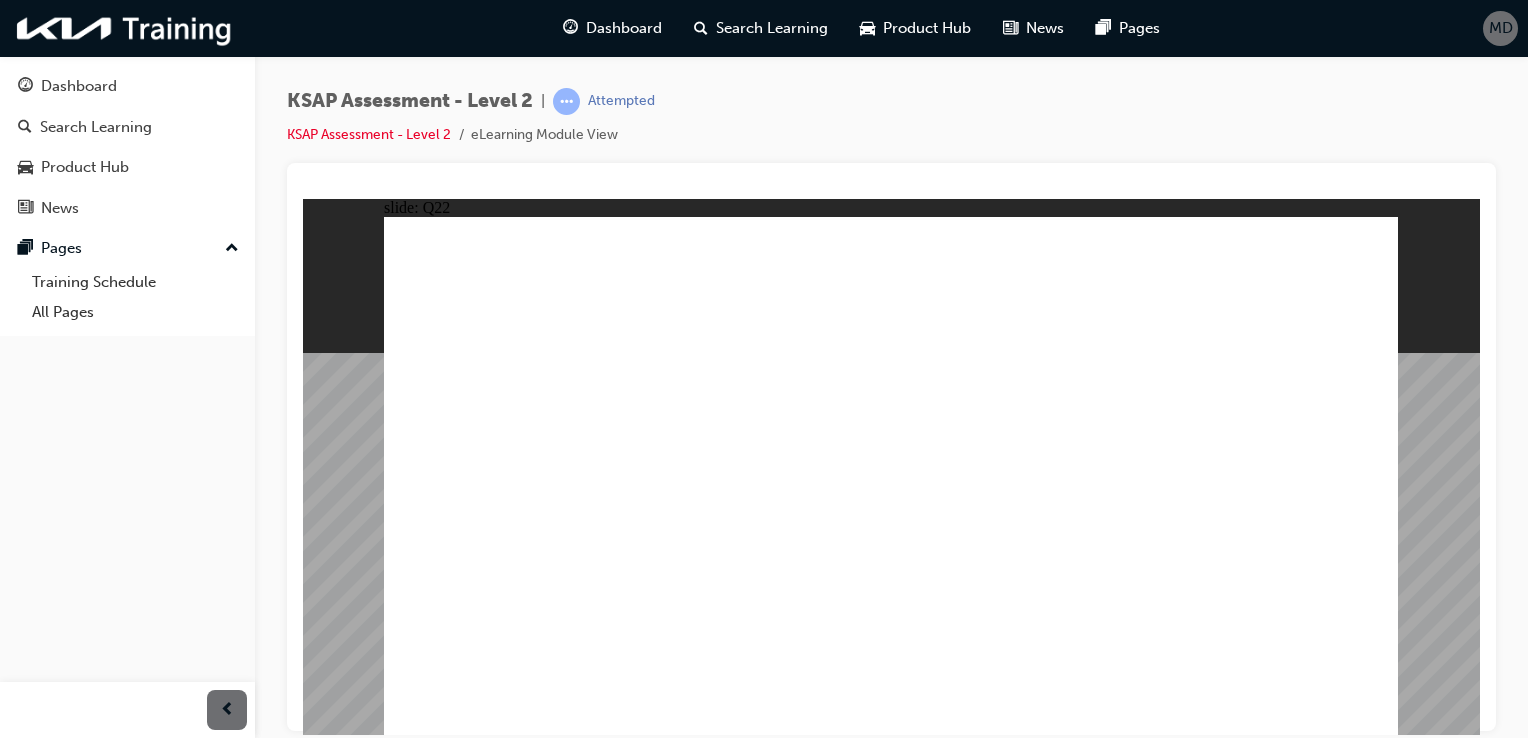 click 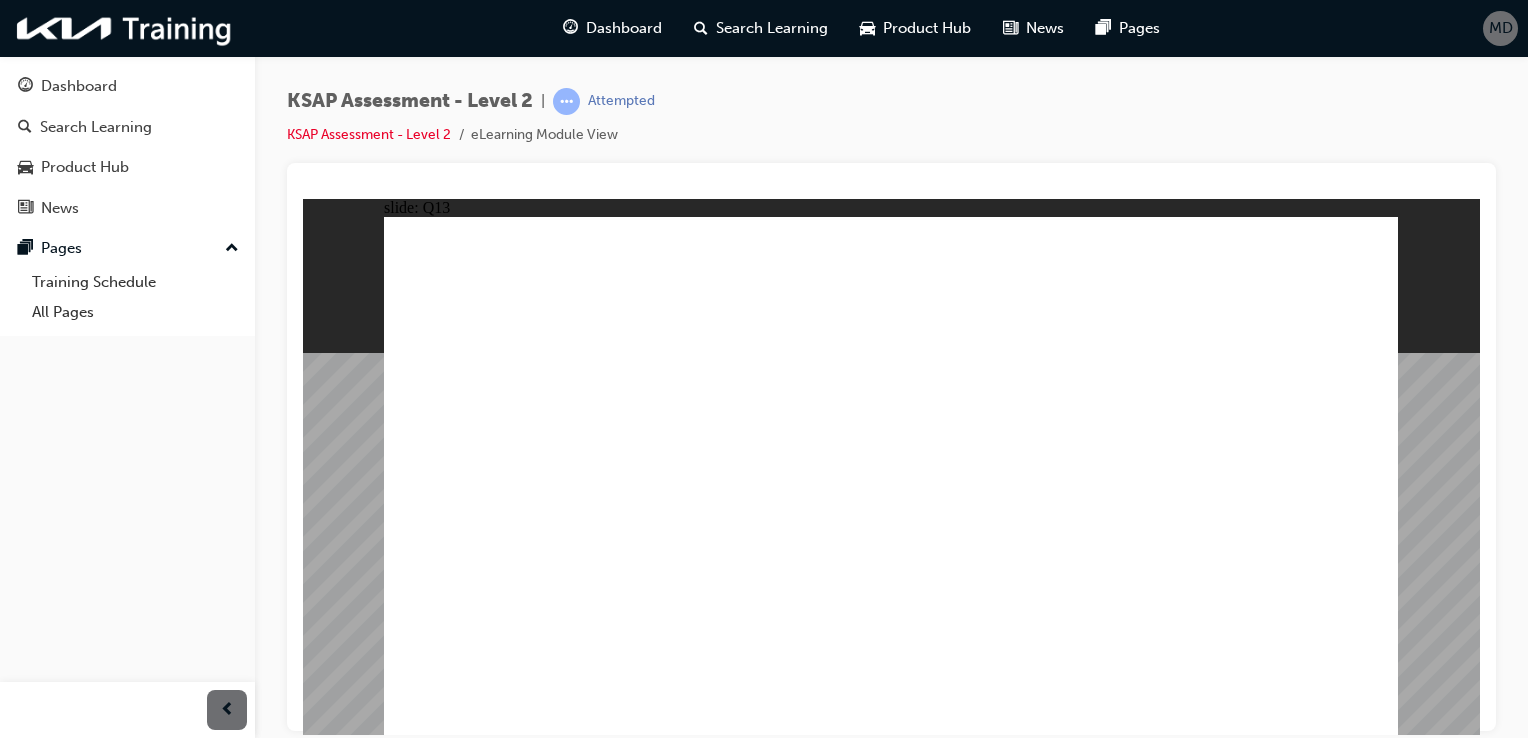 click 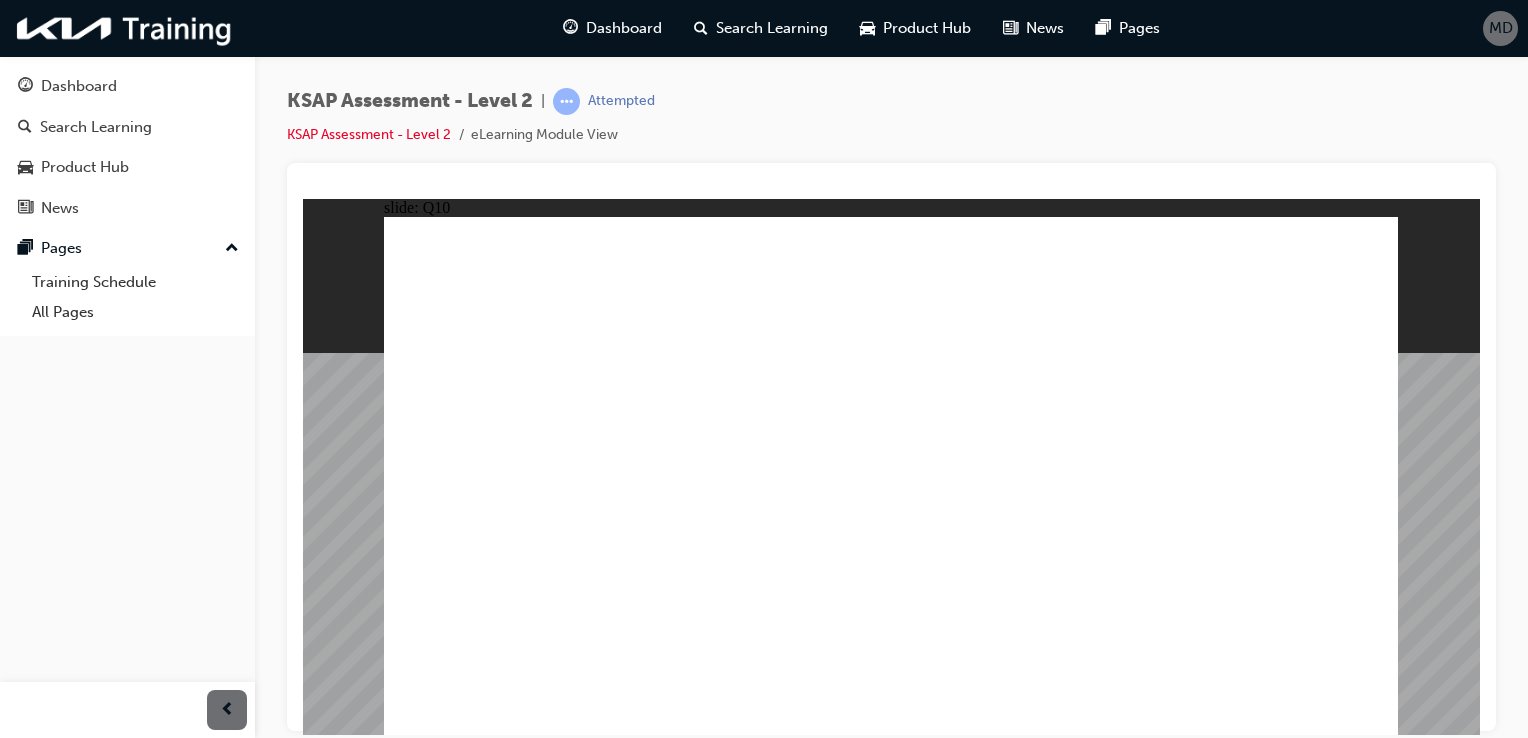 click 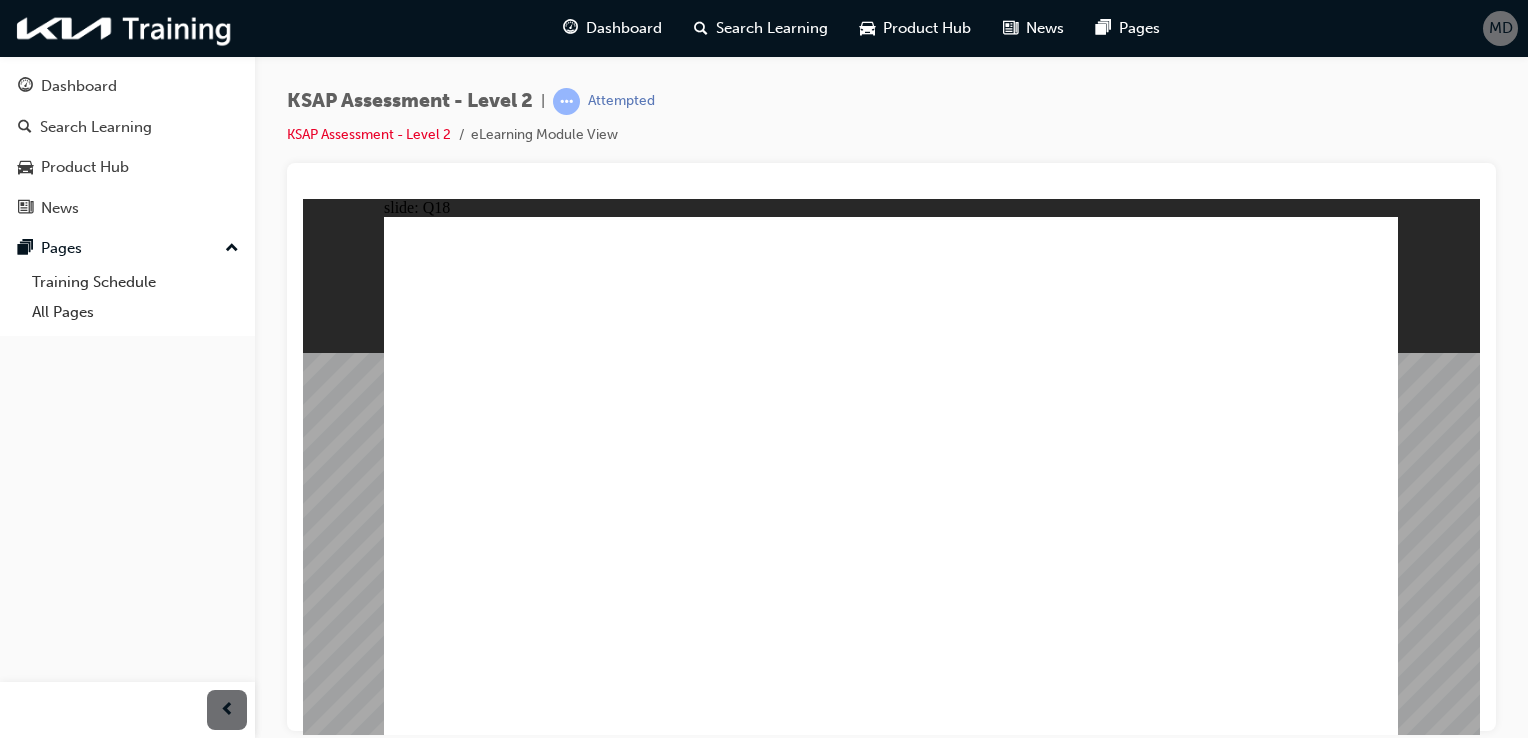 click 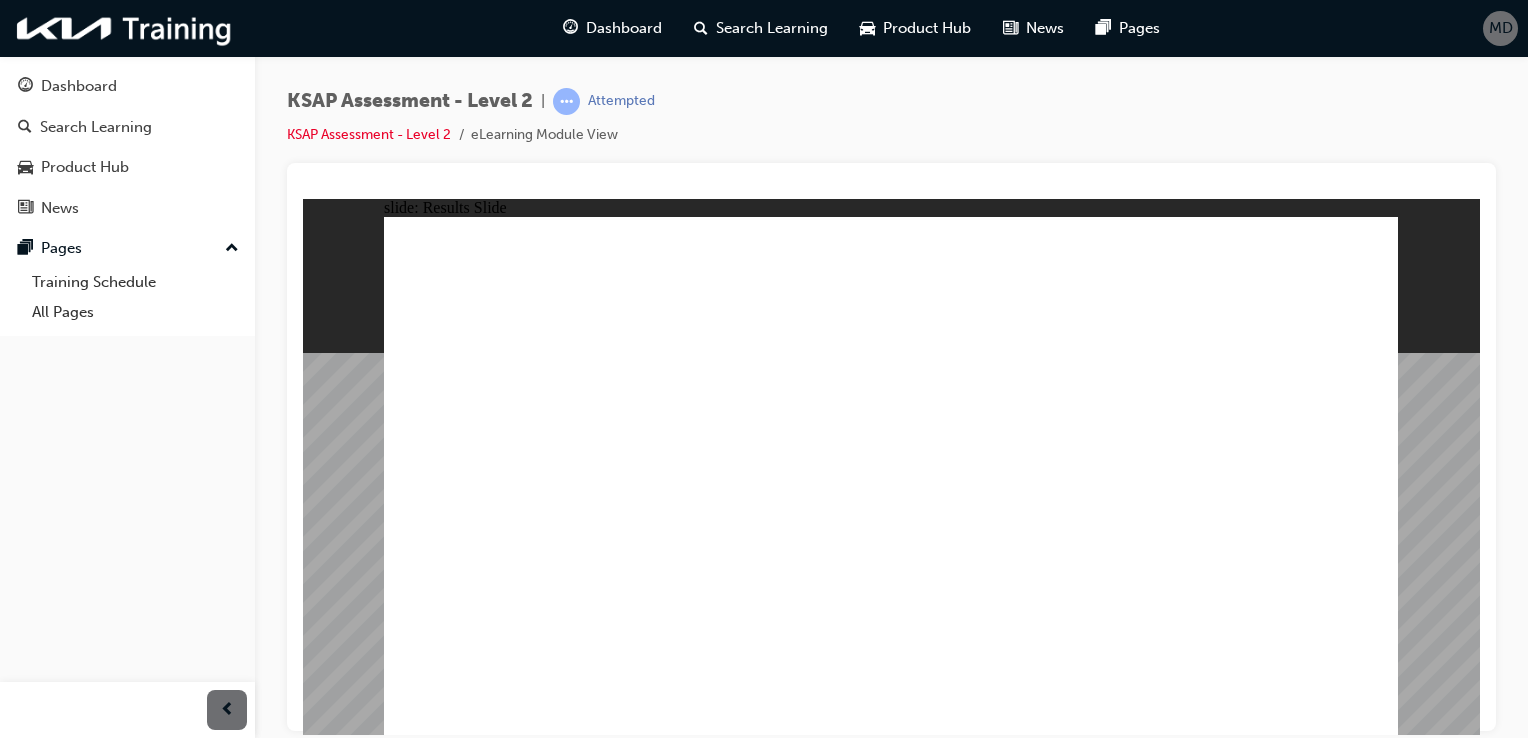click 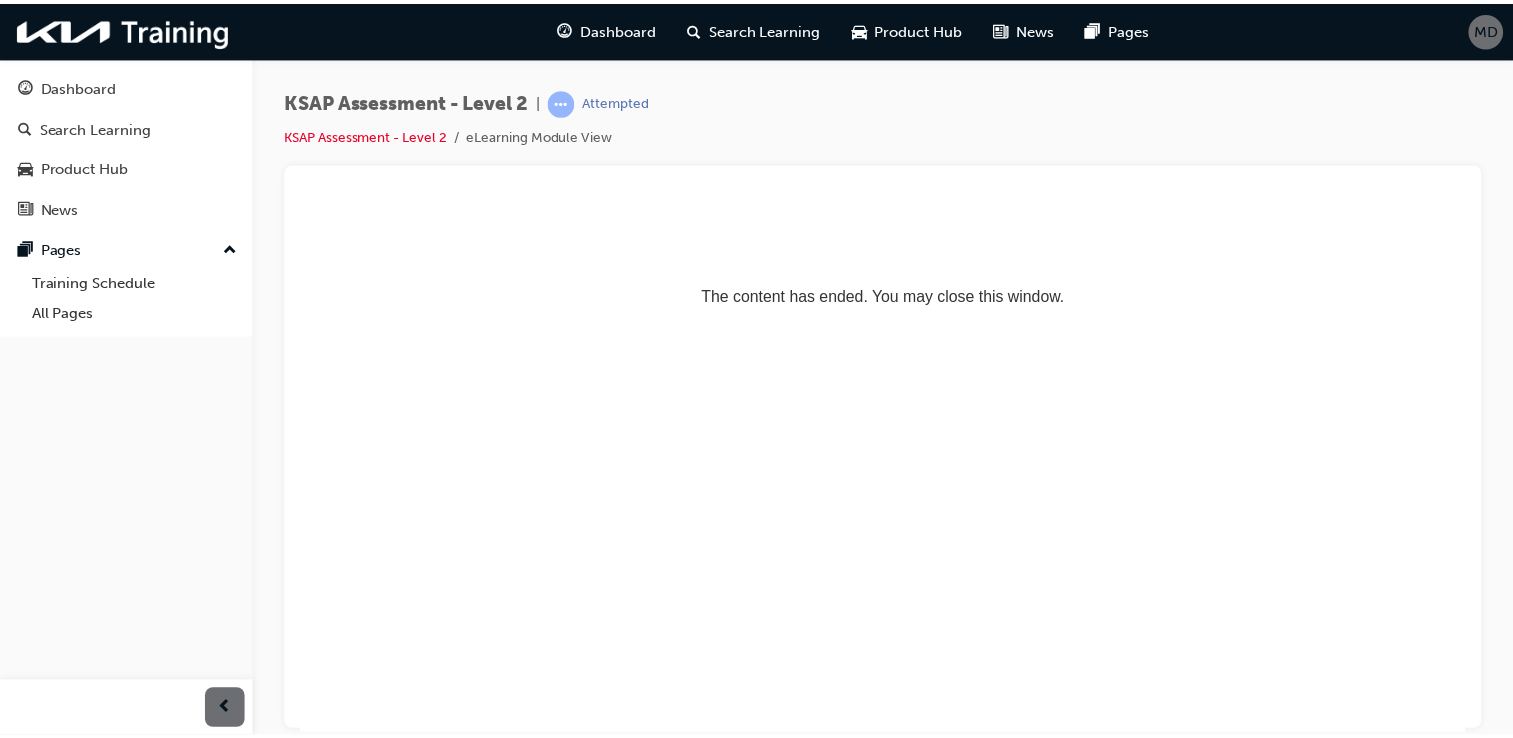scroll, scrollTop: 0, scrollLeft: 0, axis: both 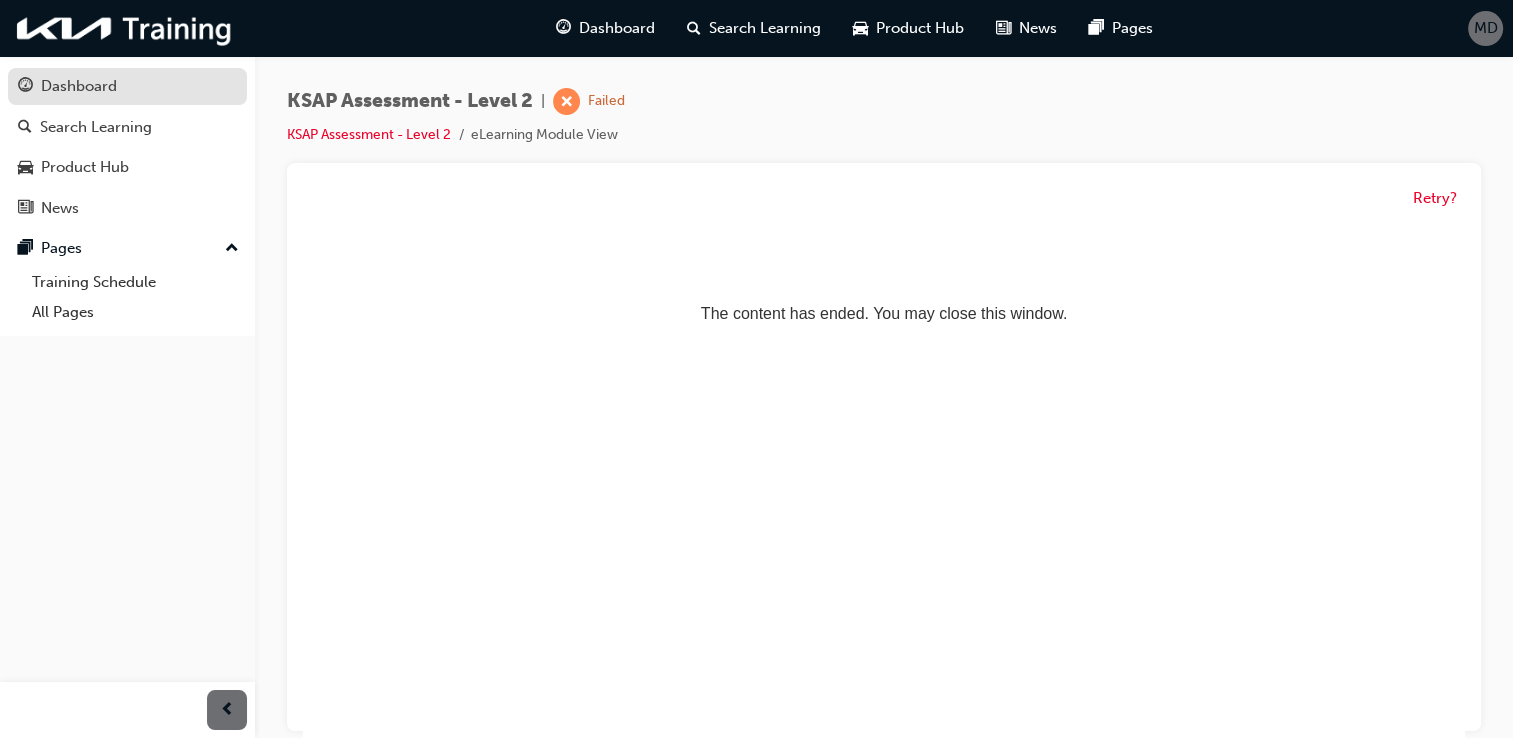 click on "Dashboard" at bounding box center (127, 86) 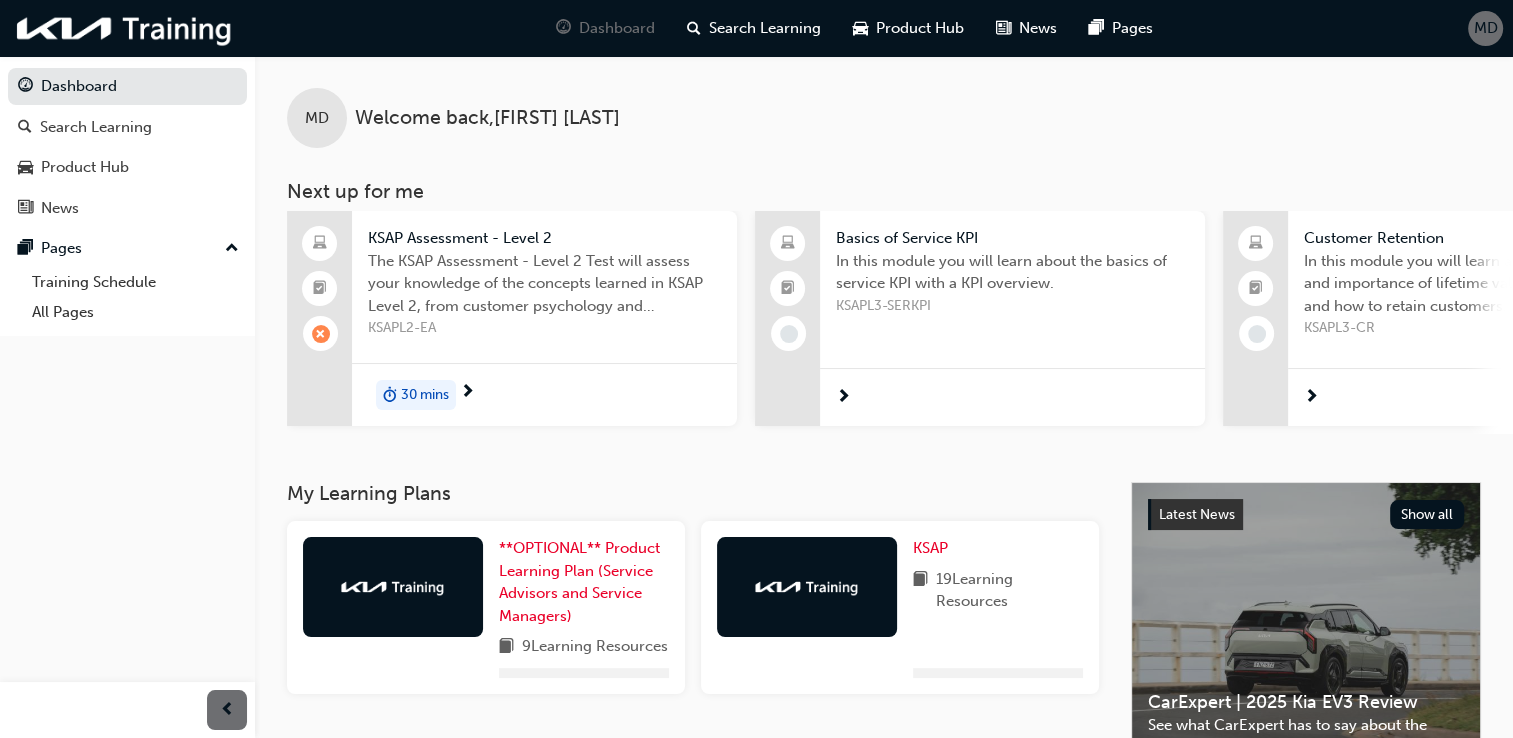 click on "KSAPL2-EA" at bounding box center (544, 328) 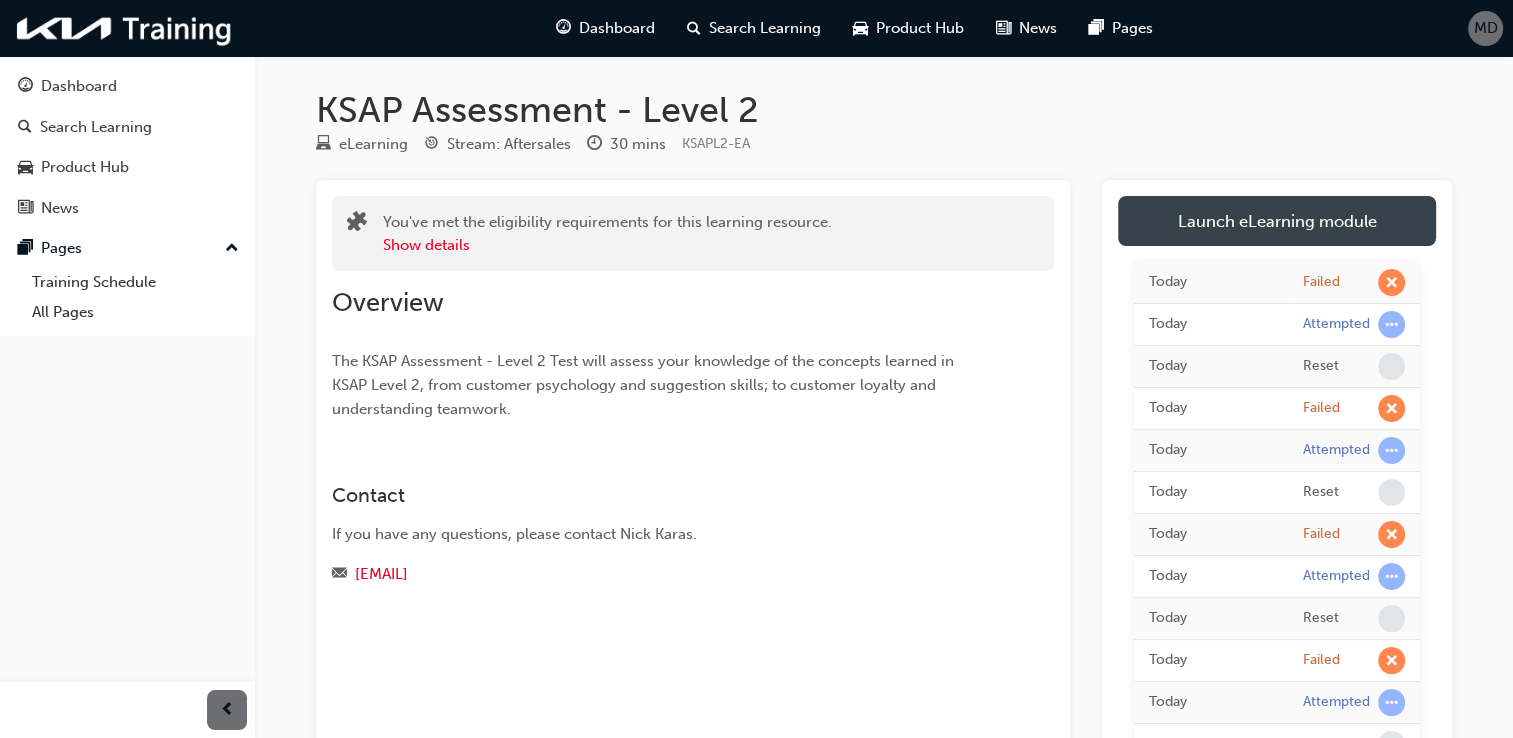 click on "Launch eLearning module" at bounding box center (1277, 221) 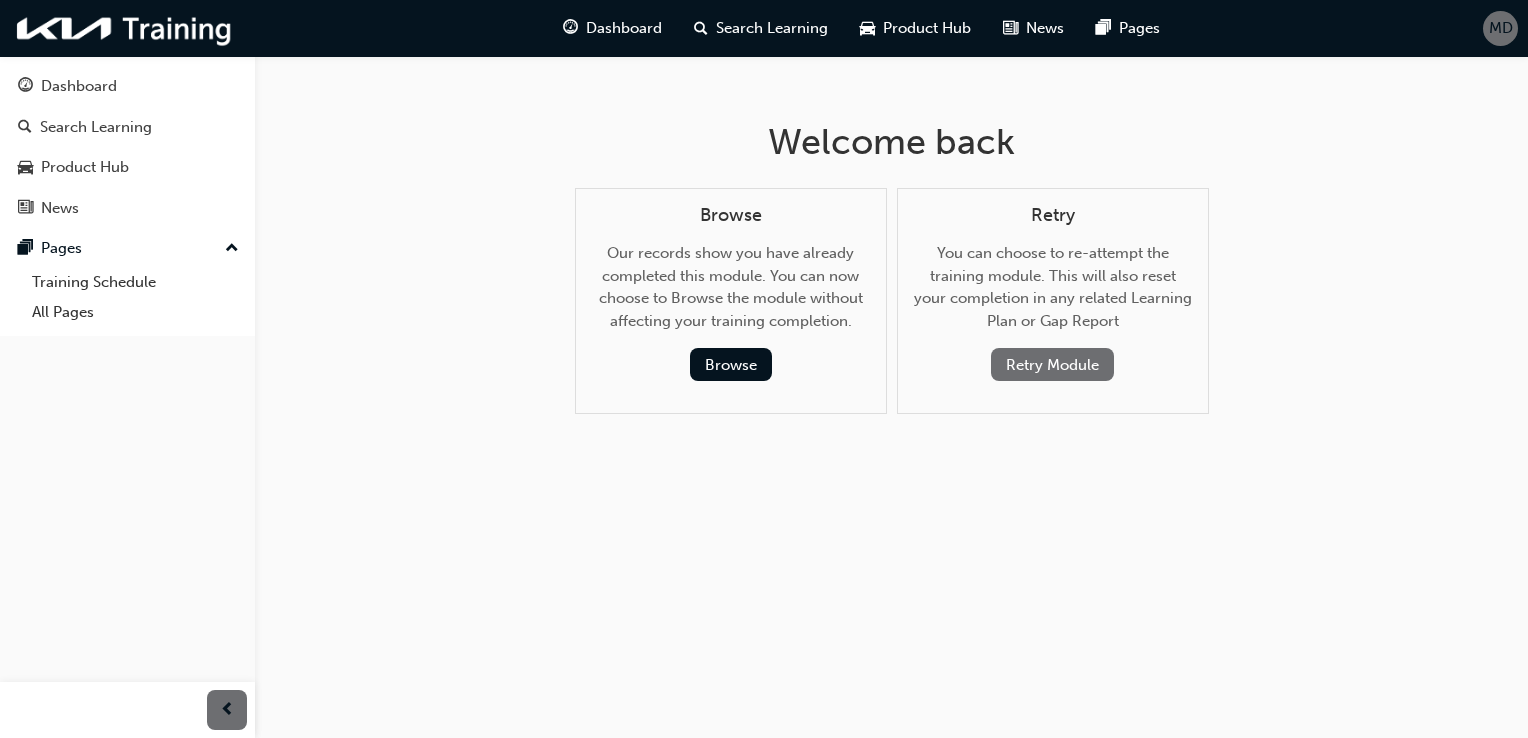 click on "Retry Module" at bounding box center [1052, 364] 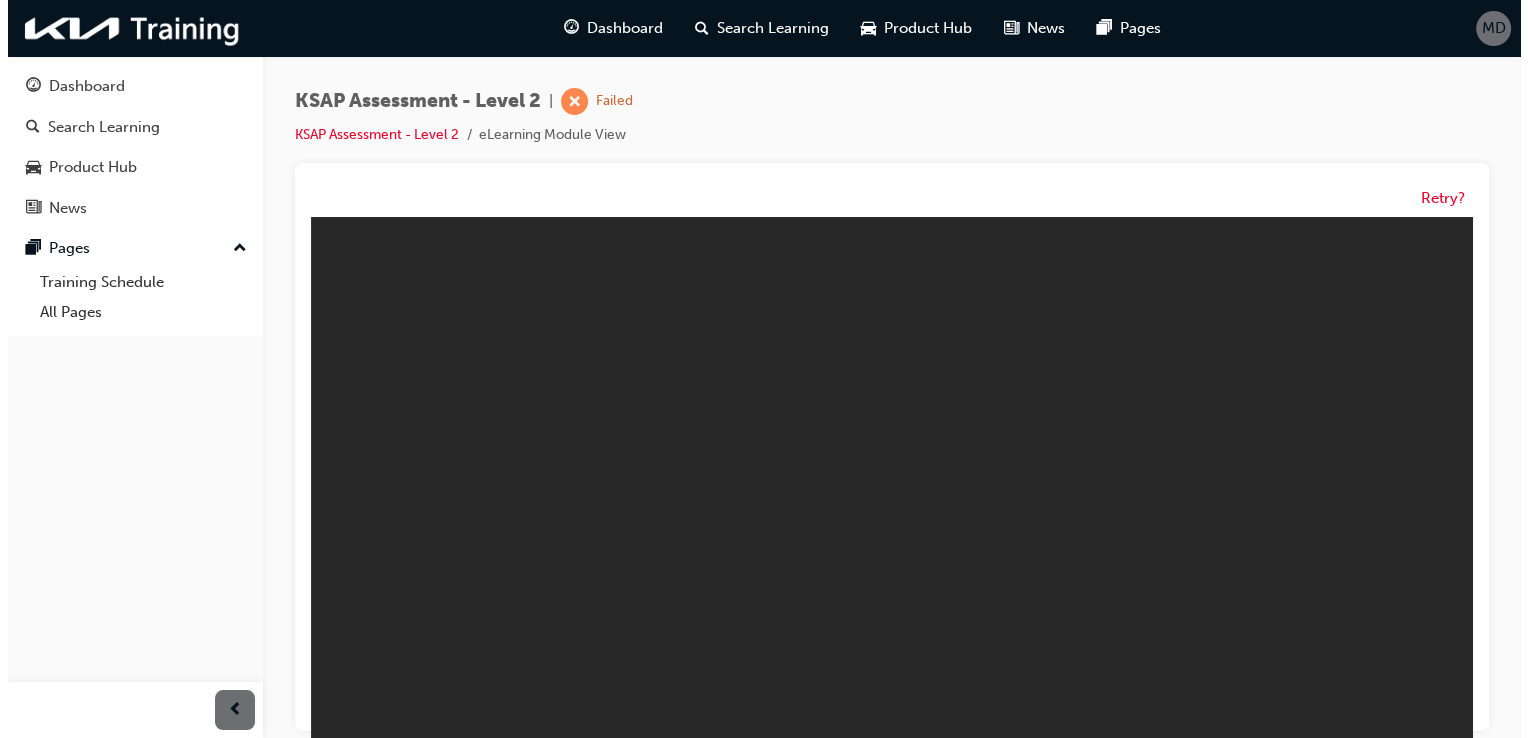scroll, scrollTop: 0, scrollLeft: 0, axis: both 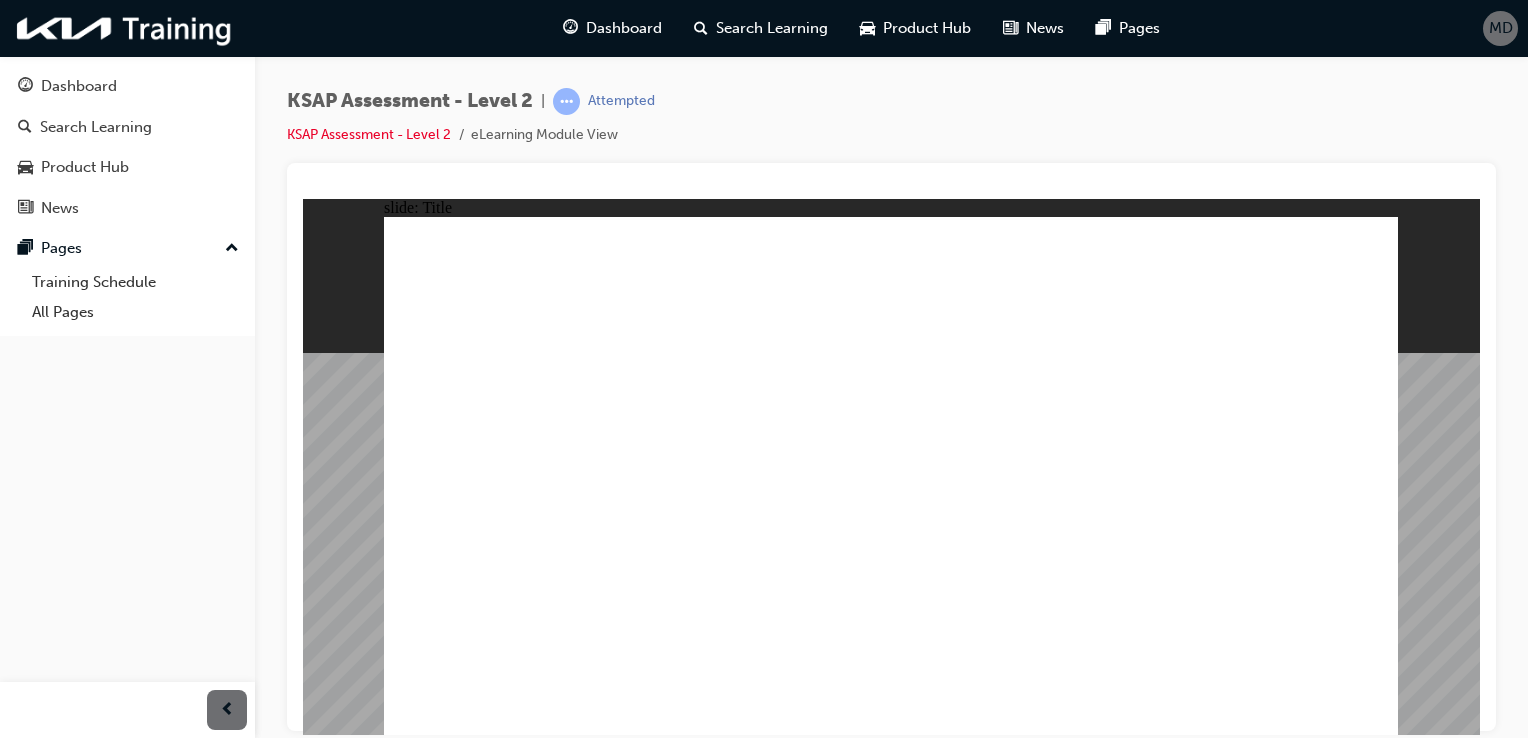 click 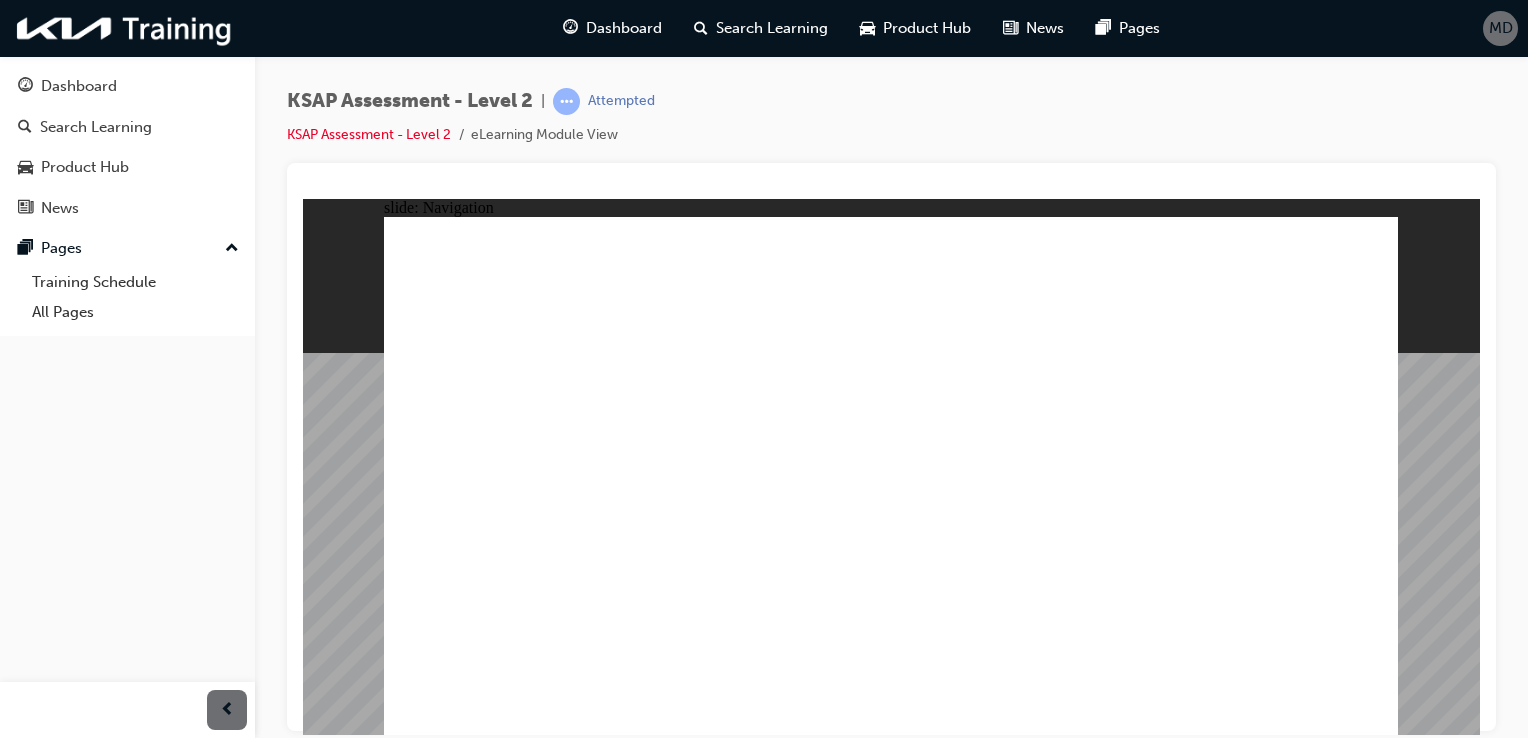 click at bounding box center (891, 1477) 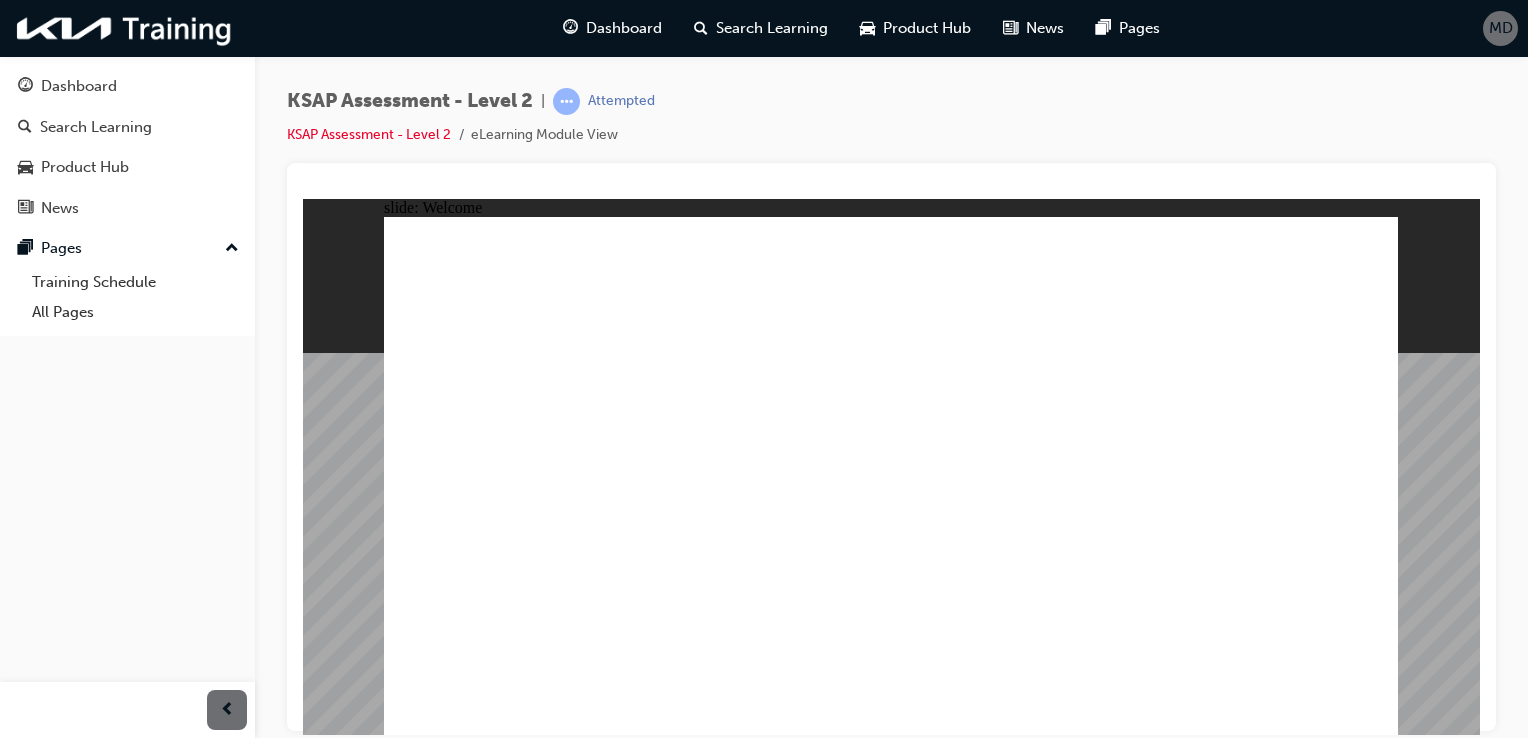 click at bounding box center (1366, 3154) 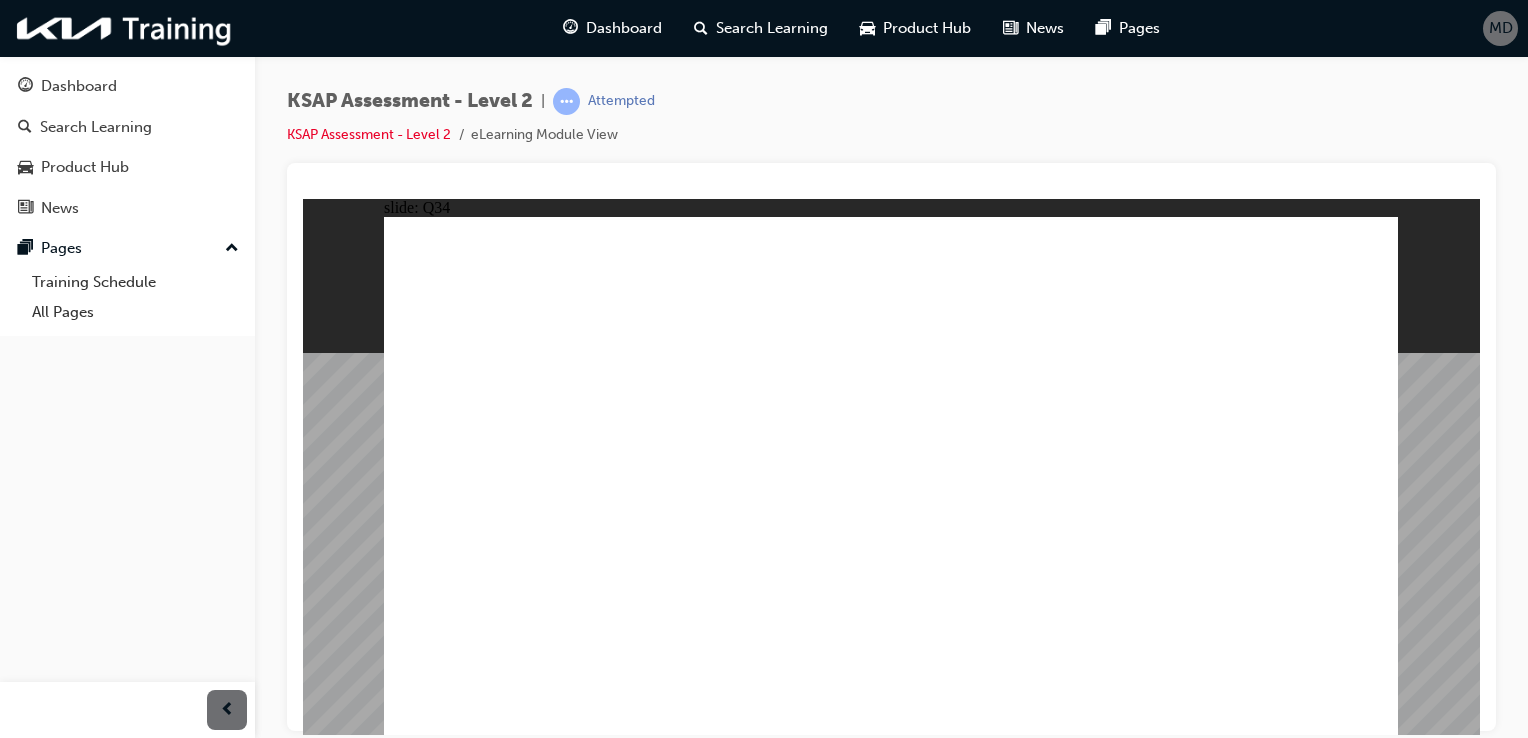 click 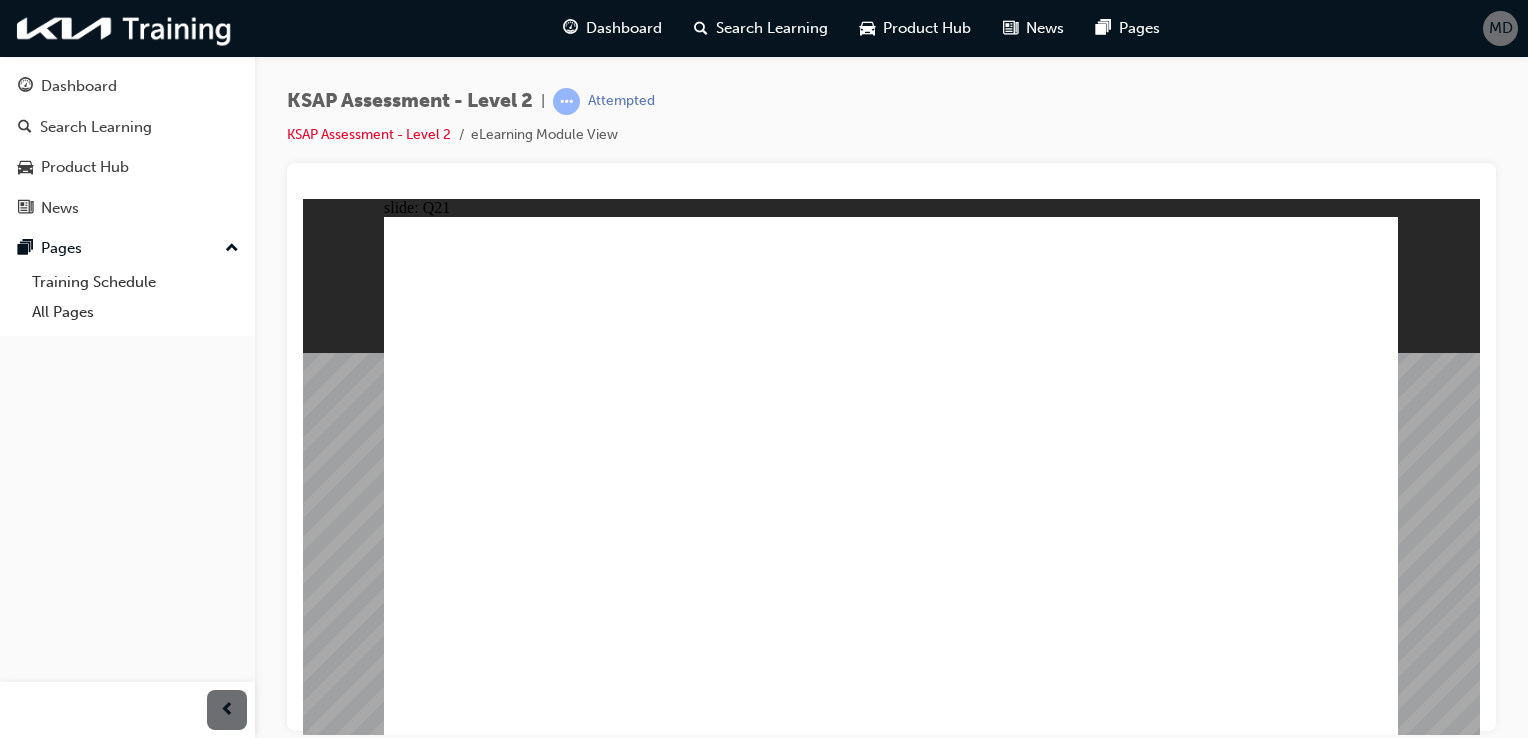 click 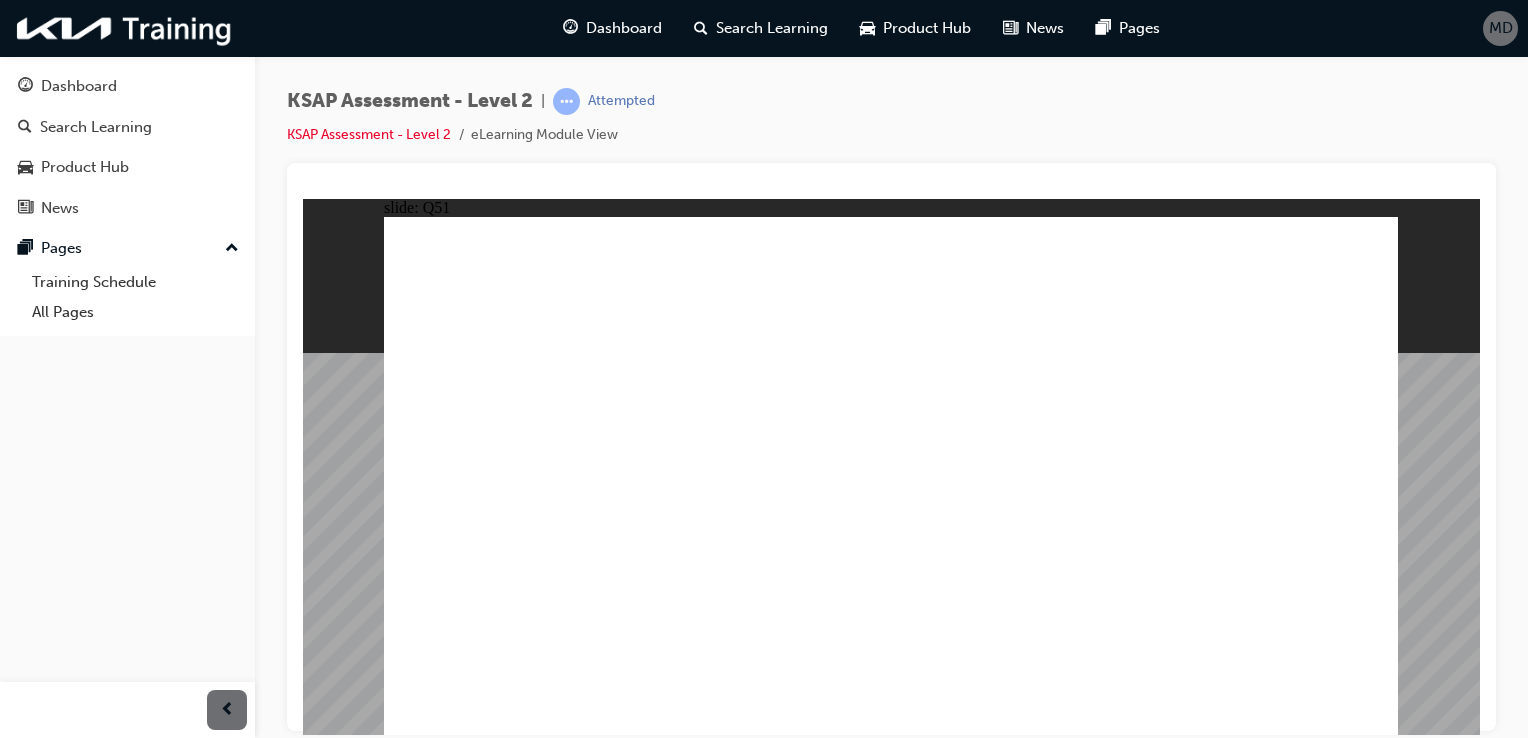 click 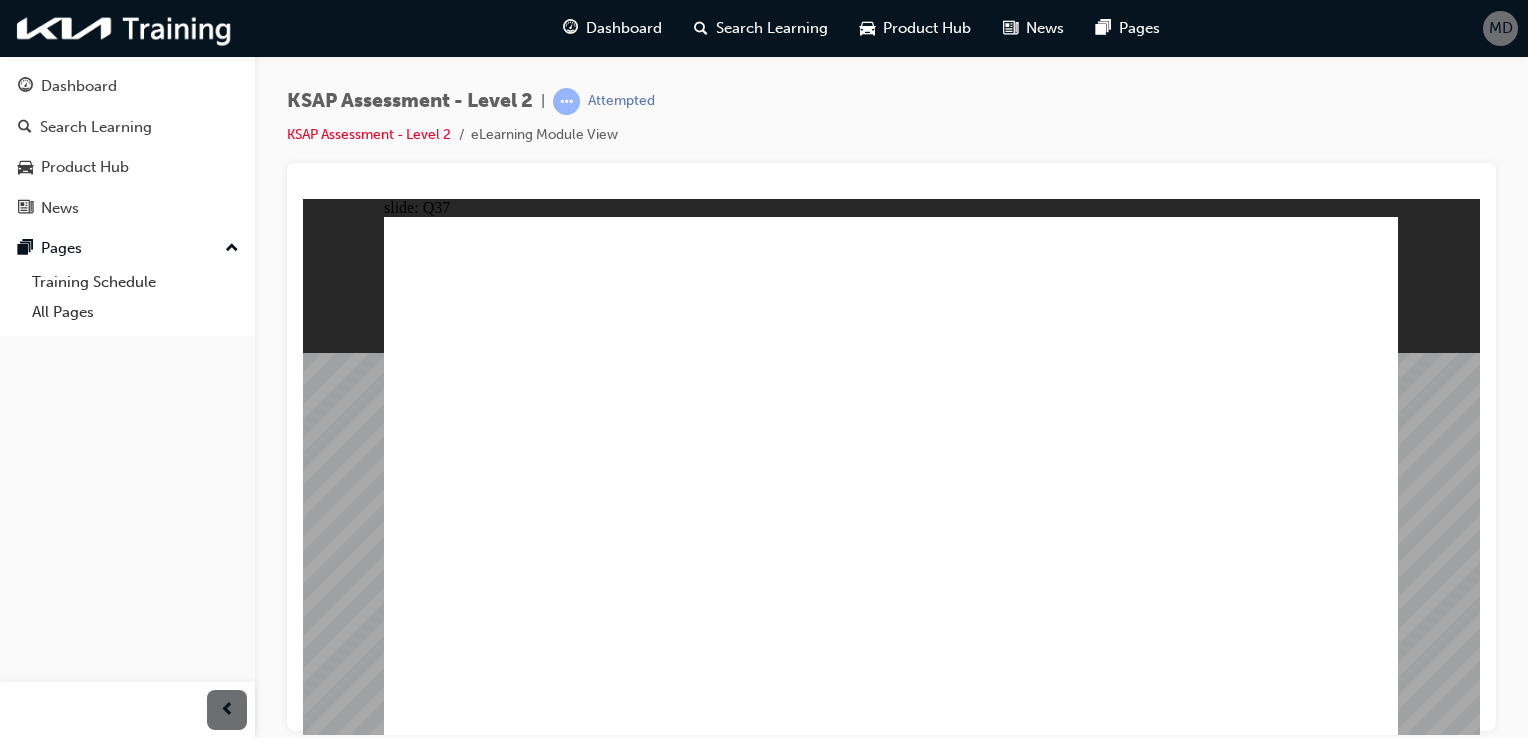 click 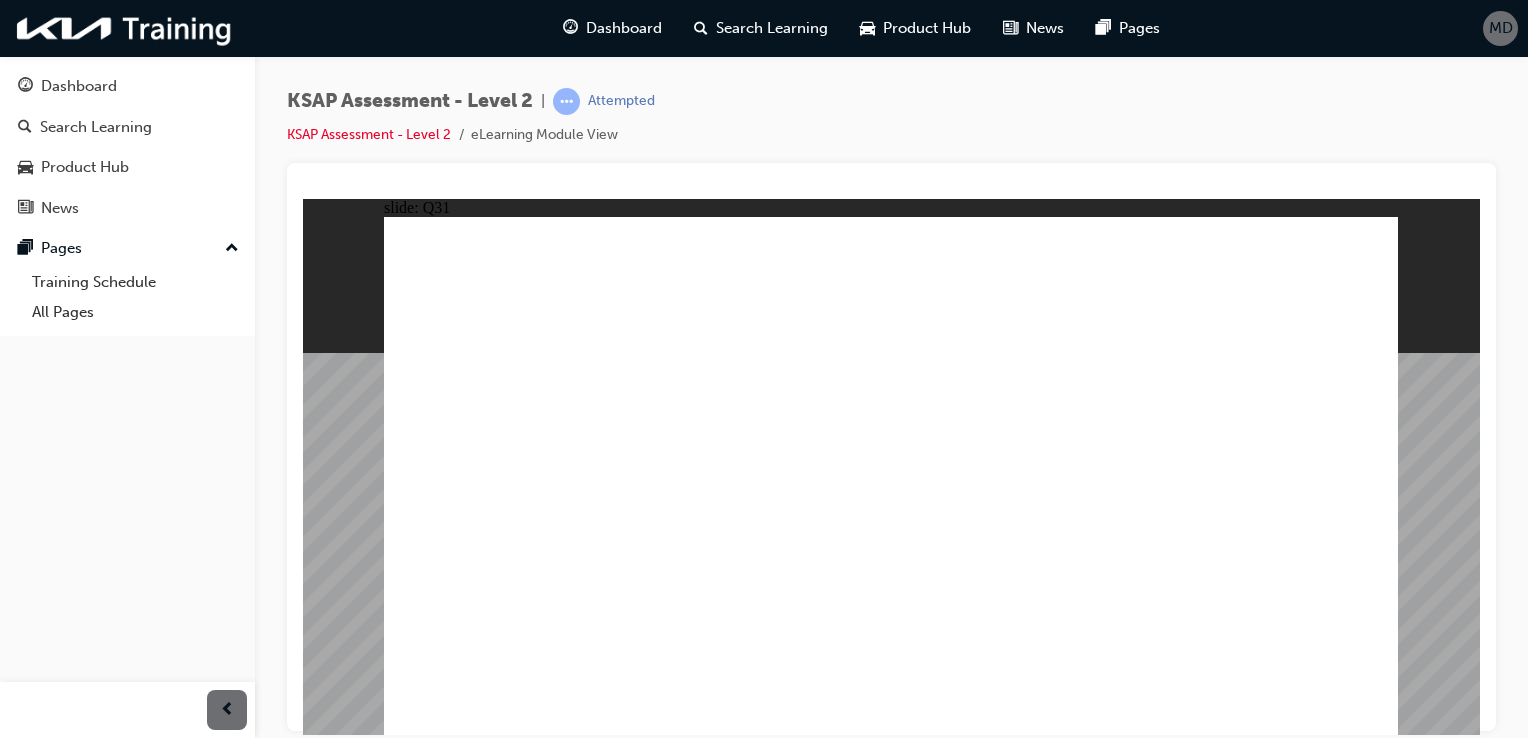 click 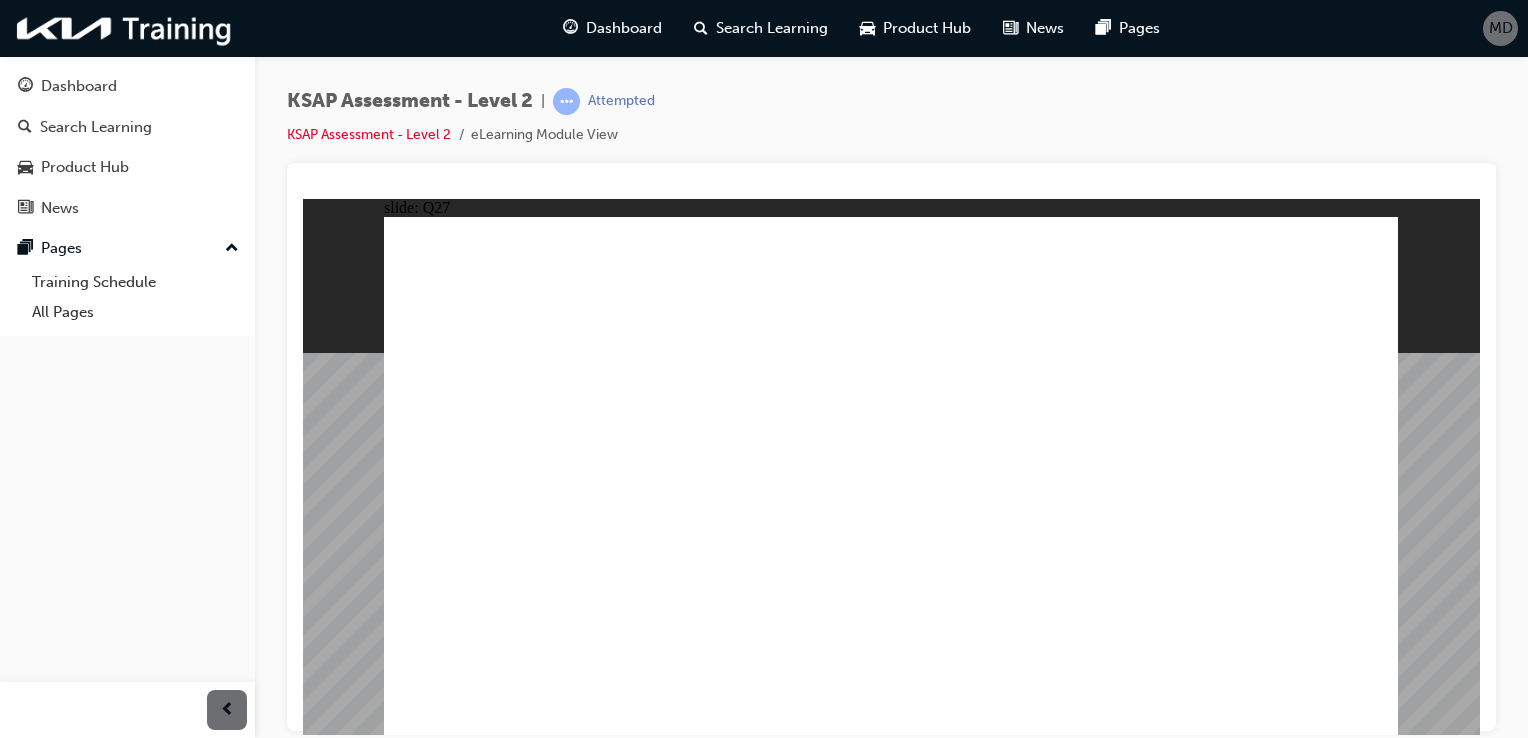 click 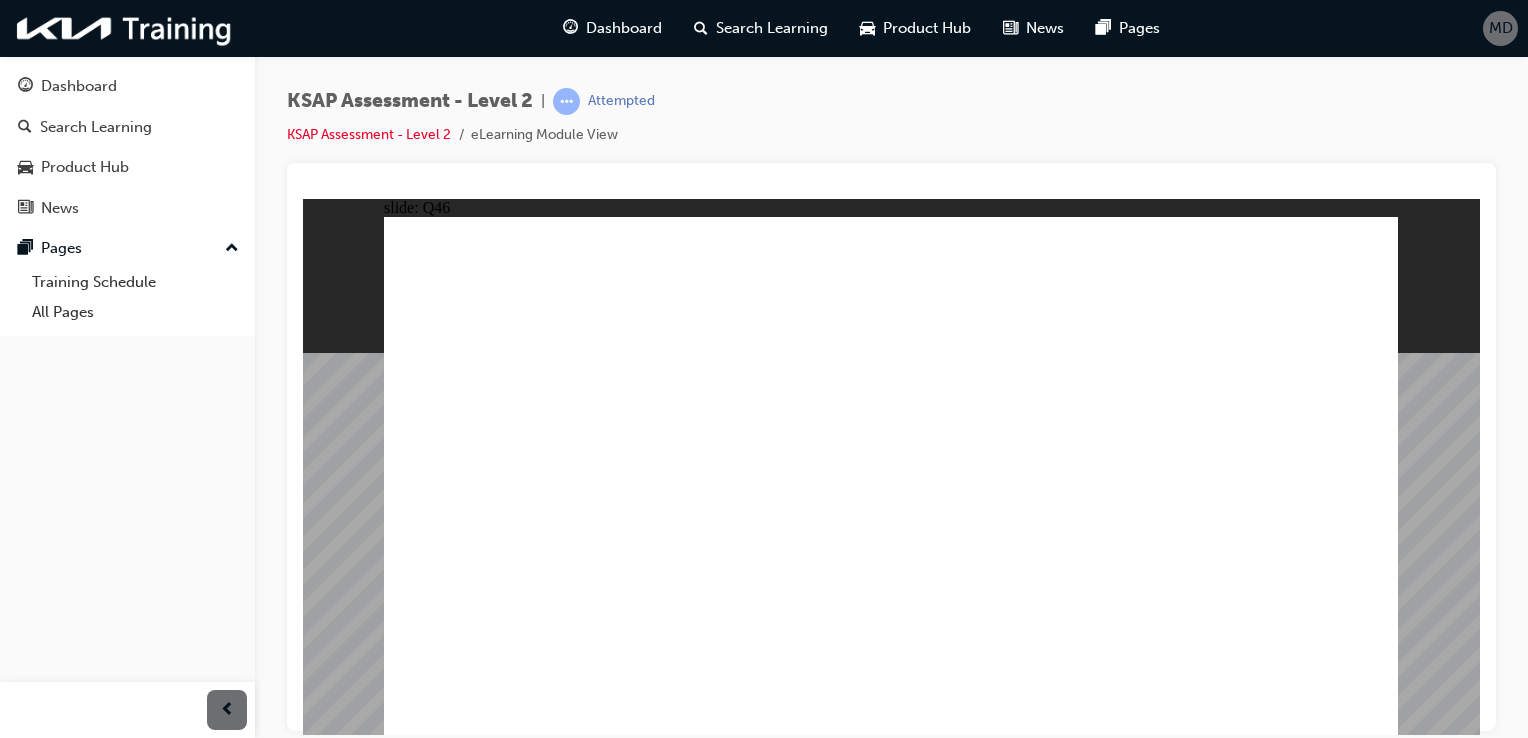 click 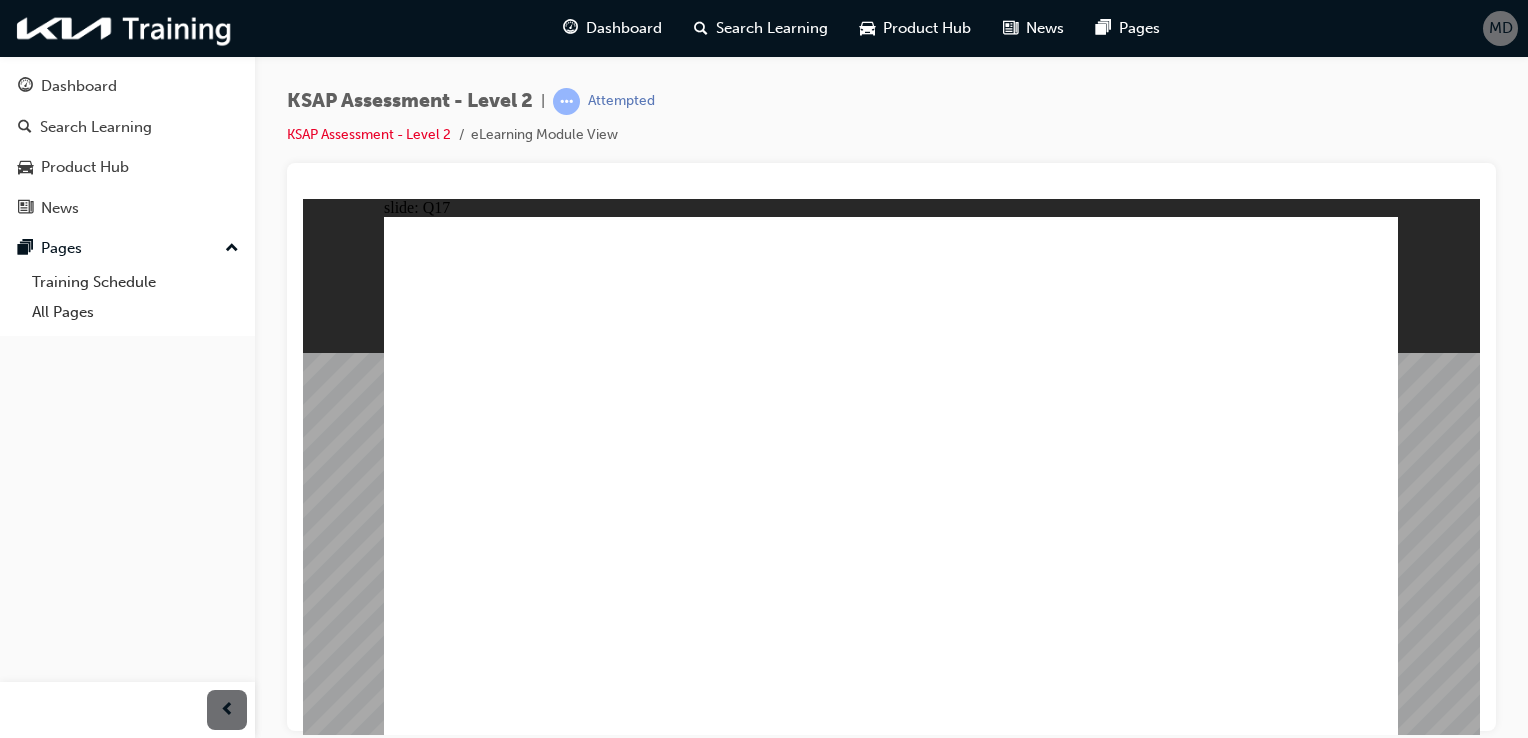 click 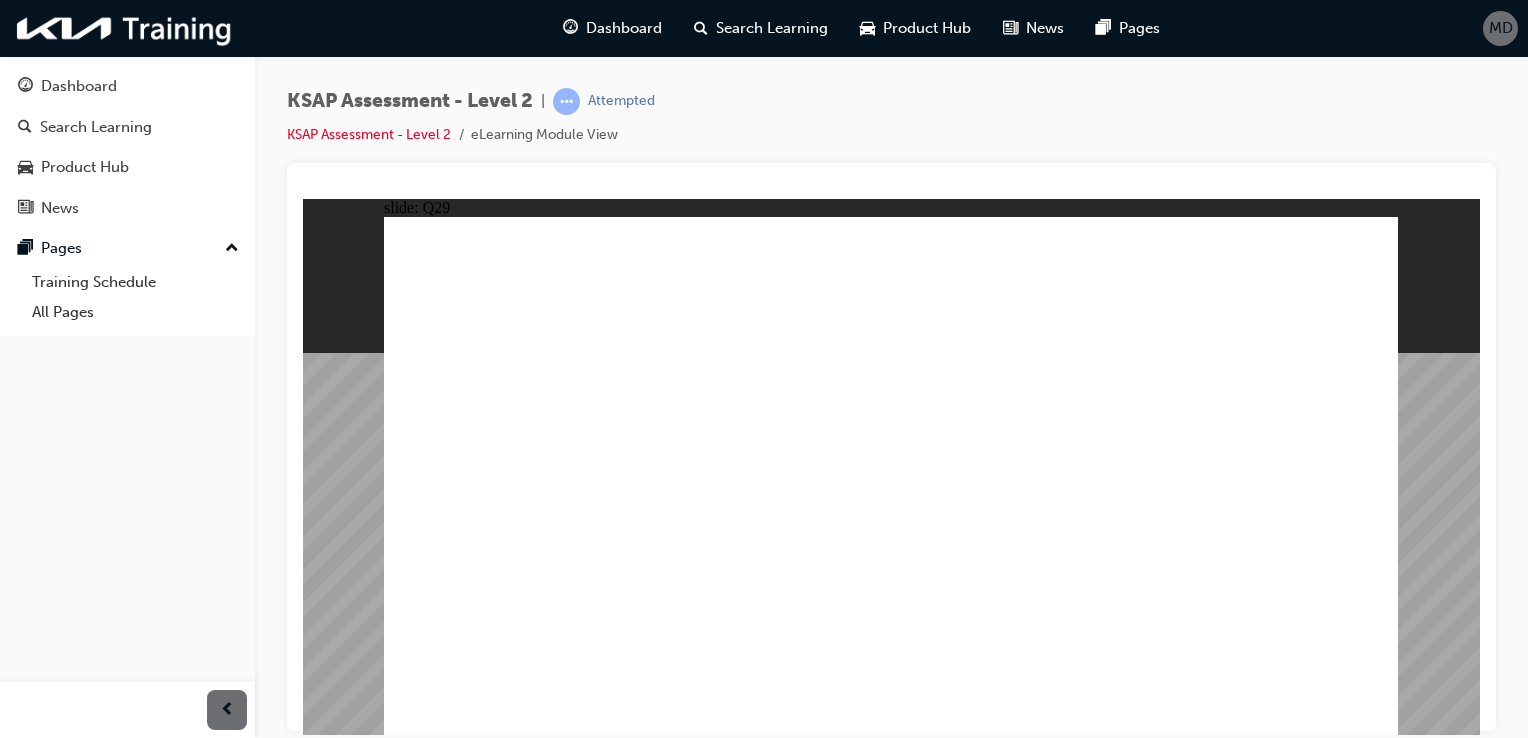 click 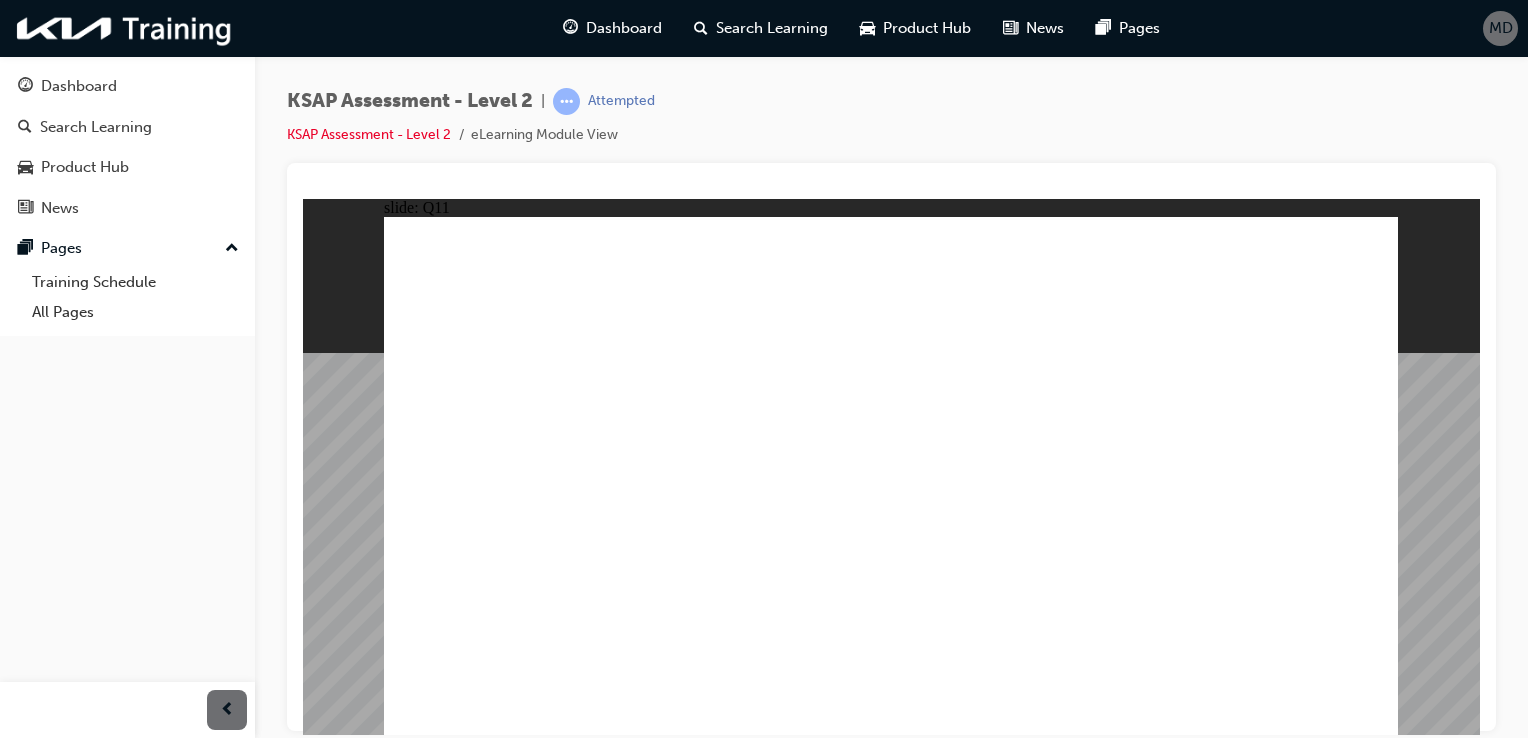 click 